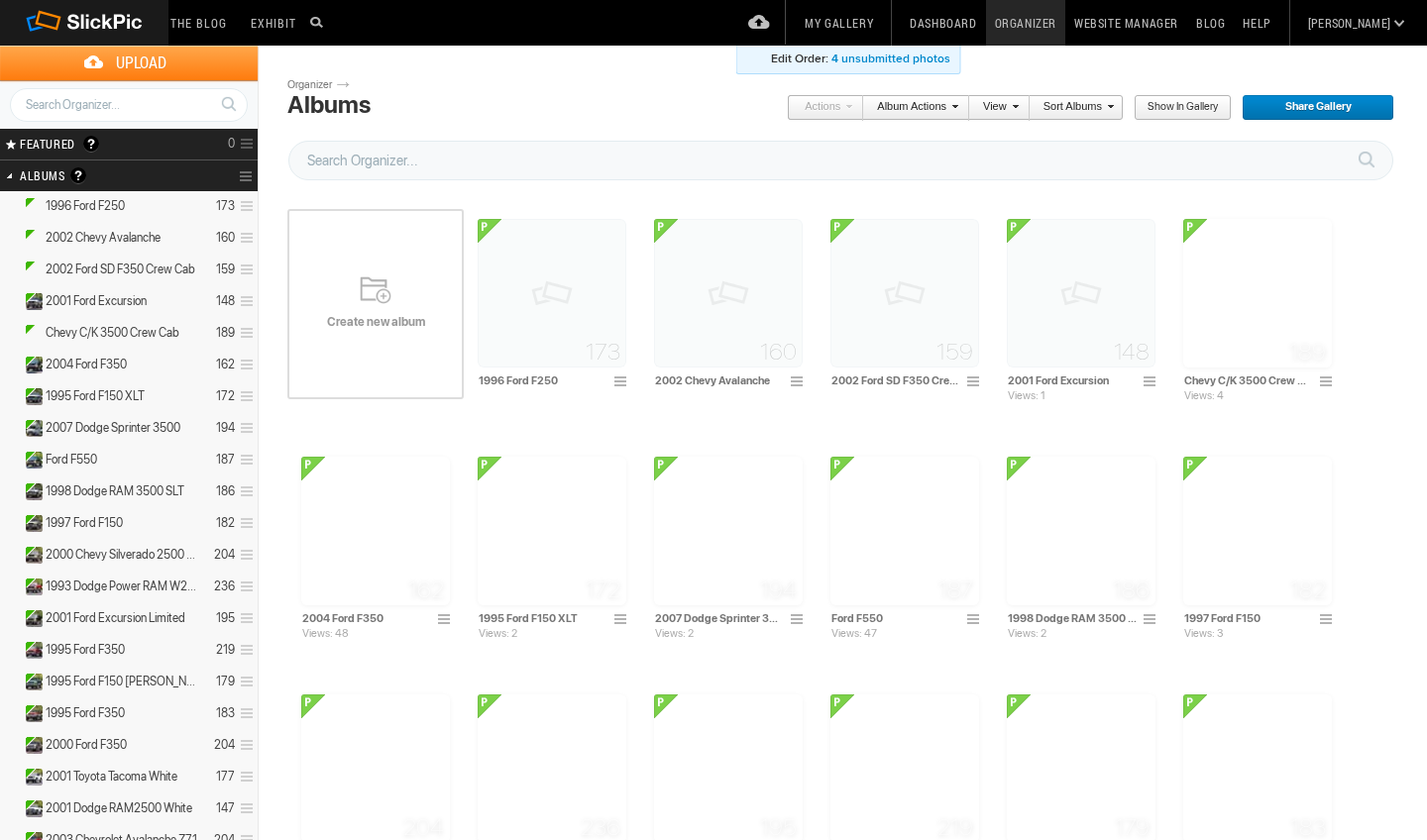 scroll, scrollTop: 0, scrollLeft: 0, axis: both 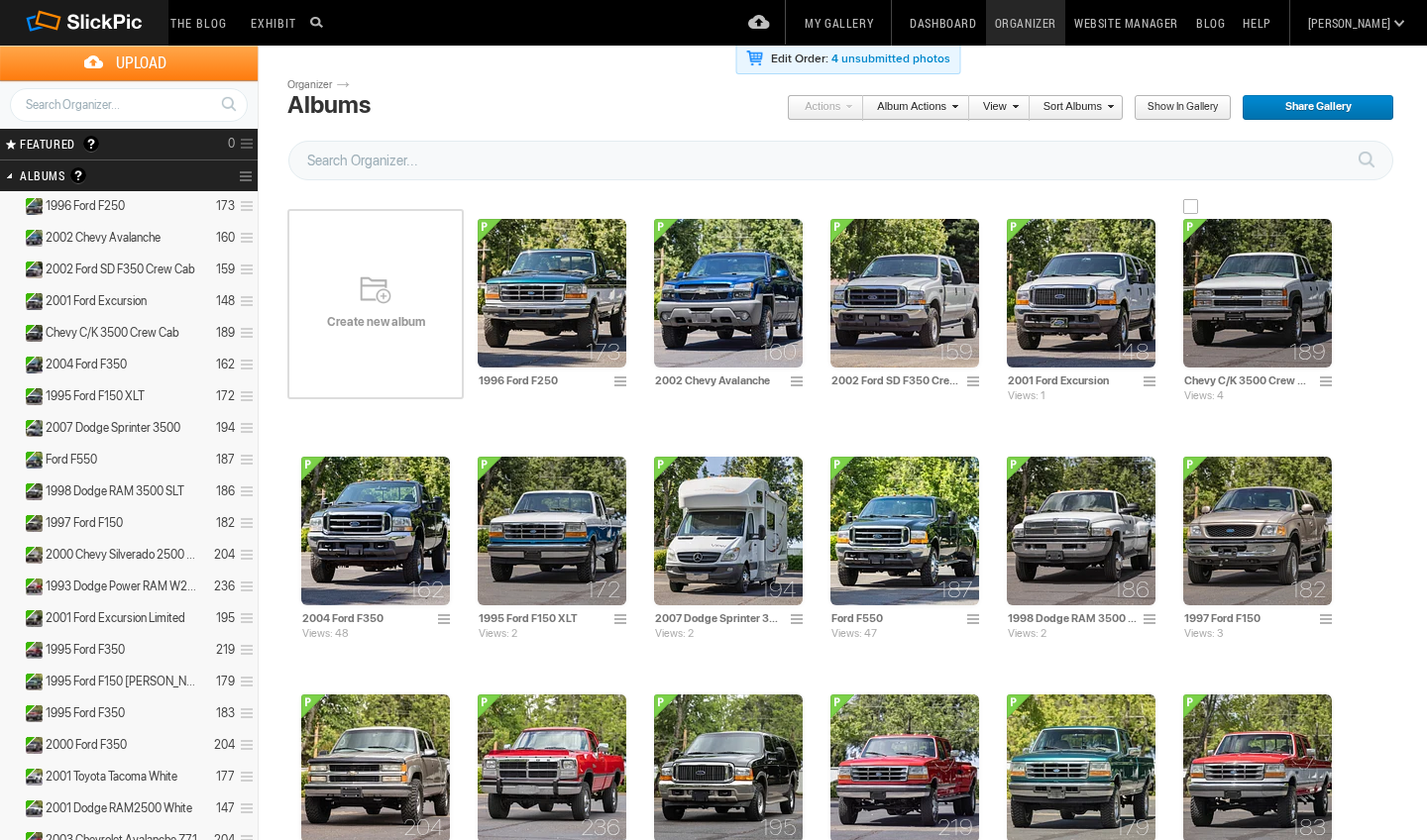 click at bounding box center (1258, 293) 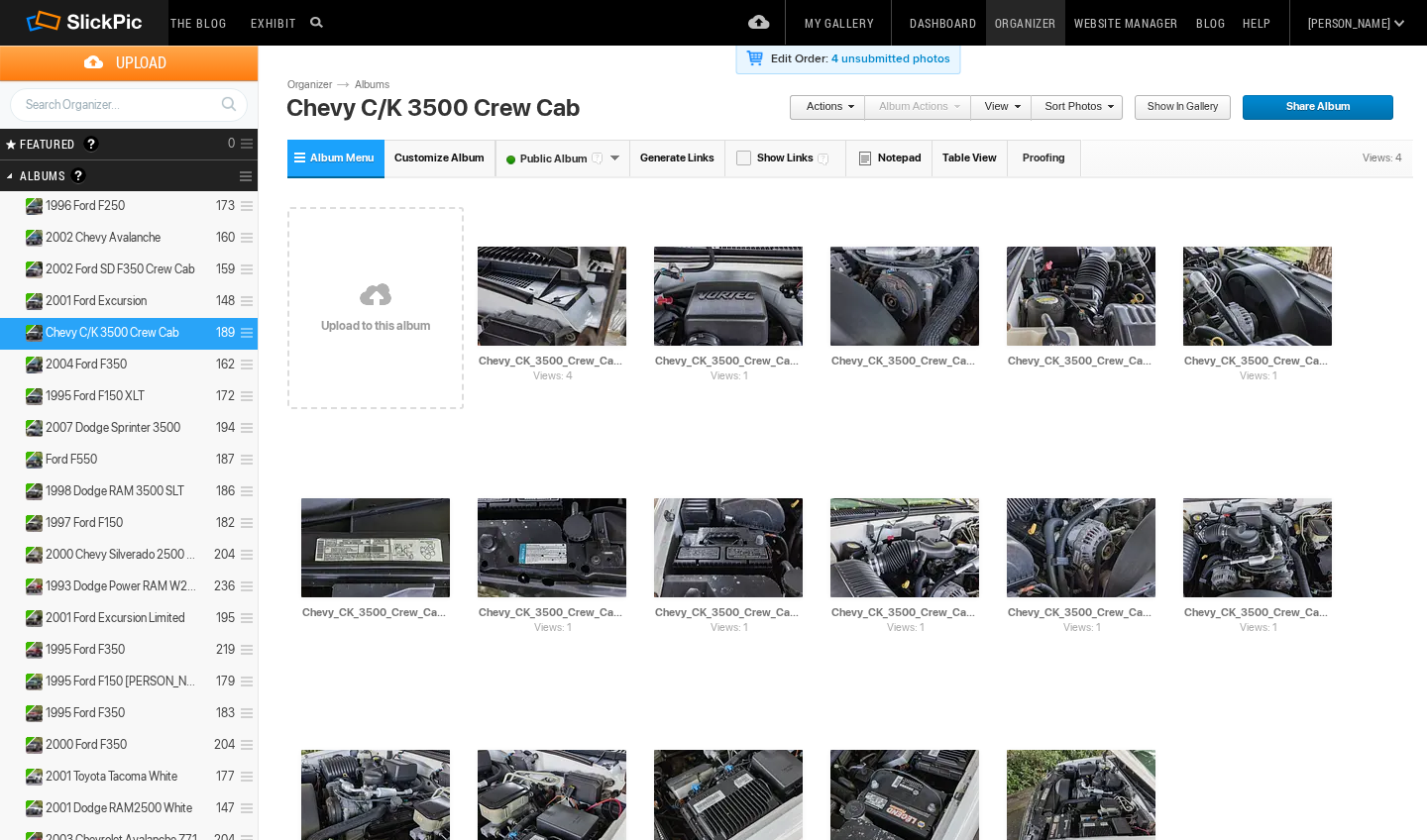 scroll, scrollTop: 0, scrollLeft: 0, axis: both 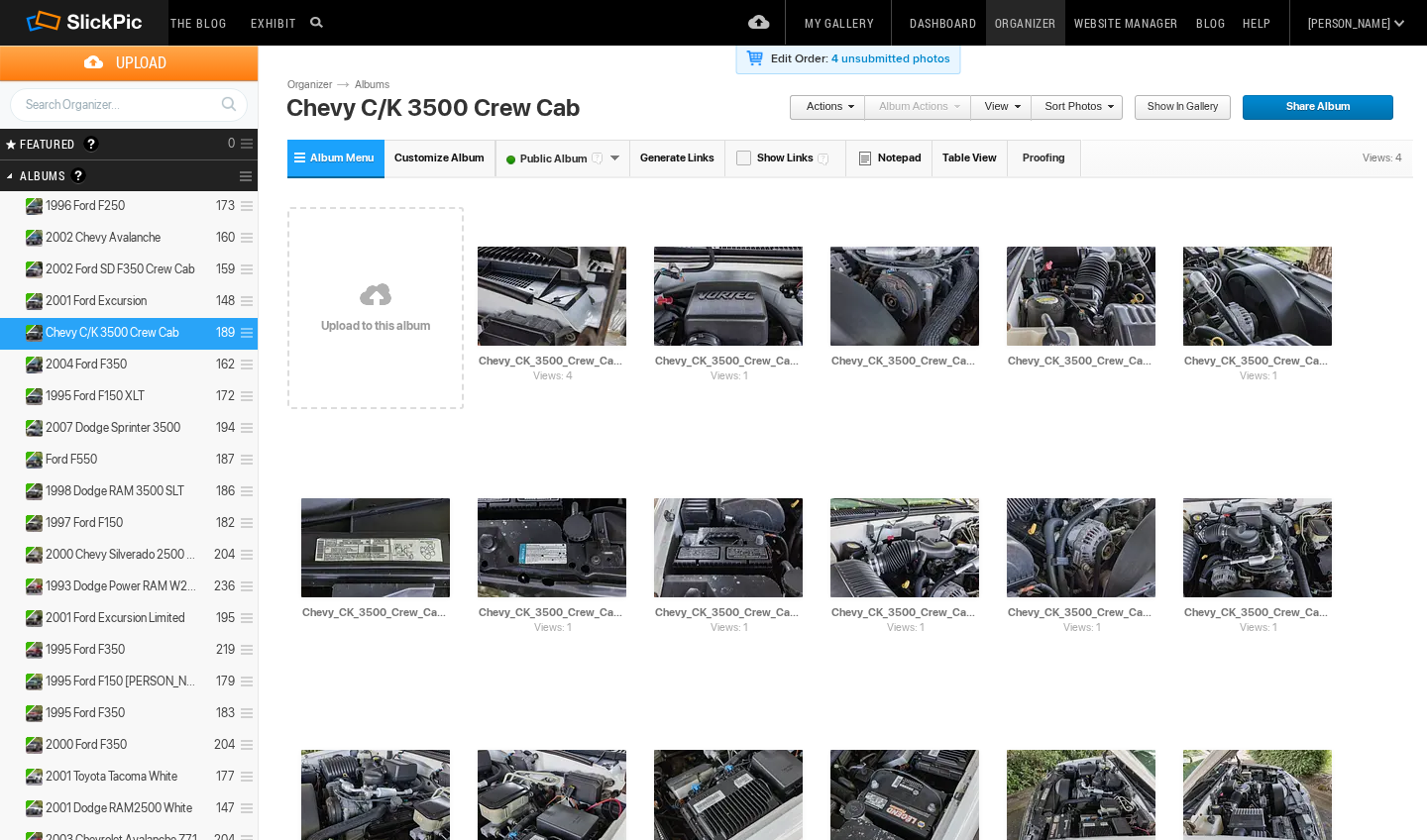 click on "Sort Photos" at bounding box center [1072, 108] 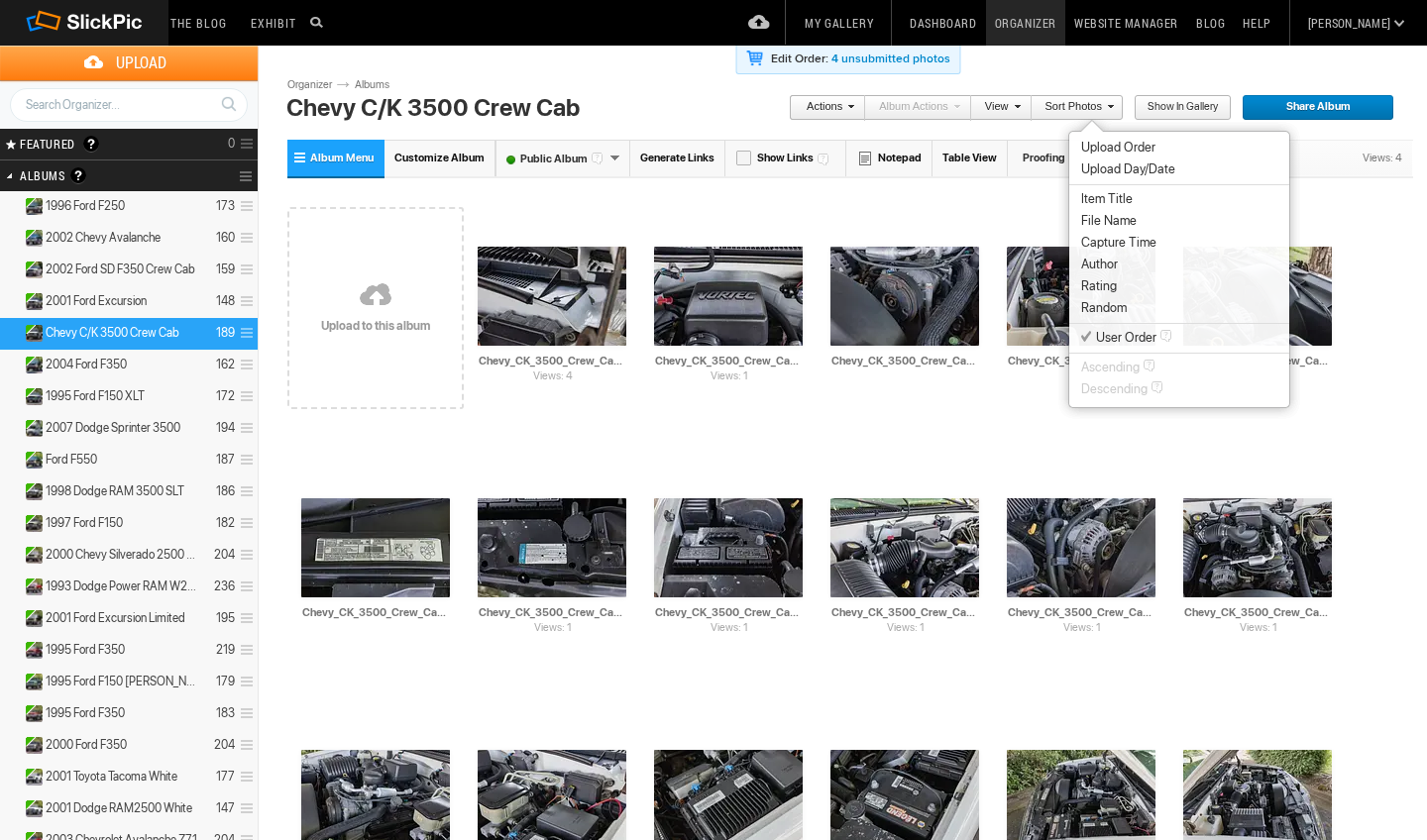 click on "File Name" at bounding box center (1179, 221) 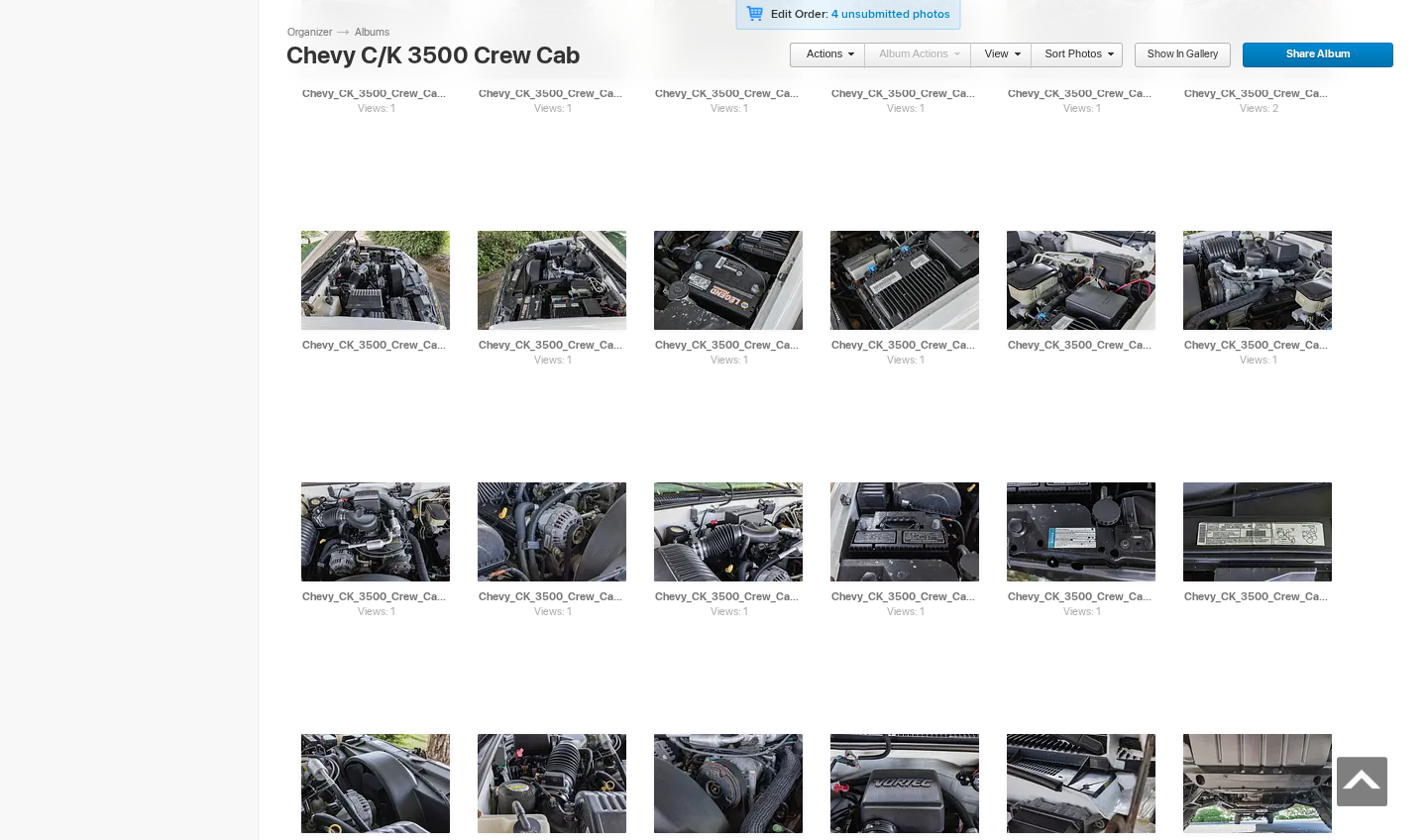 scroll, scrollTop: 7294, scrollLeft: 0, axis: vertical 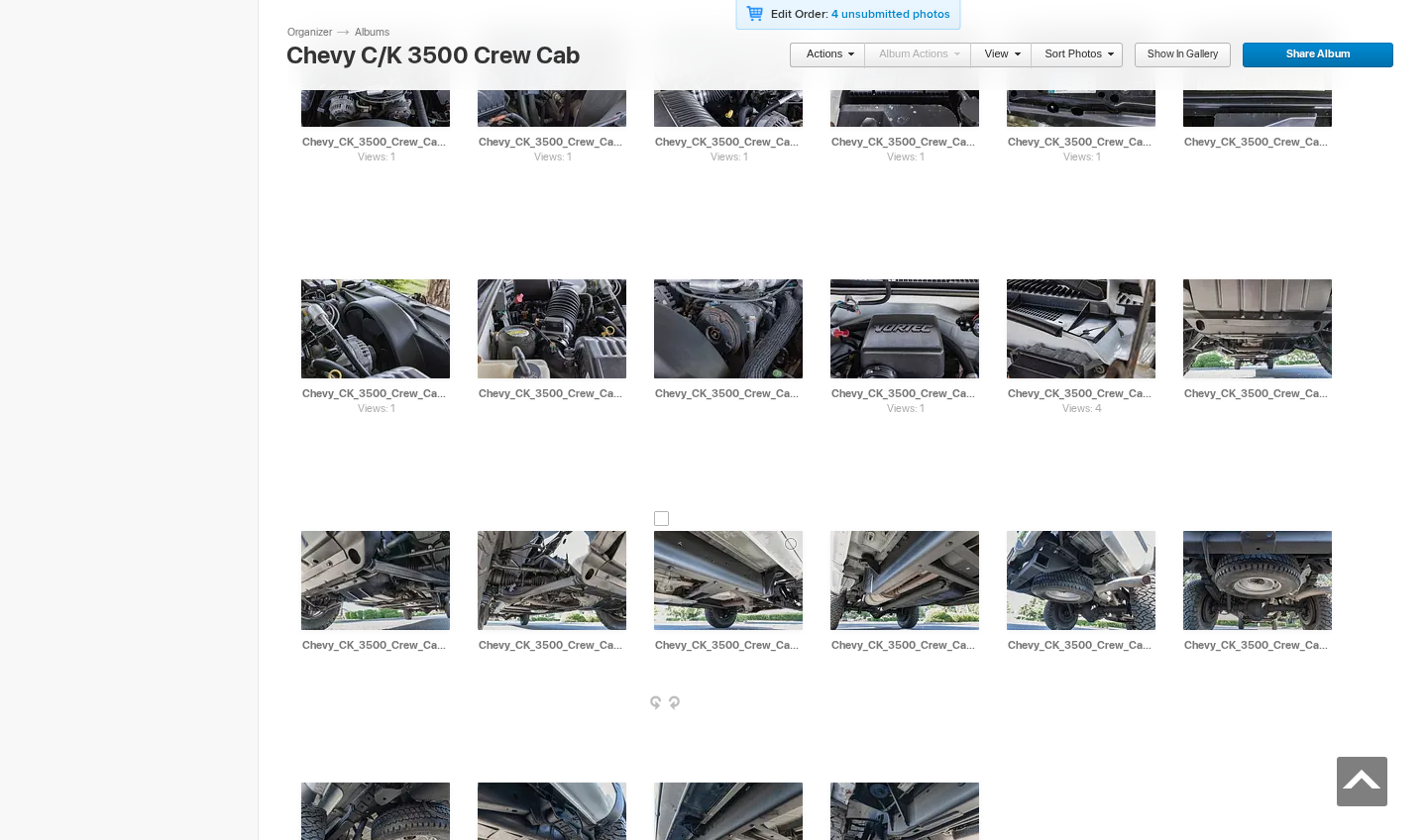 click at bounding box center [728, 580] 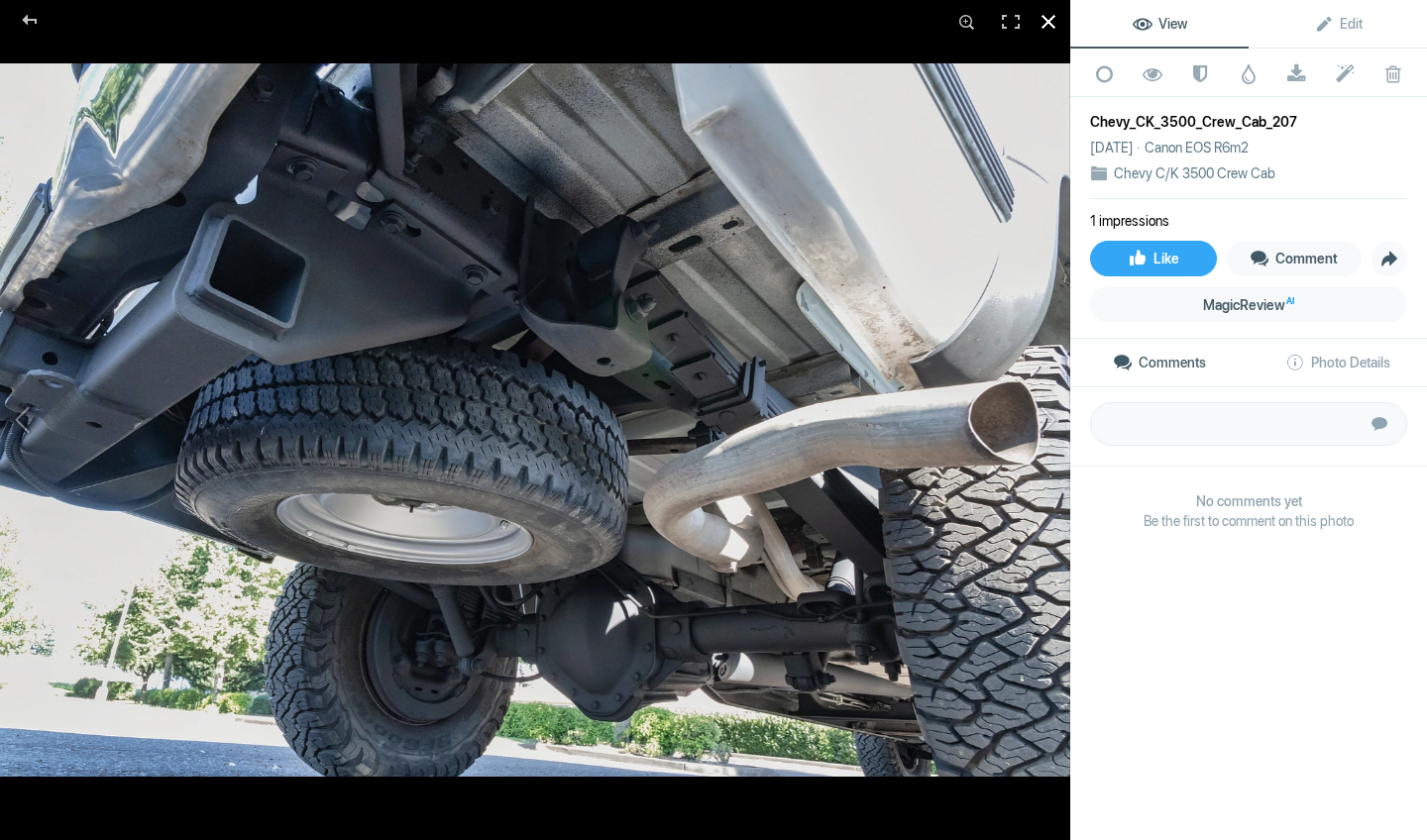 click 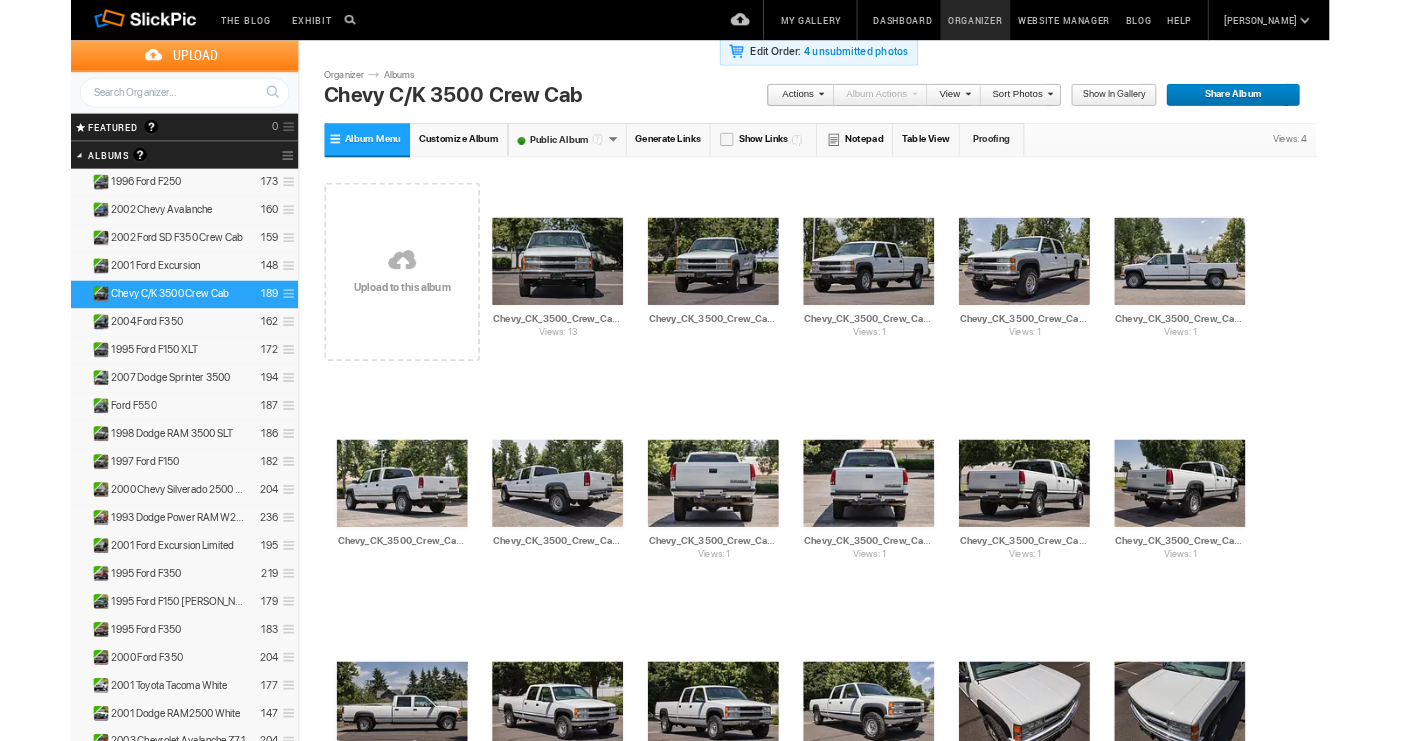 scroll, scrollTop: 0, scrollLeft: 0, axis: both 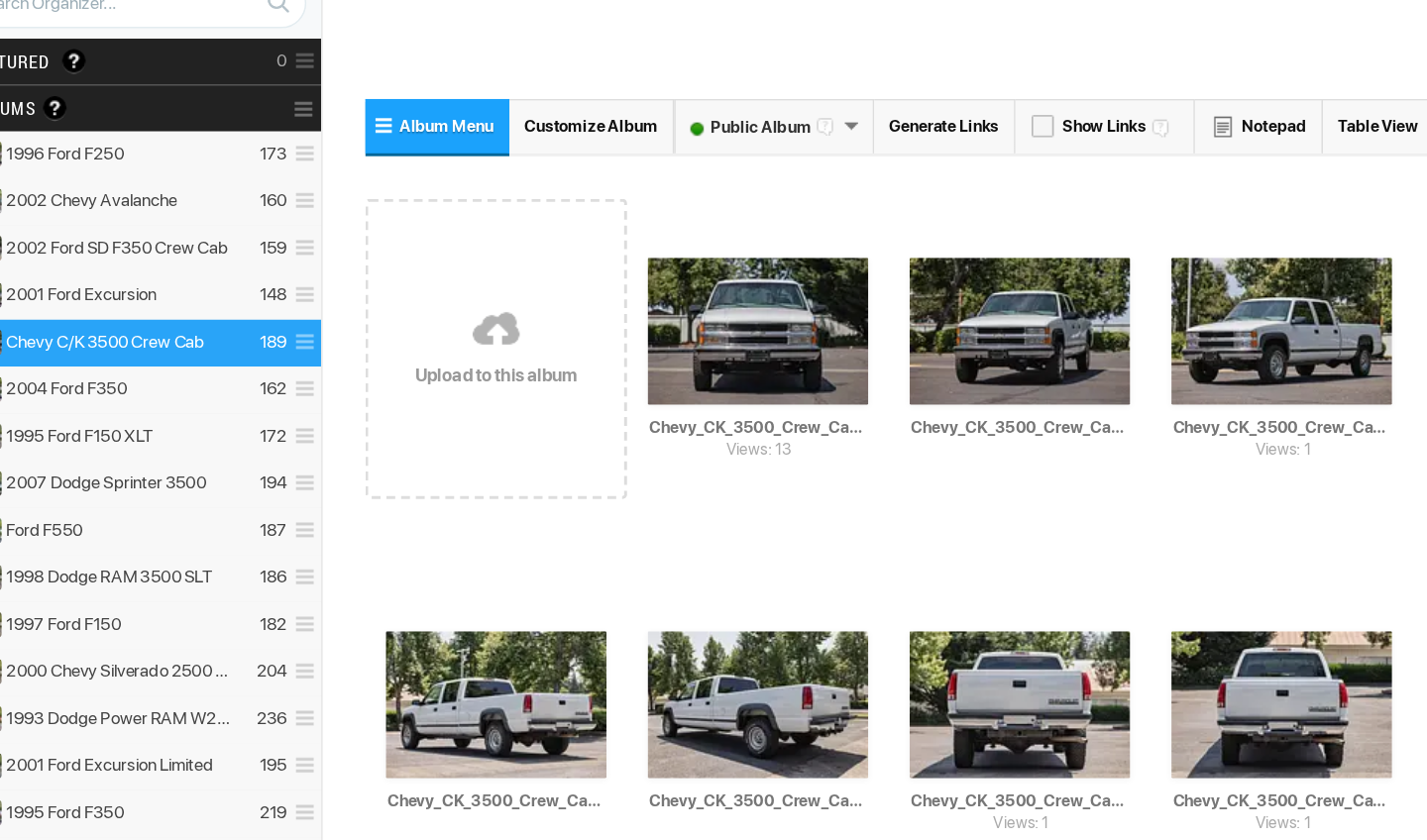 click at bounding box center (244, 333) 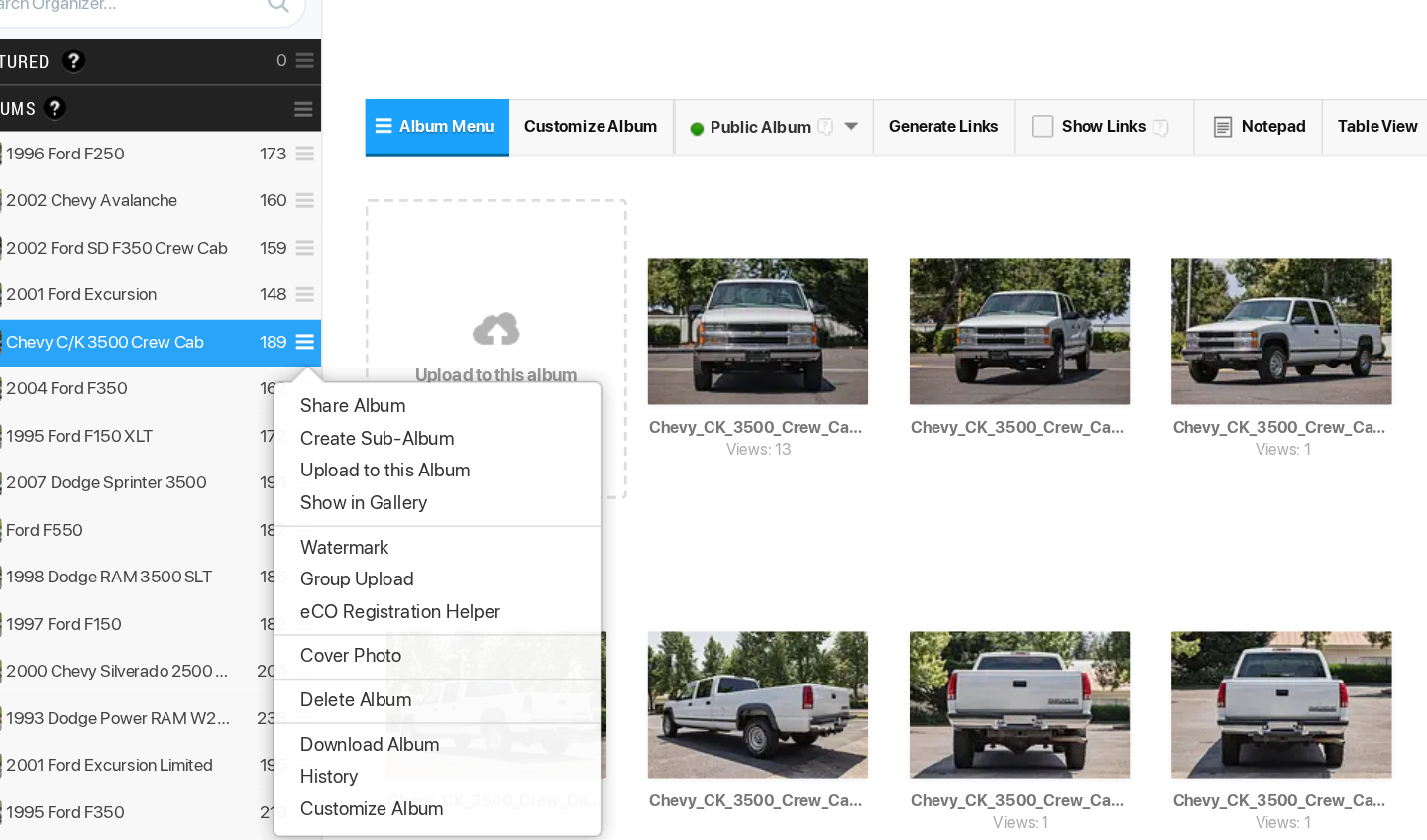 click on "Download Album" at bounding box center (336, 604) 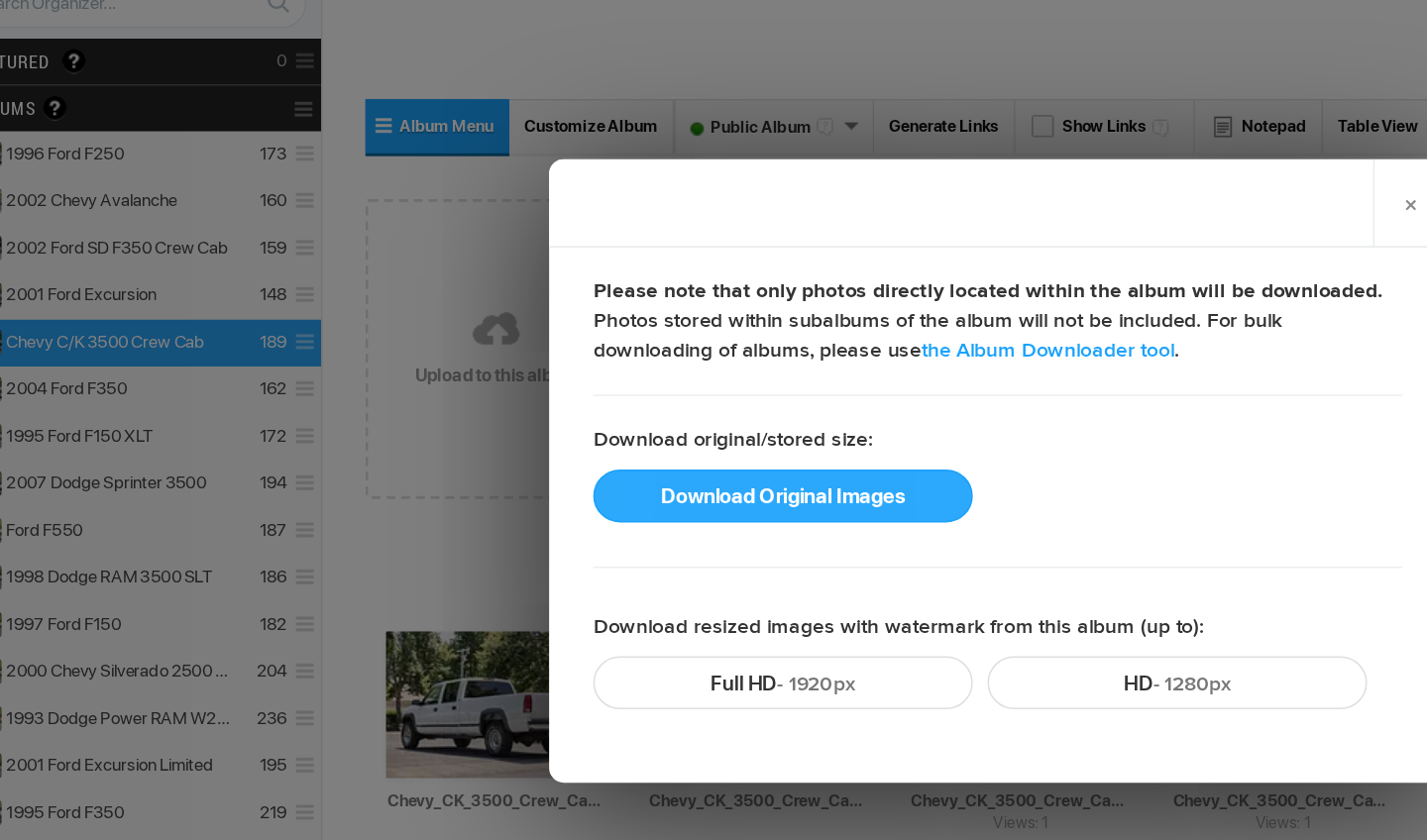 click on "Download Original Images" 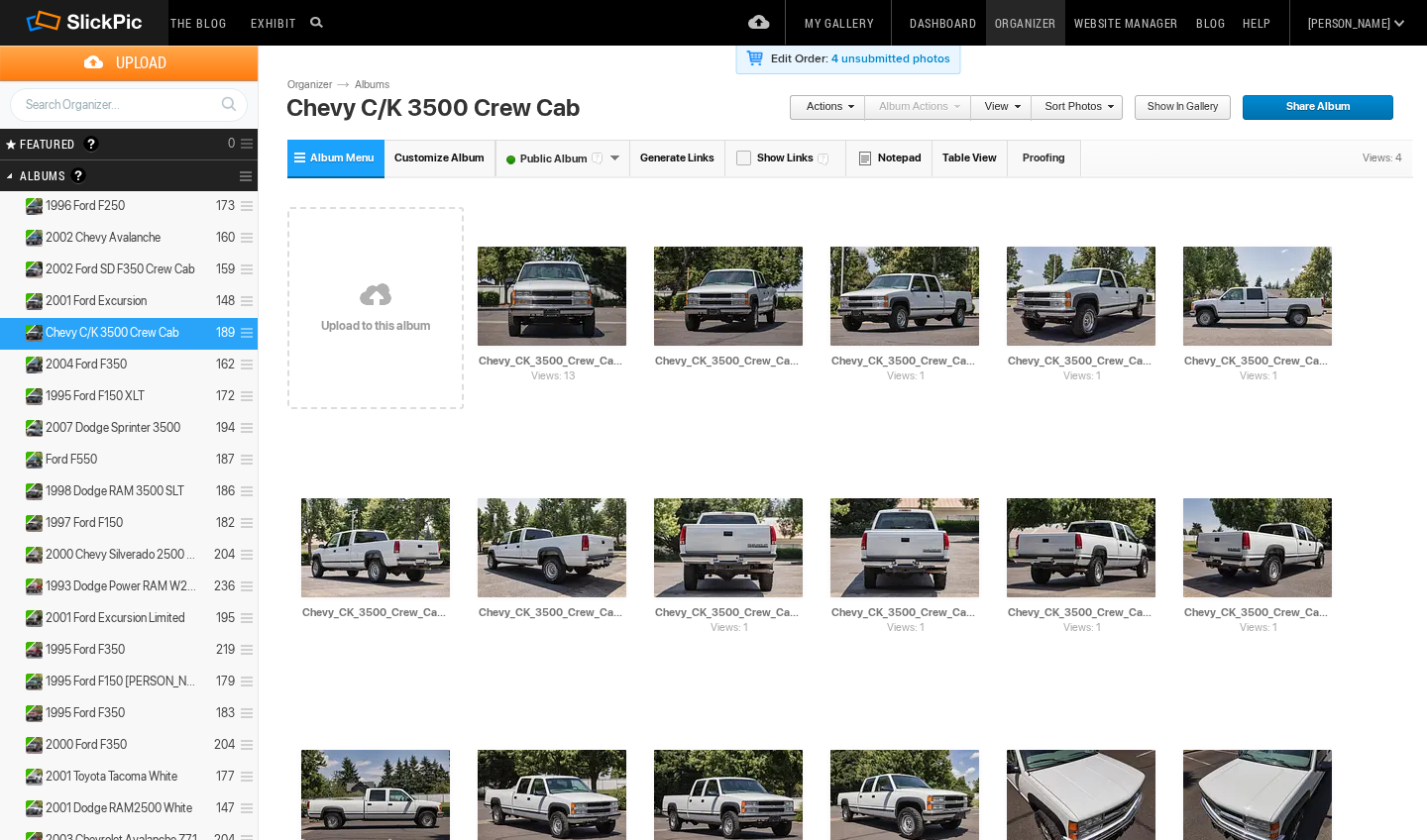 click at bounding box center [244, 333] 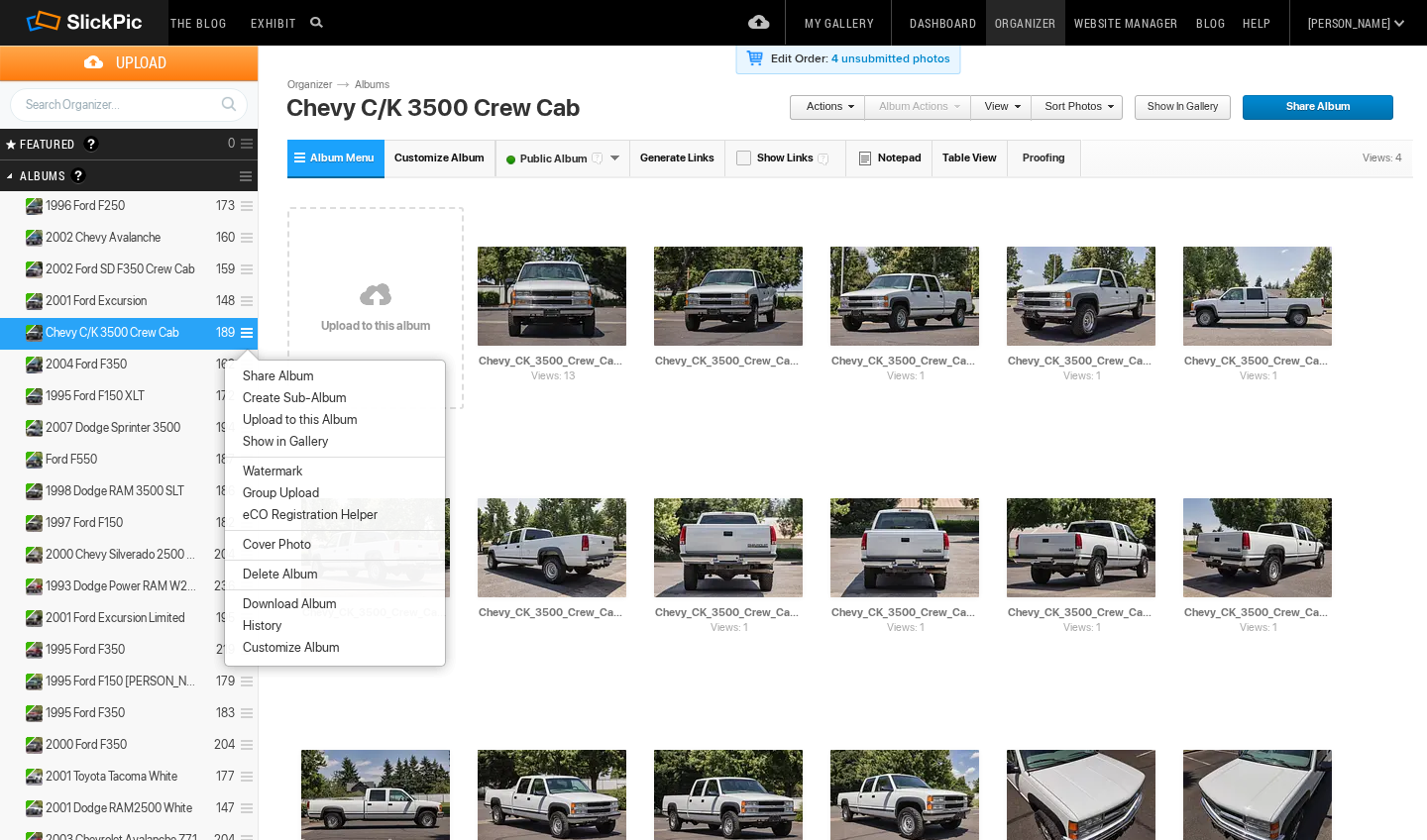 click on "Download Album" at bounding box center [335, 604] 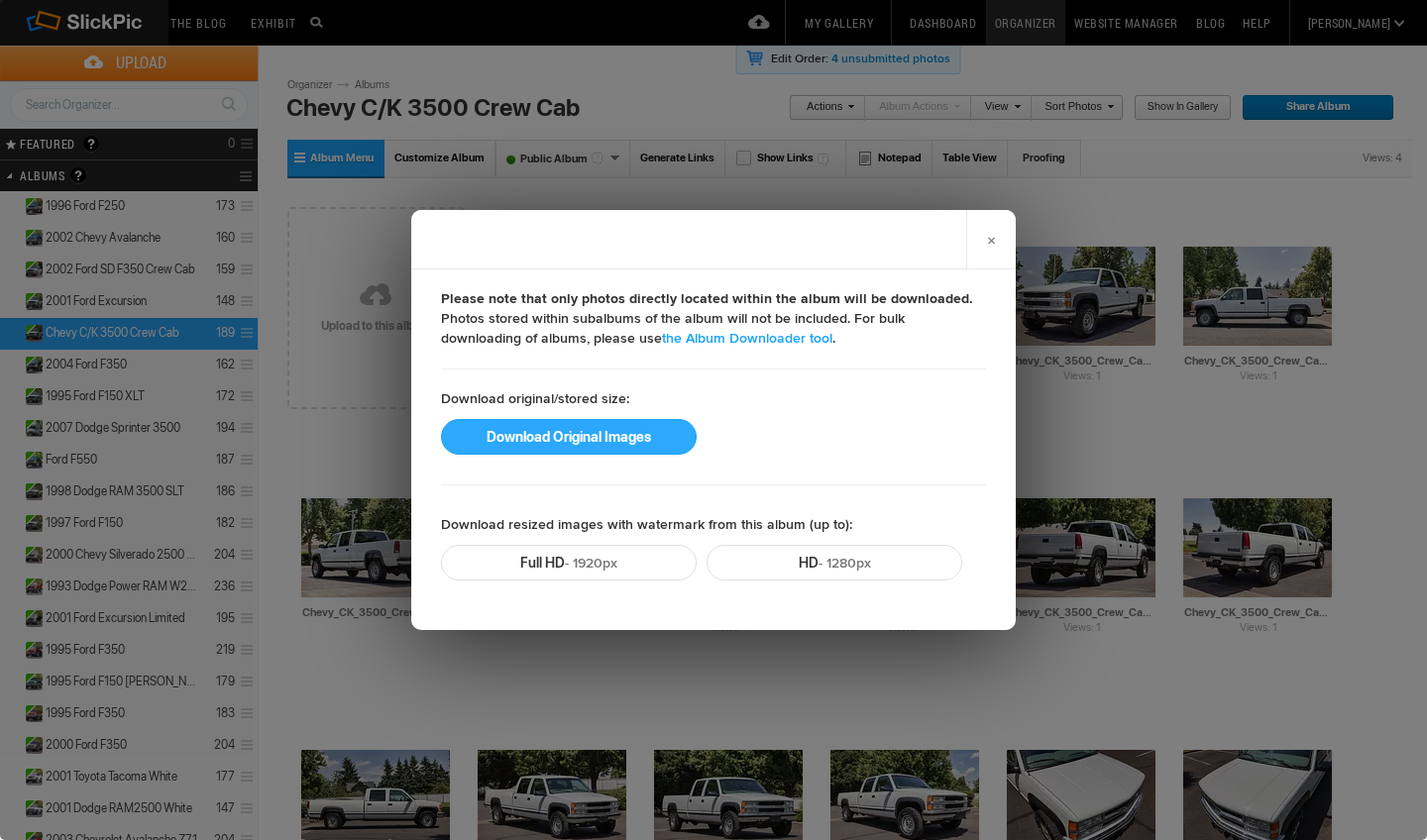 click on "Download Original Images" 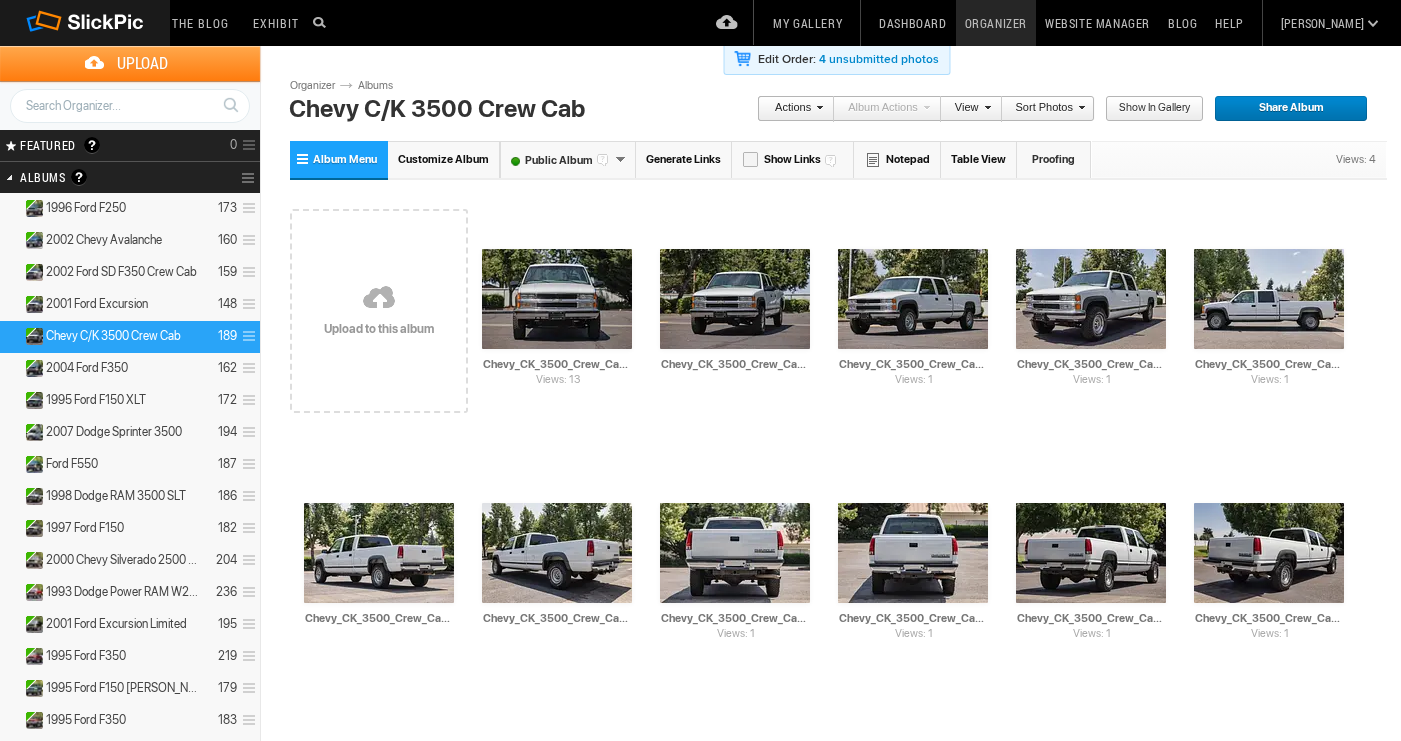 click at bounding box center (246, 336) 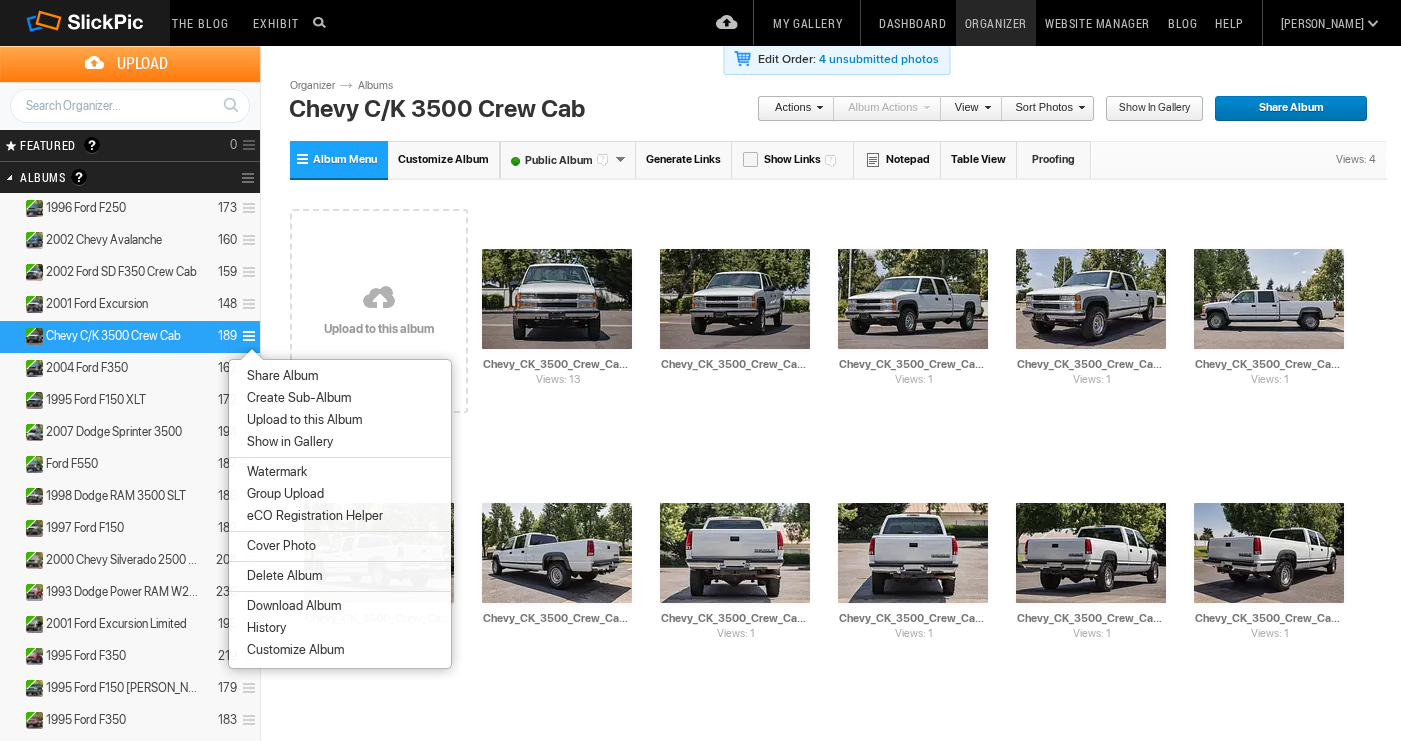 click on "Download Album" at bounding box center [291, 606] 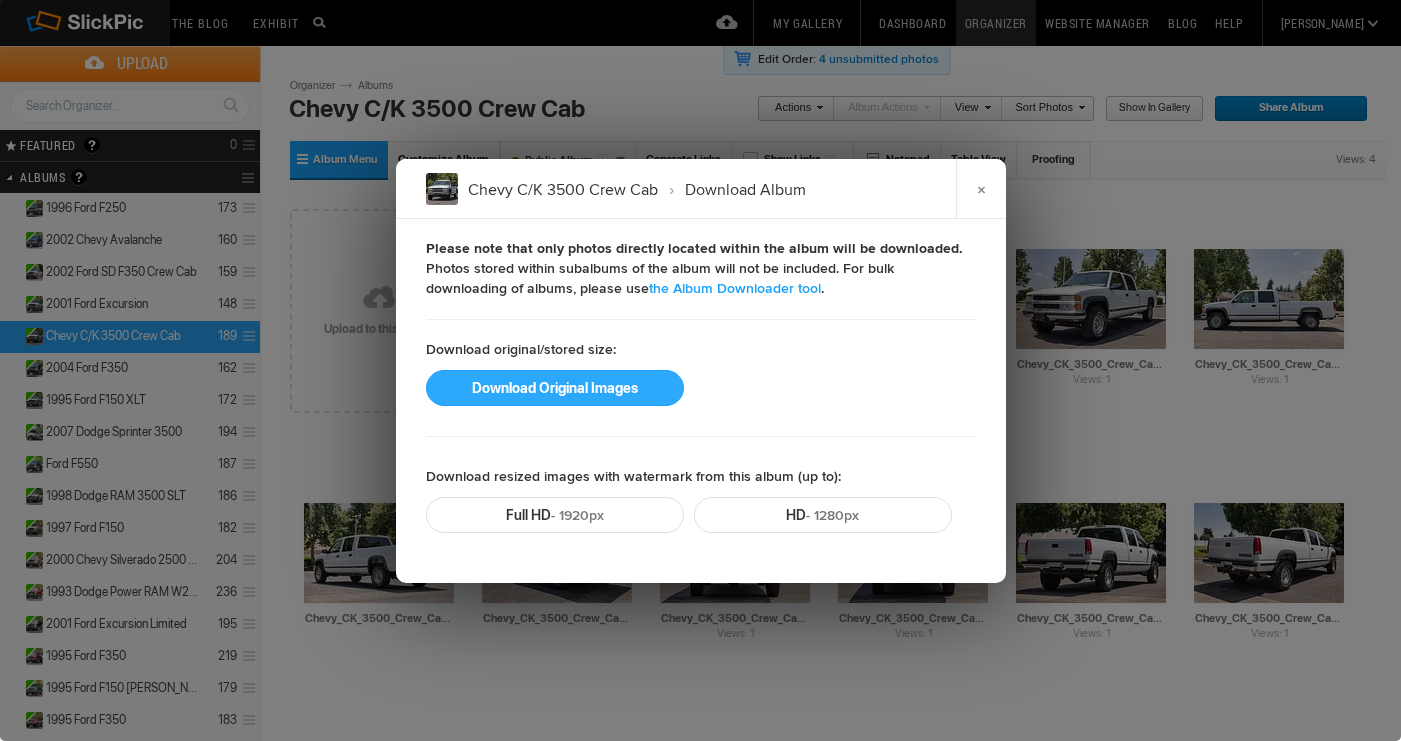click on "Download Original Images" 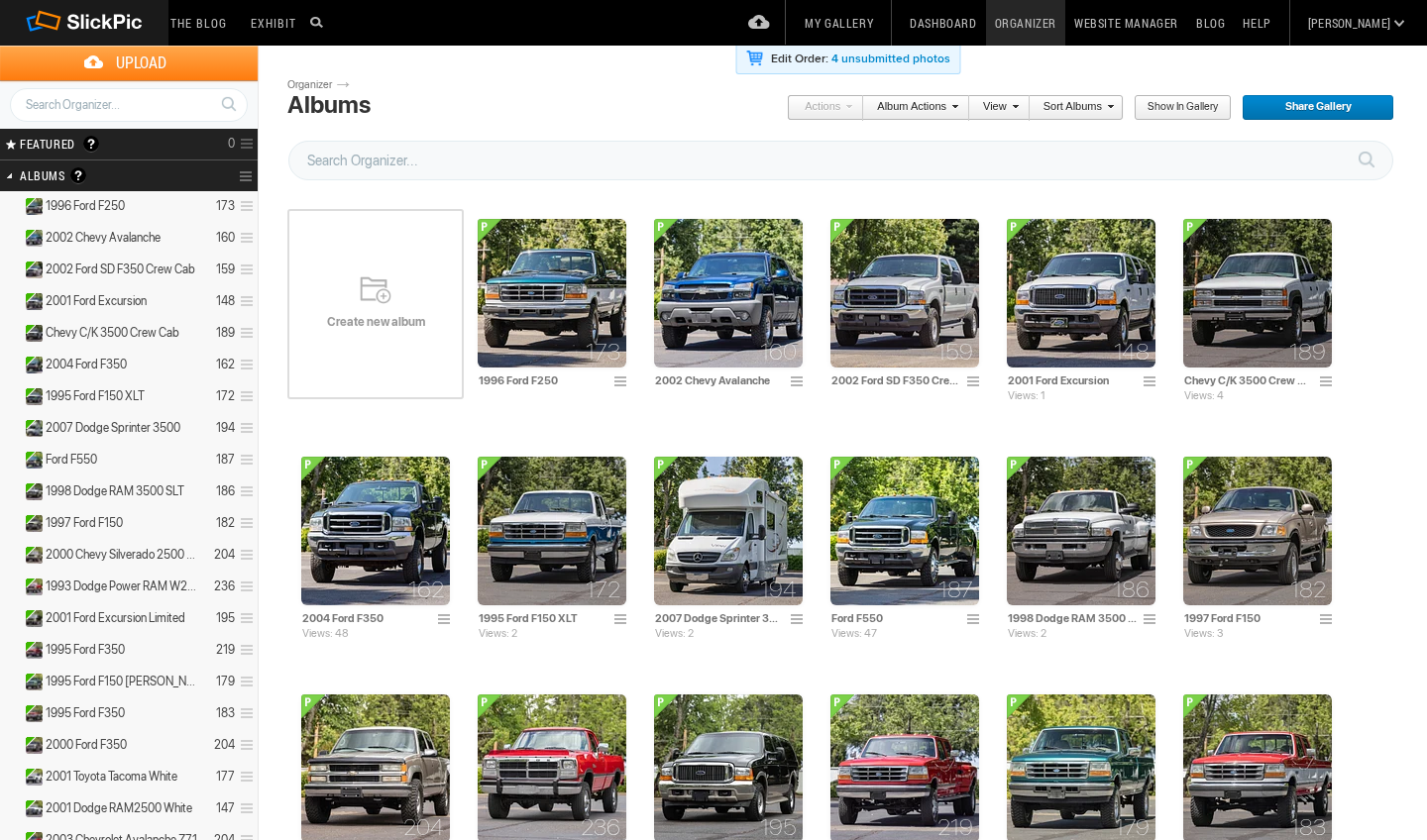 scroll, scrollTop: 0, scrollLeft: 0, axis: both 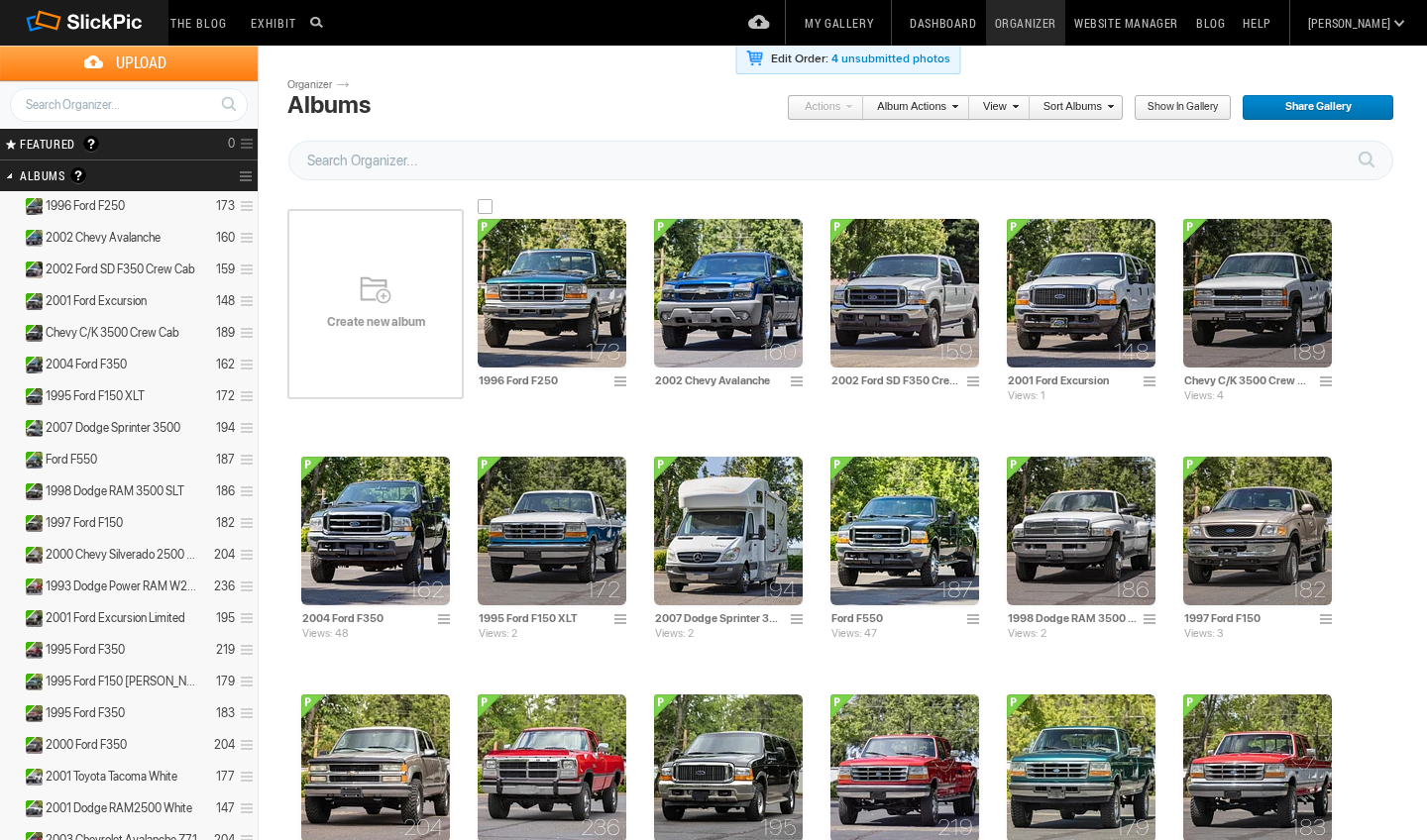 click at bounding box center [552, 293] 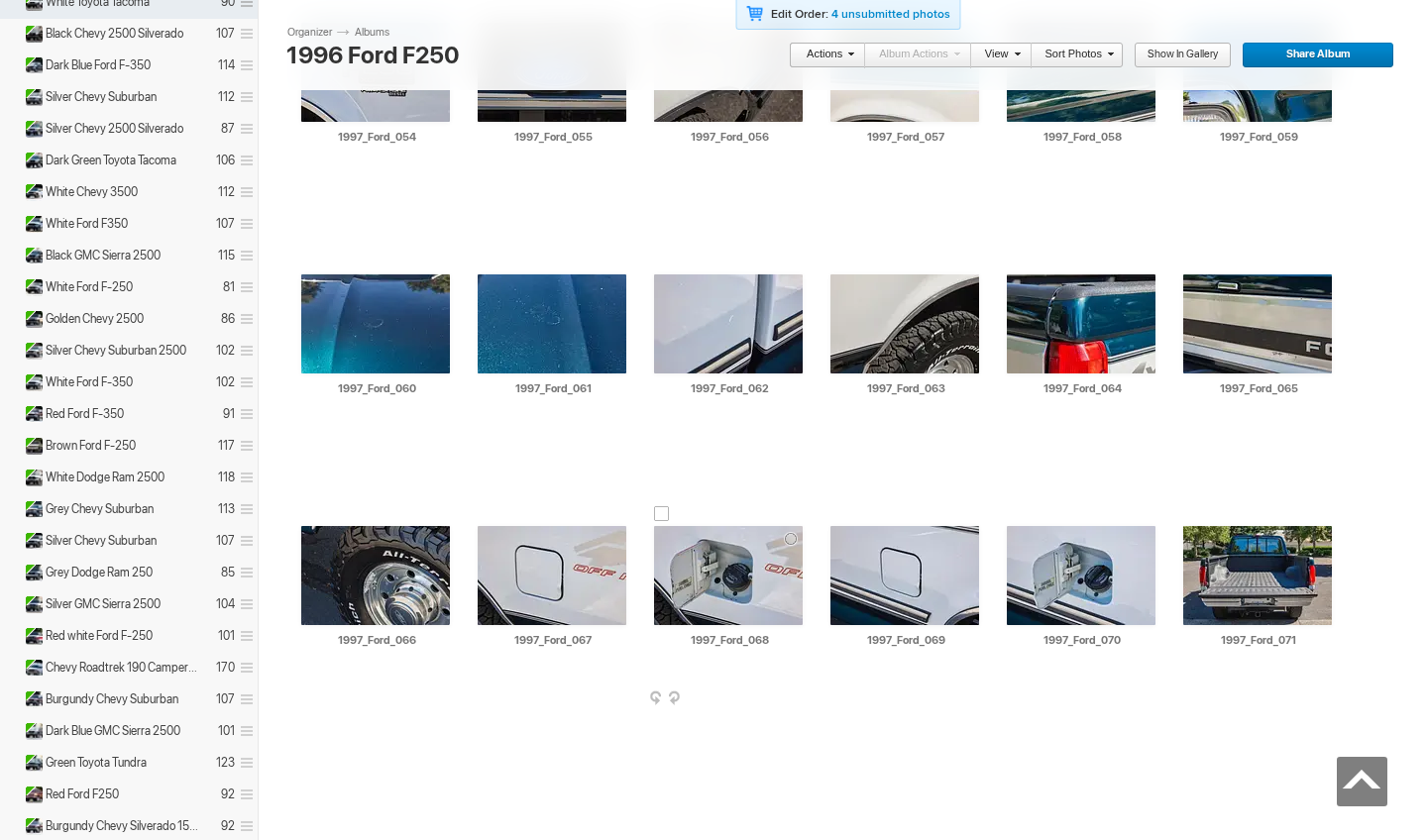 scroll, scrollTop: 2524, scrollLeft: 0, axis: vertical 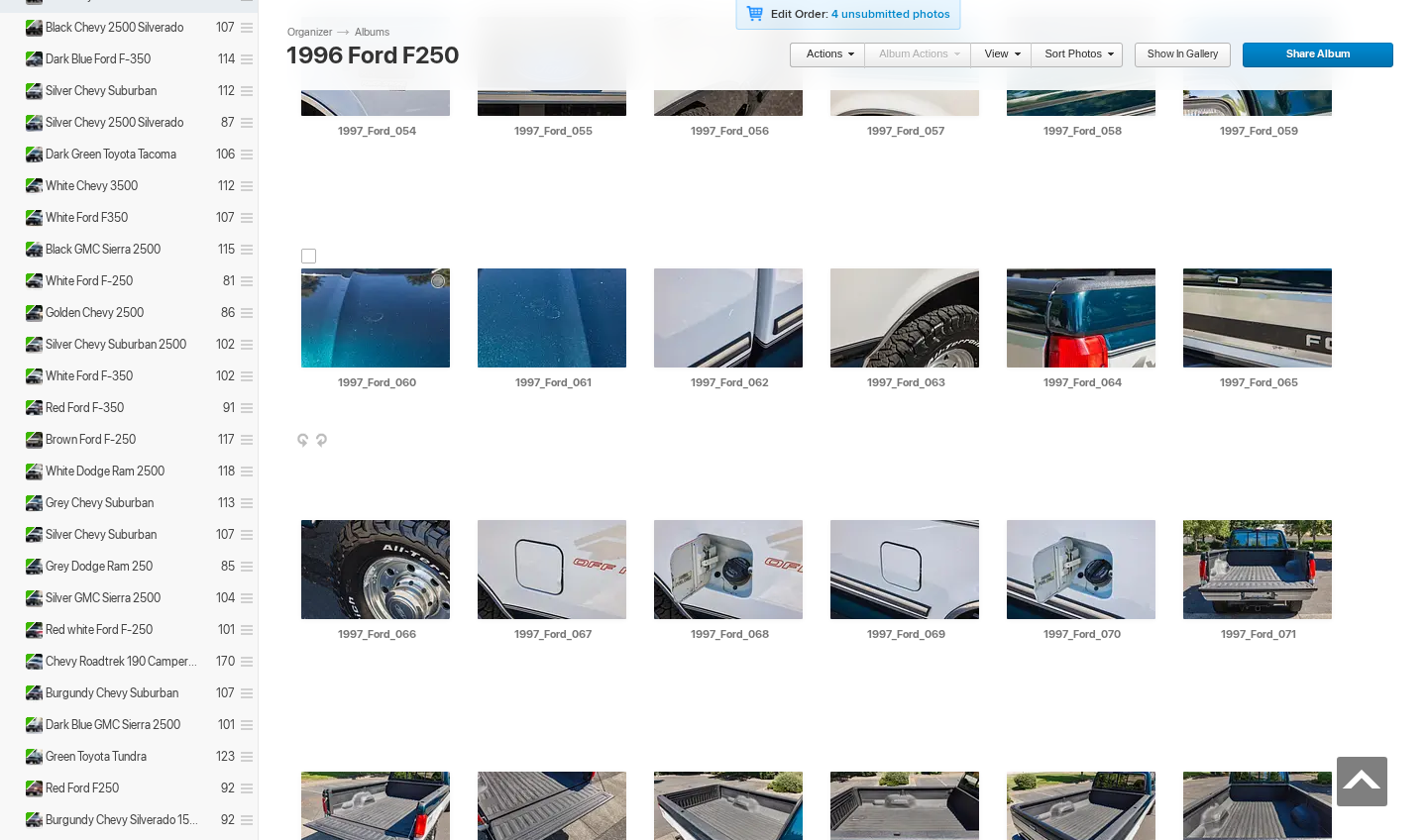 click on "AI 1997_Ford_060
HTML:
Direct:
Forum:
Photo ID:
22716900
More...
Order Print Submit For Edit" at bounding box center (376, 330) 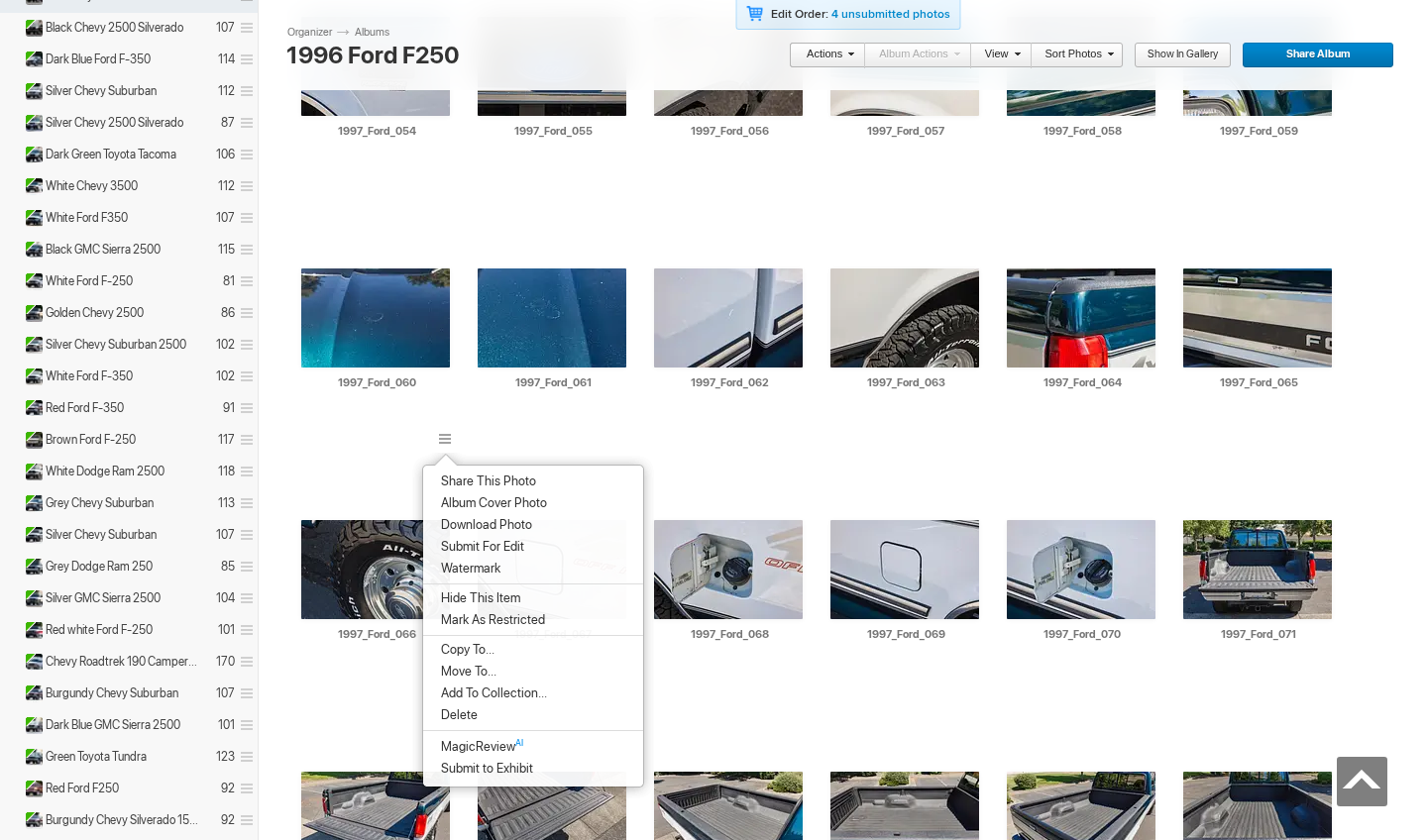 click on "Delete" at bounding box center [533, 715] 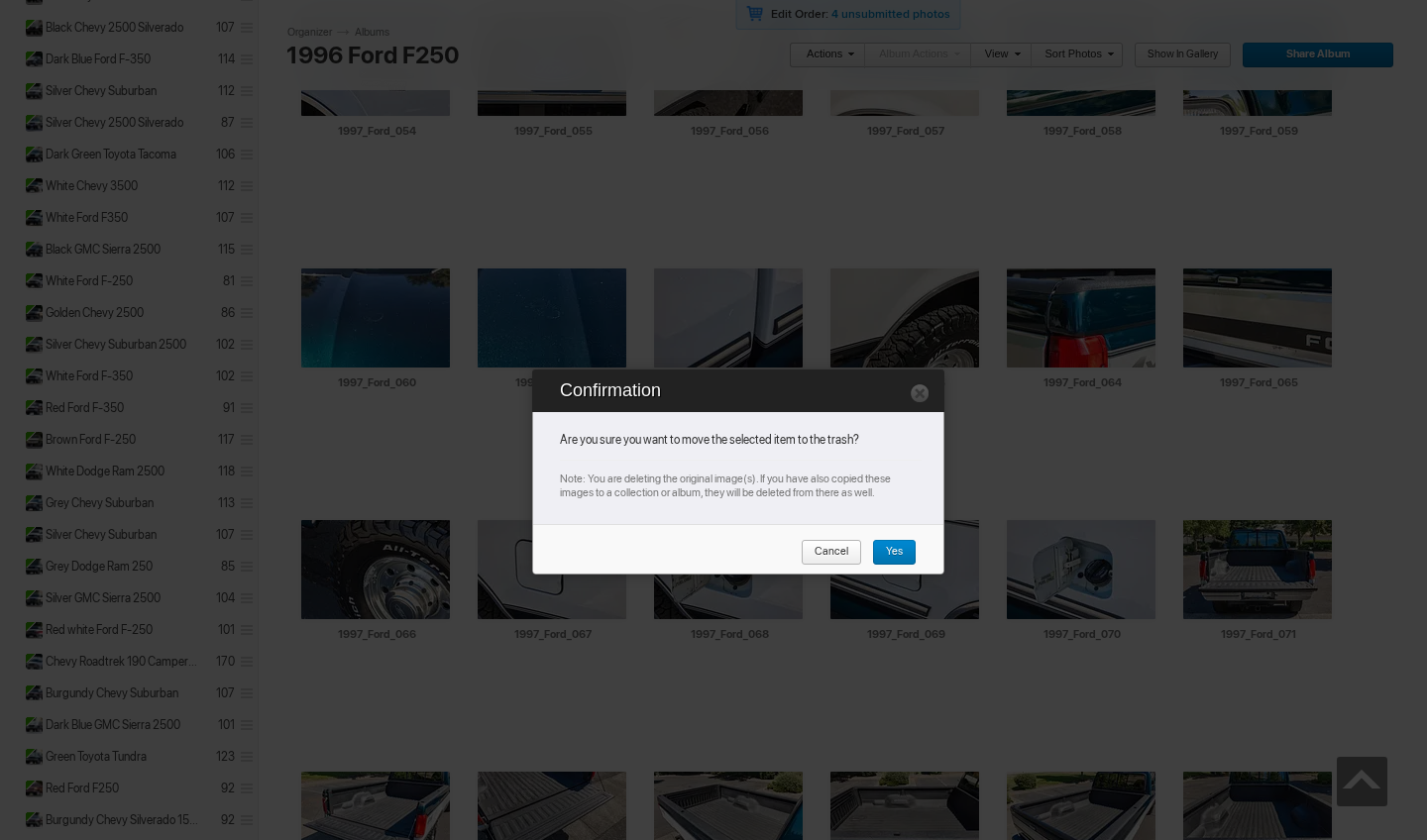 click on "Yes" at bounding box center (887, 553) 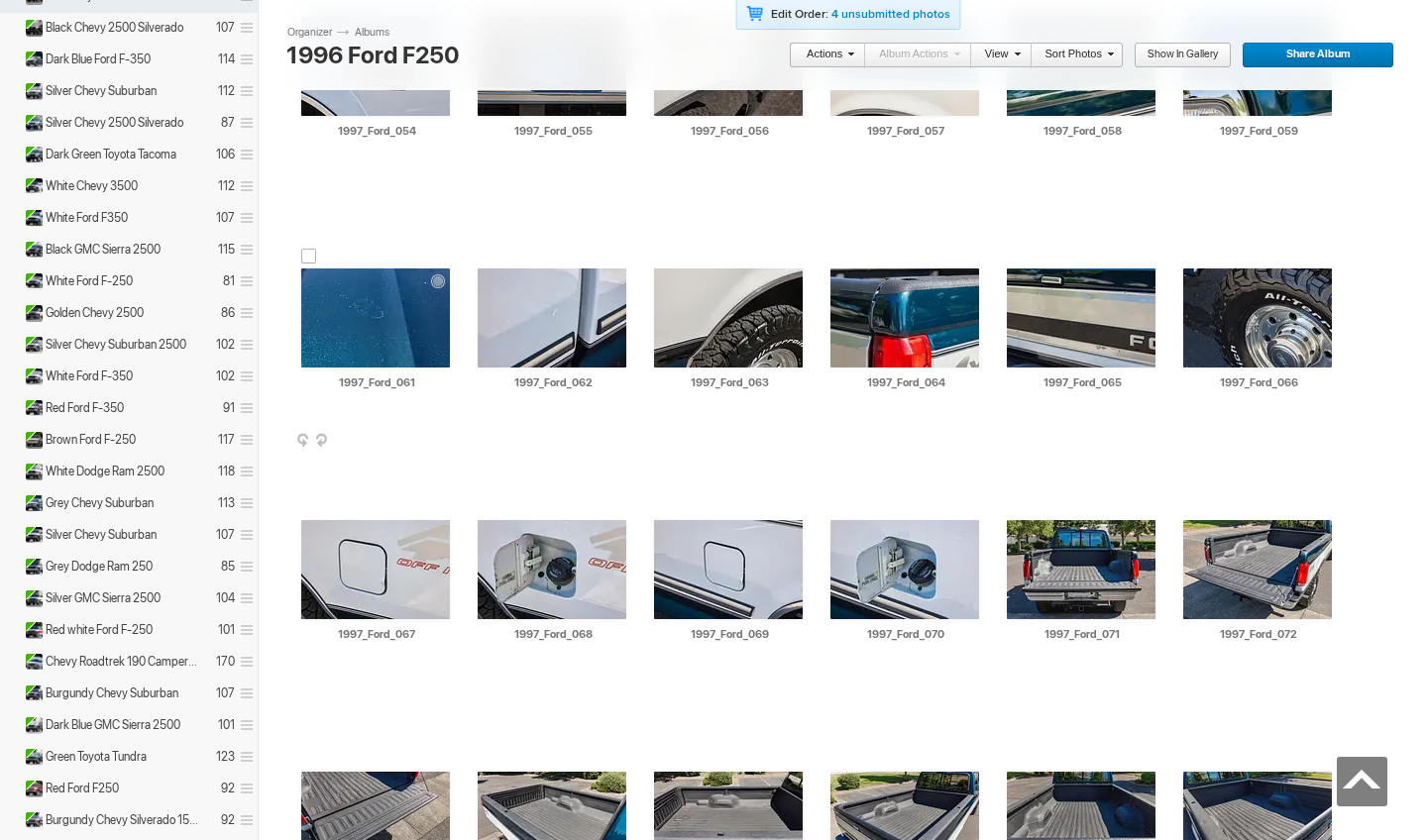click at bounding box center [448, 442] 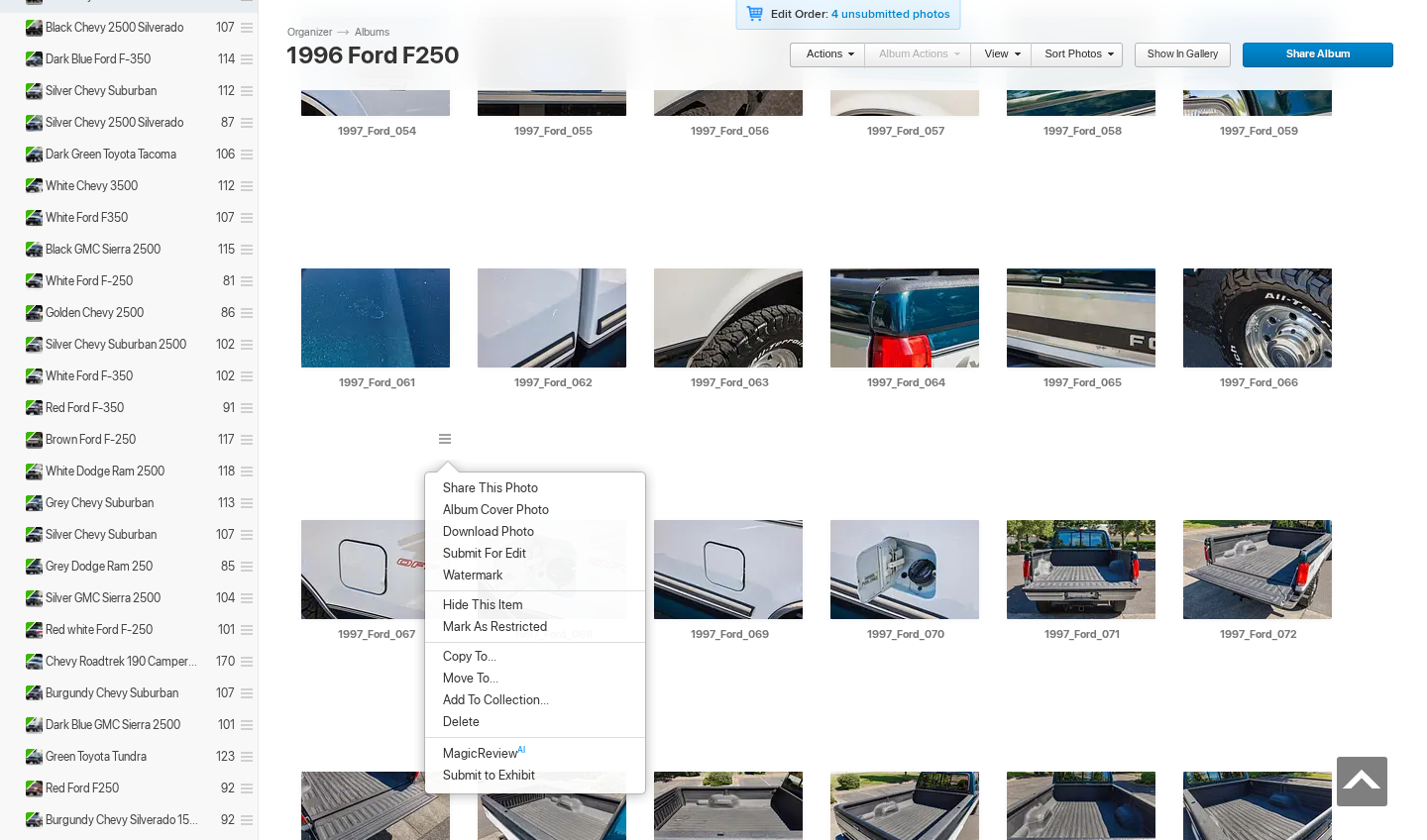 click on "Delete" at bounding box center [535, 722] 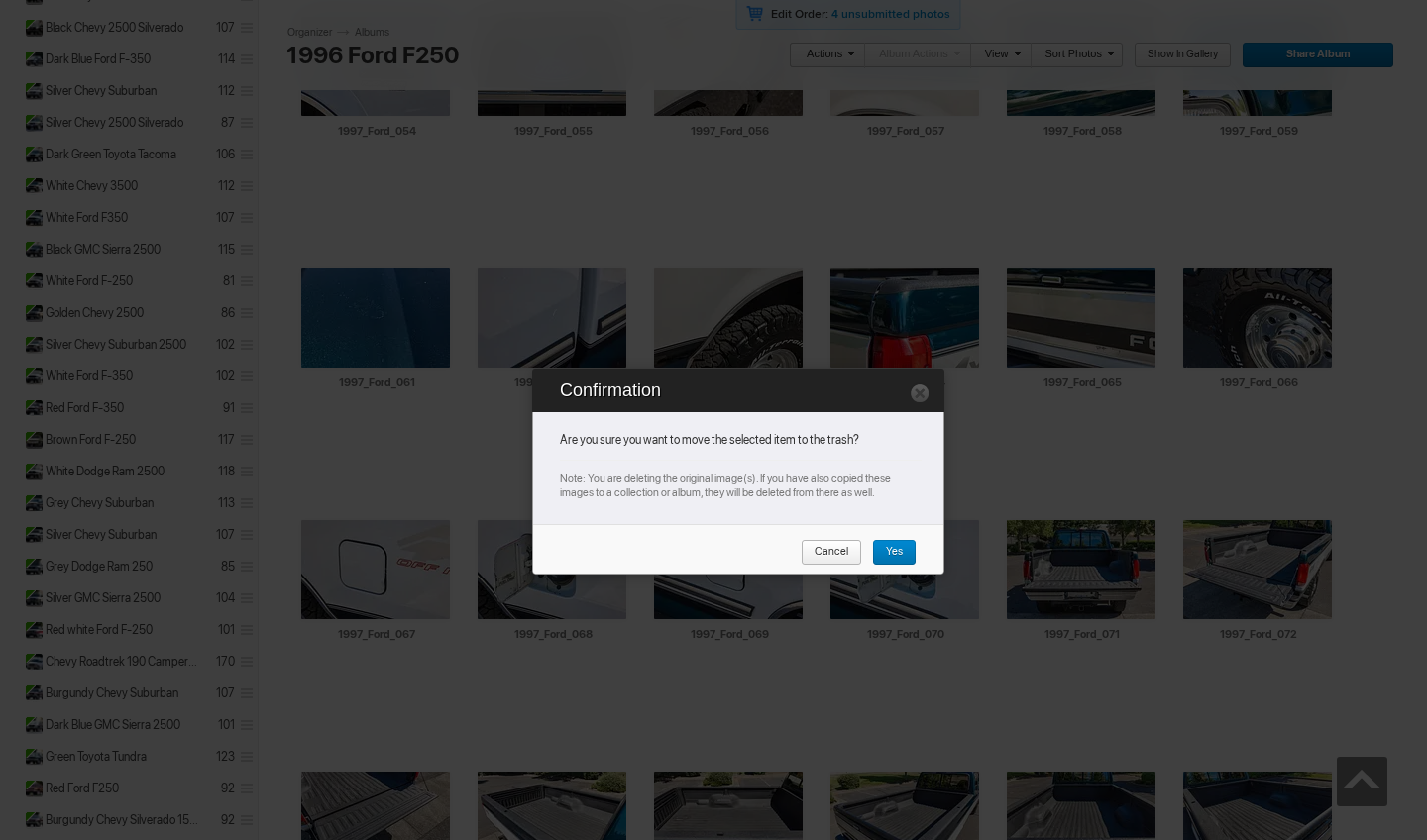click on "Yes" at bounding box center (887, 553) 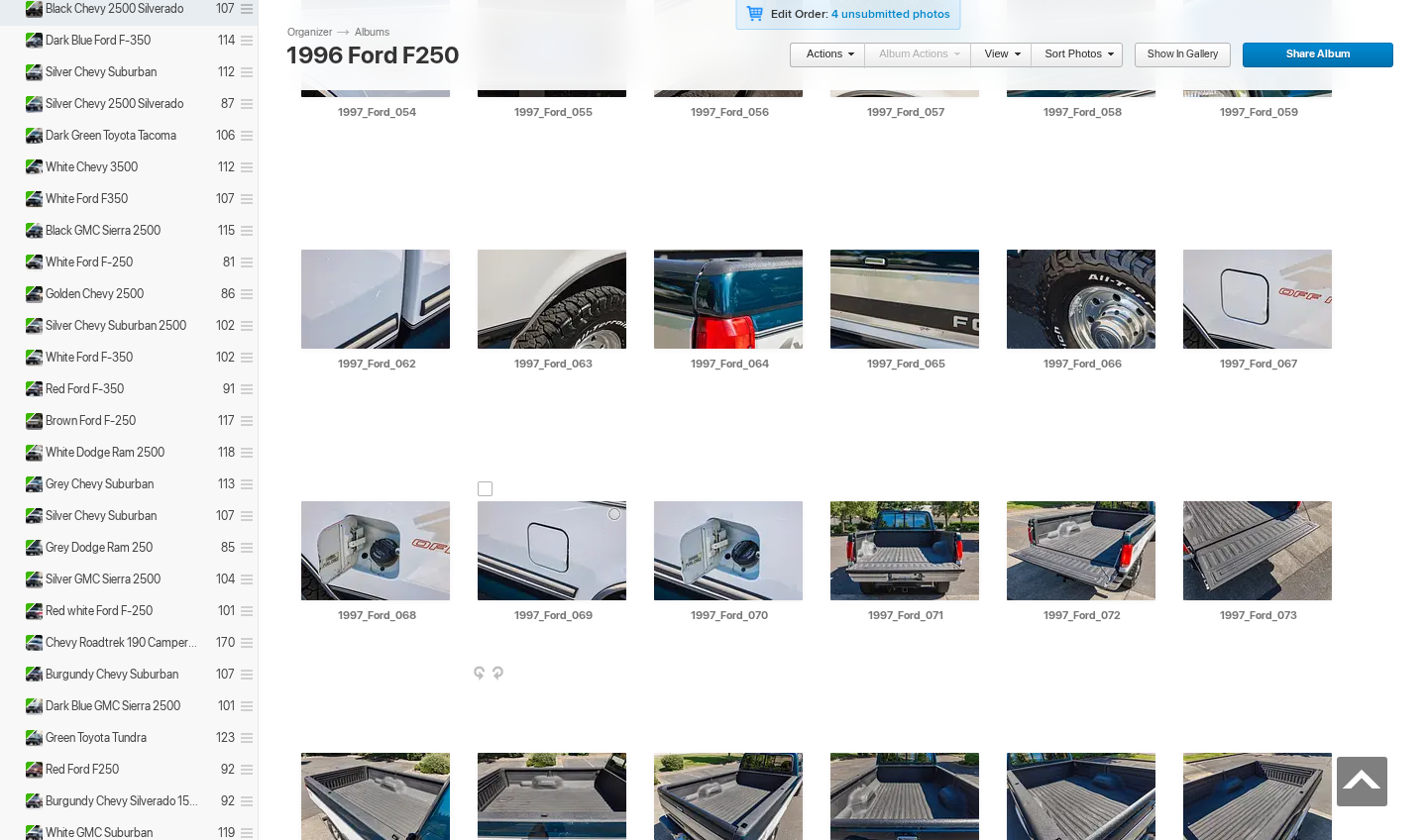 scroll, scrollTop: 2539, scrollLeft: 0, axis: vertical 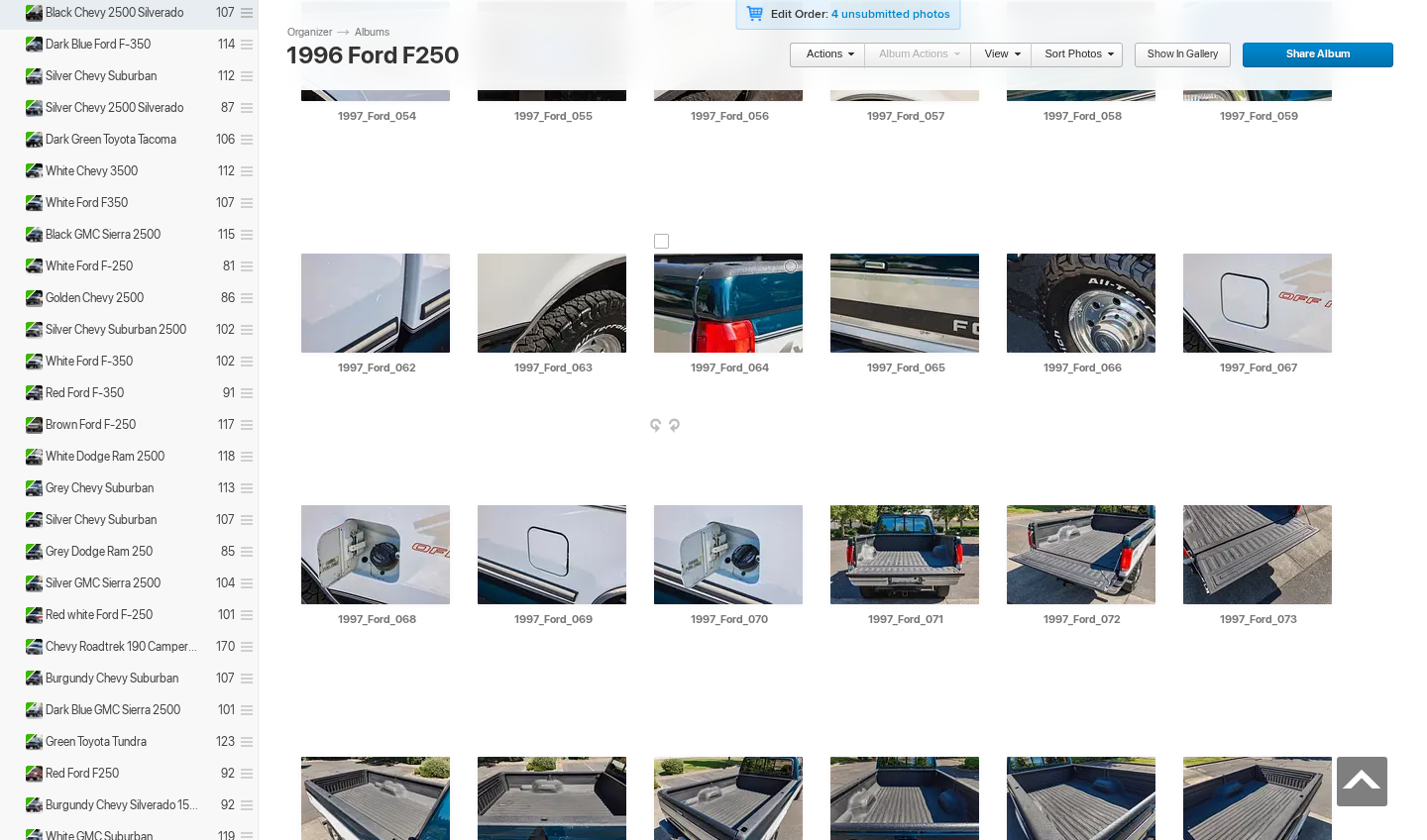 click at bounding box center [801, 427] 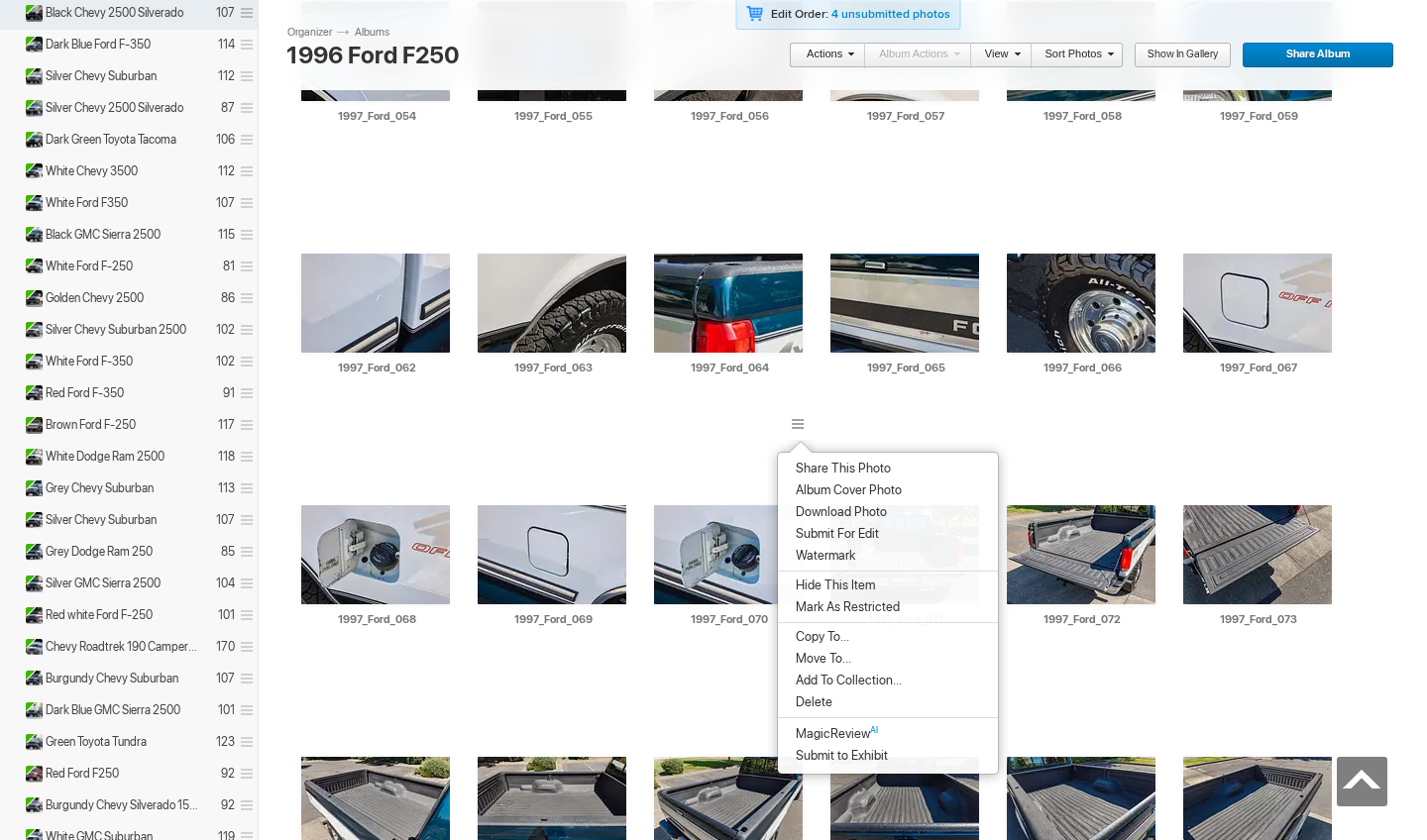 click on "Delete" at bounding box center [888, 702] 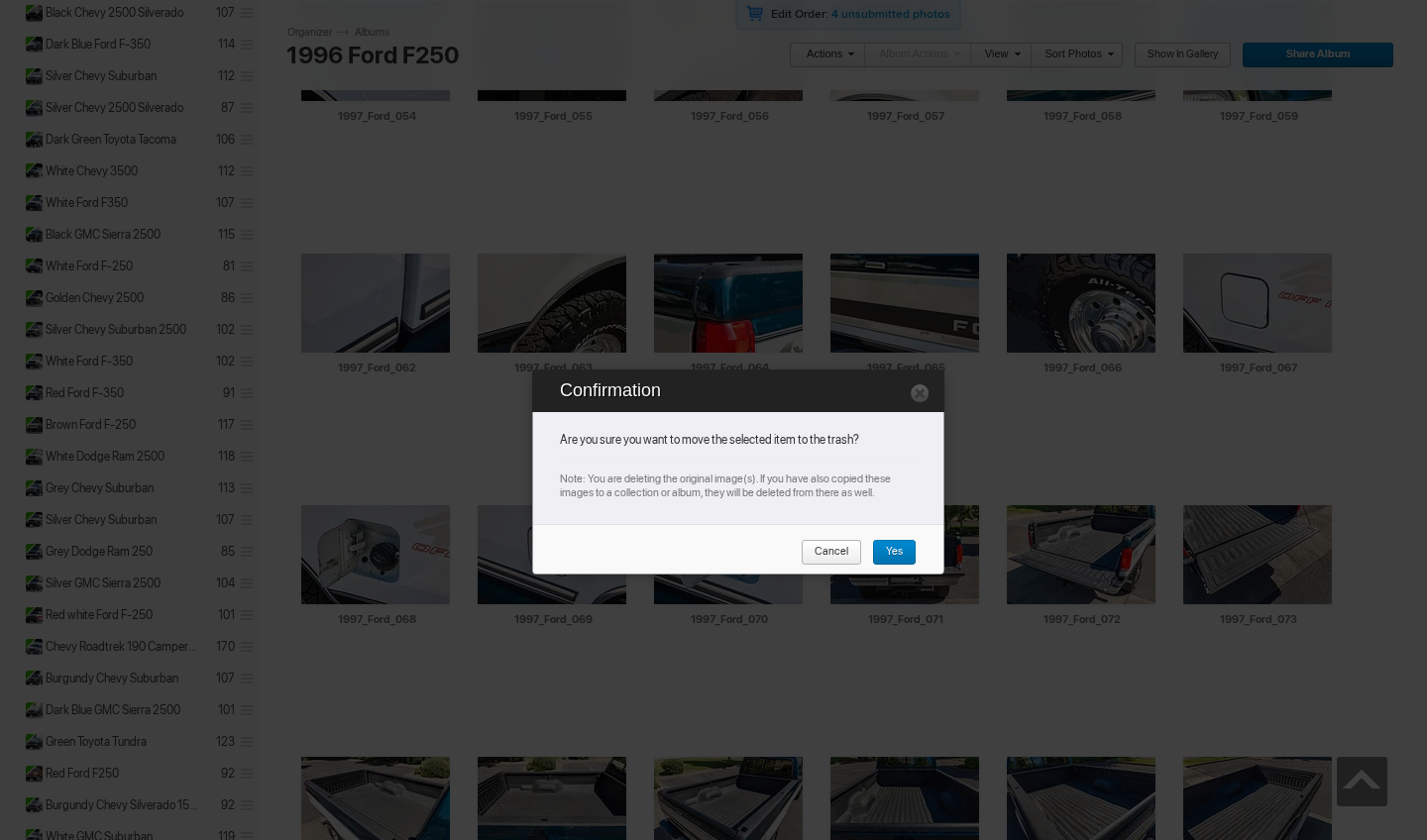 click on "Yes" at bounding box center (887, 553) 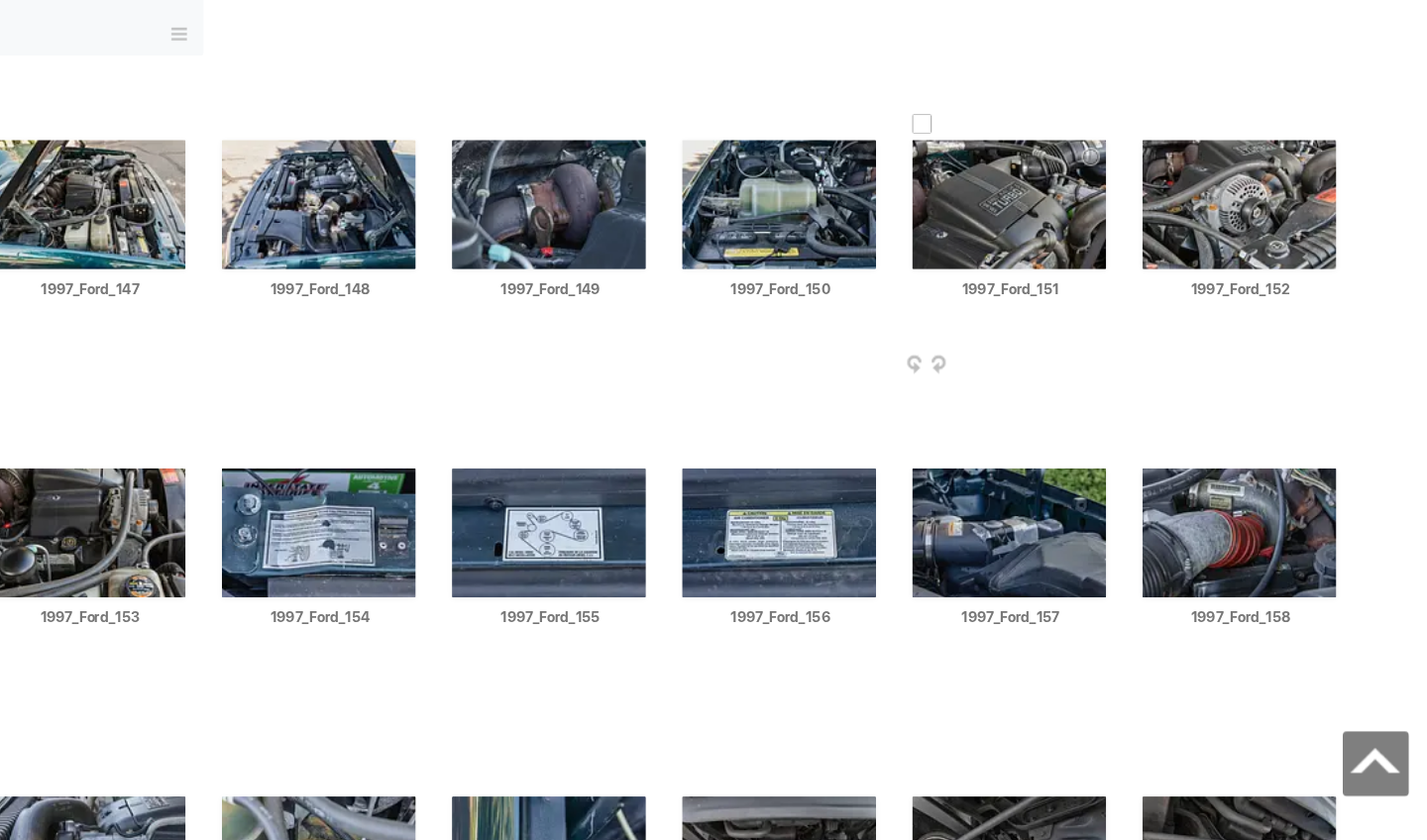 scroll, scrollTop: 6024, scrollLeft: 0, axis: vertical 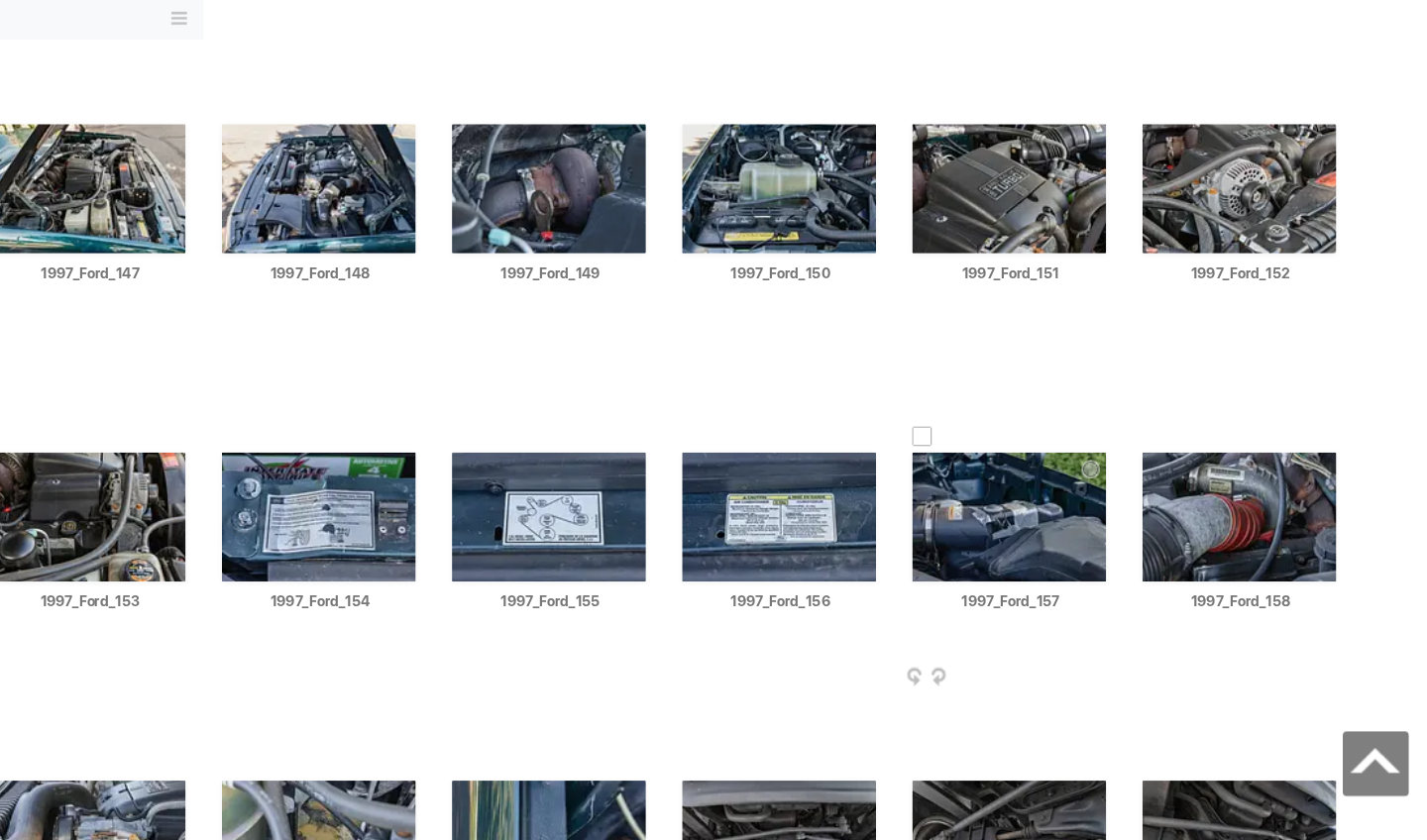 click at bounding box center [1153, 716] 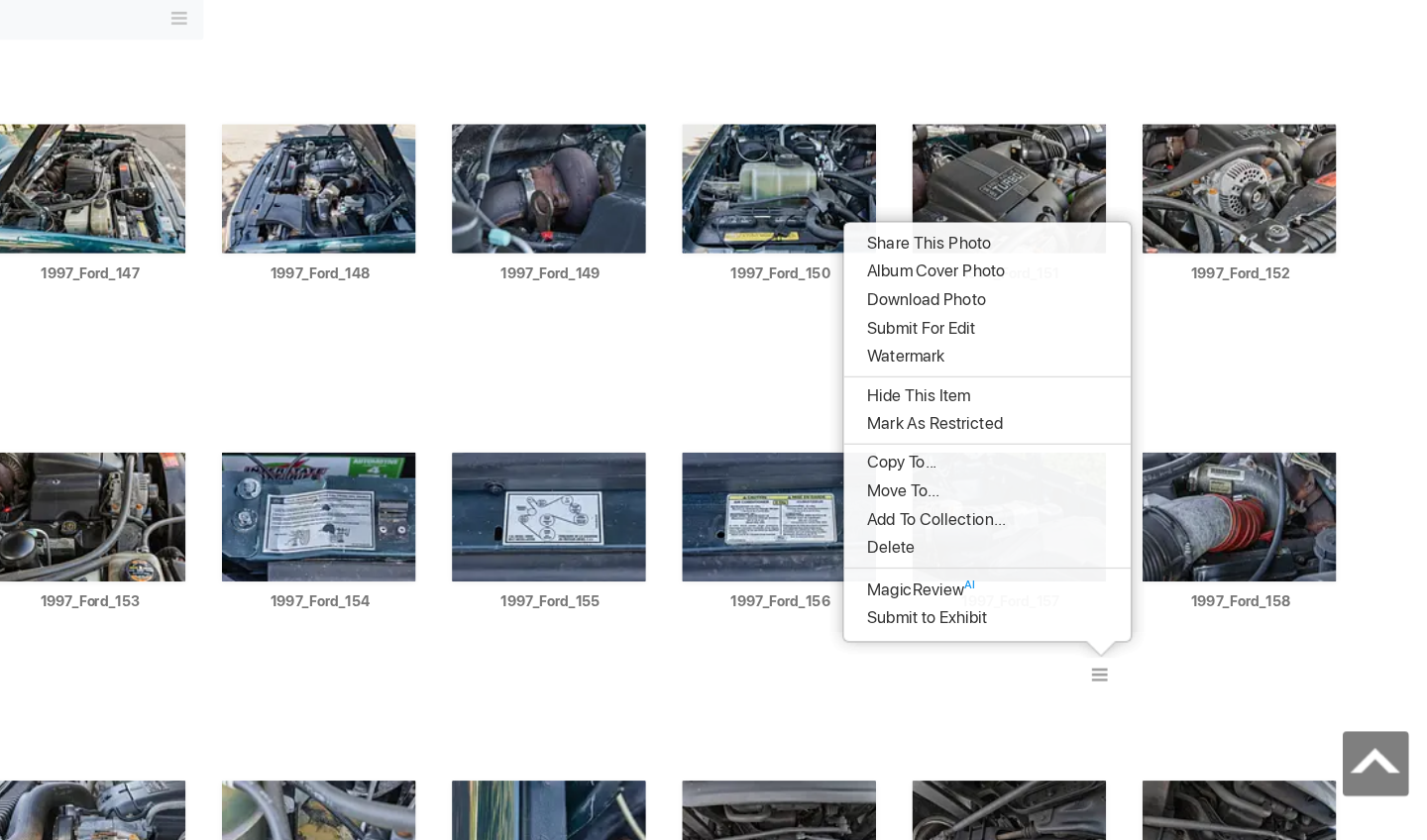 click on "Delete" at bounding box center [1064, 616] 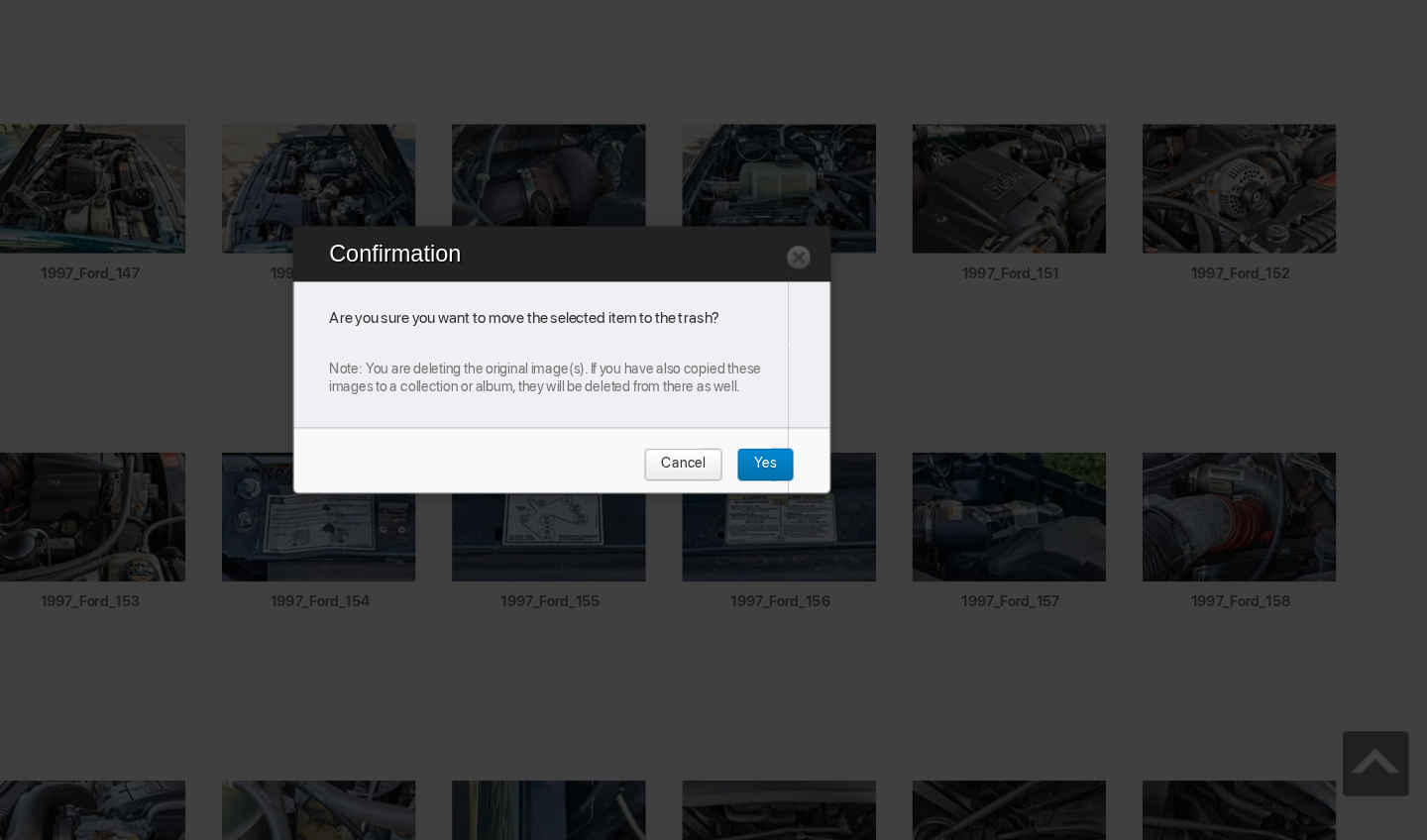 click on "Yes" at bounding box center [887, 553] 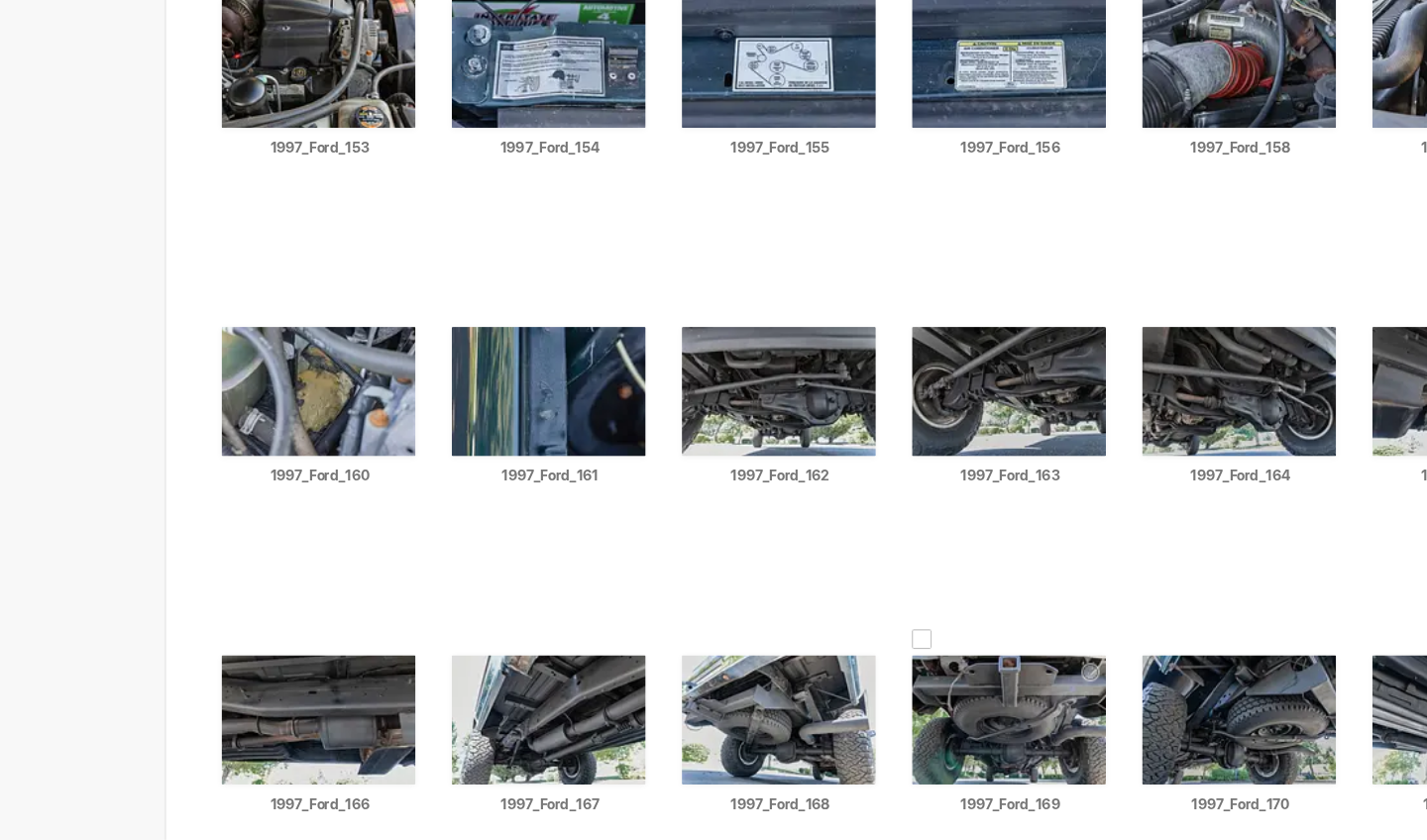 scroll, scrollTop: 6372, scrollLeft: 0, axis: vertical 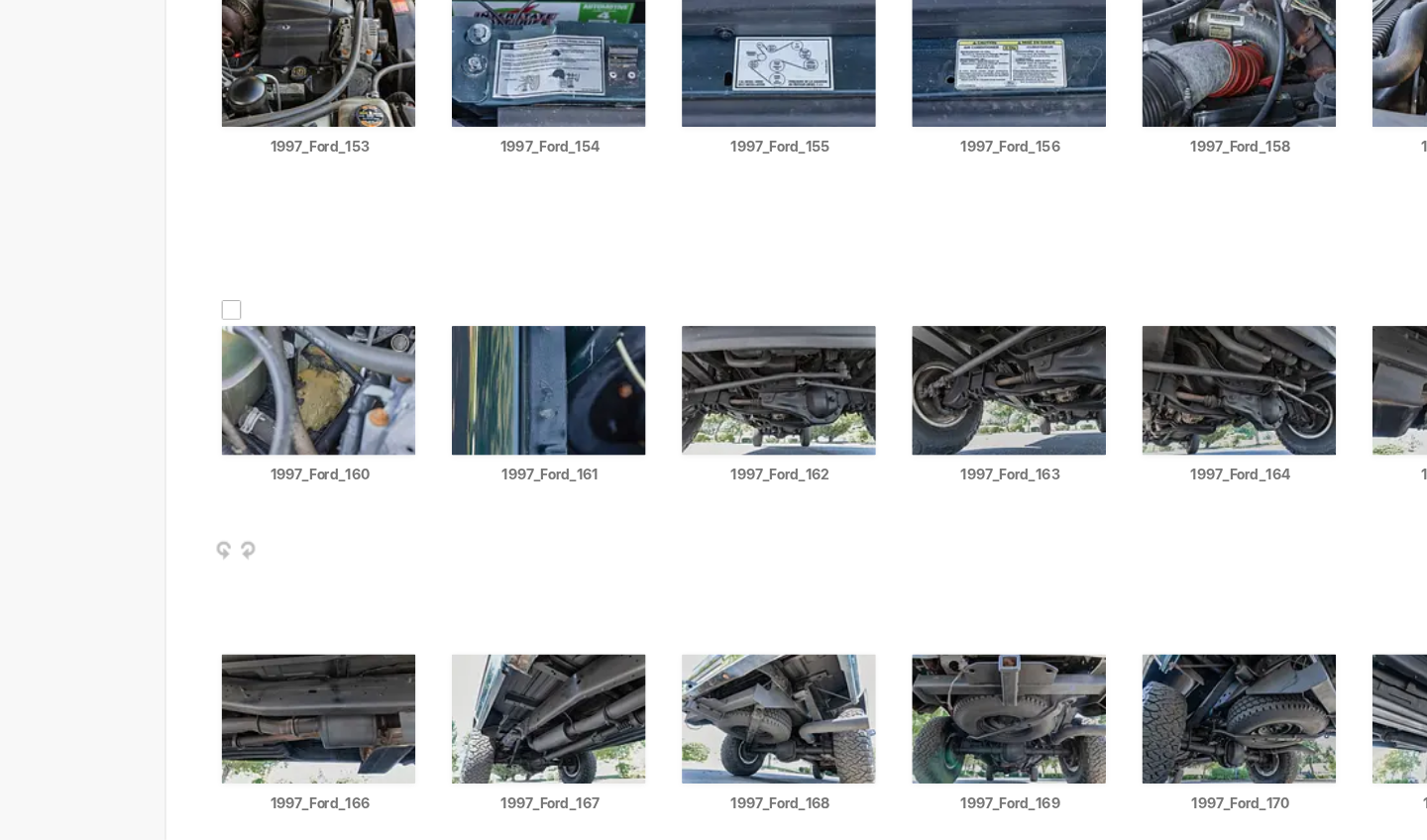 click at bounding box center (448, 619) 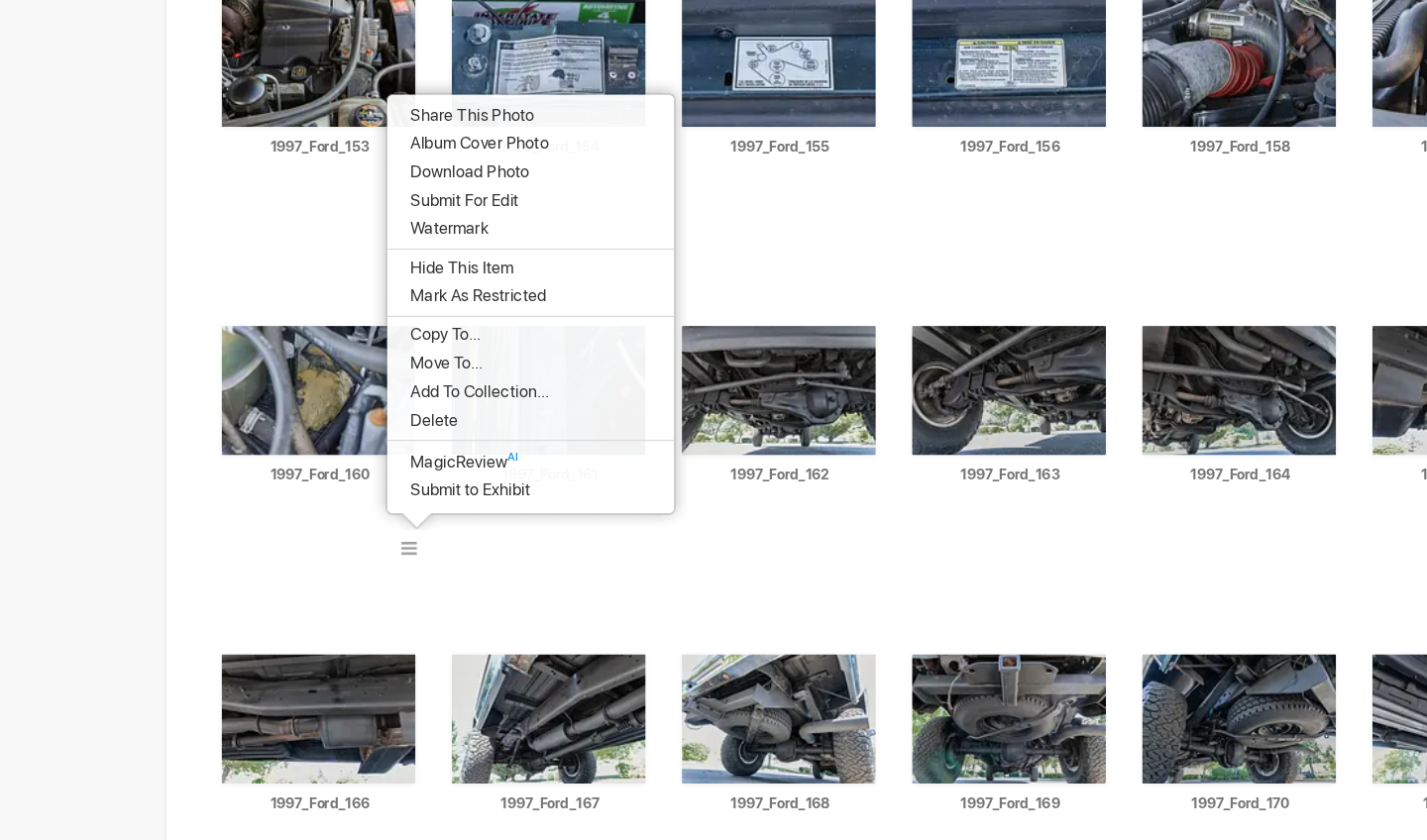 click on "Delete" at bounding box center (538, 518) 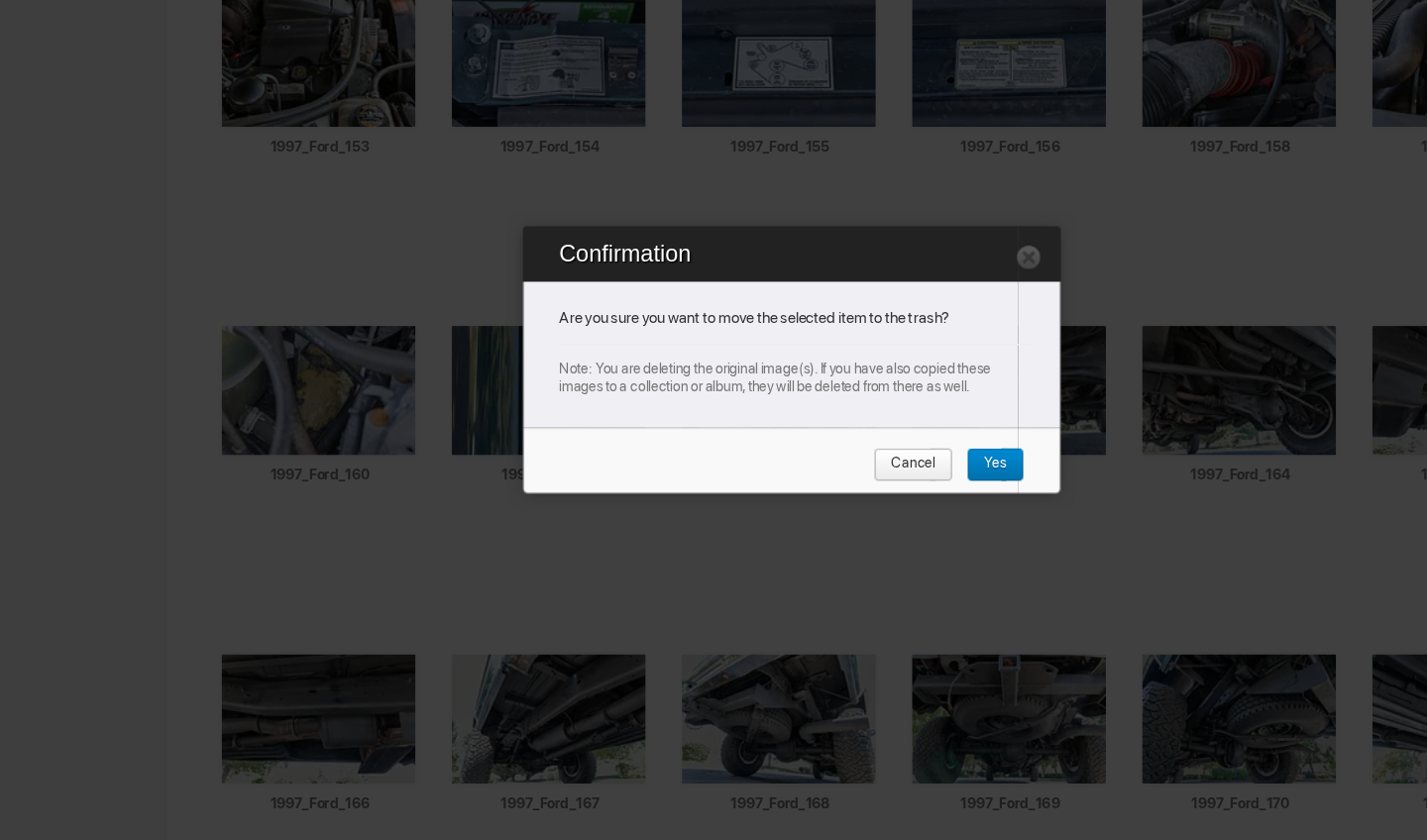 click on "Yes" at bounding box center (887, 553) 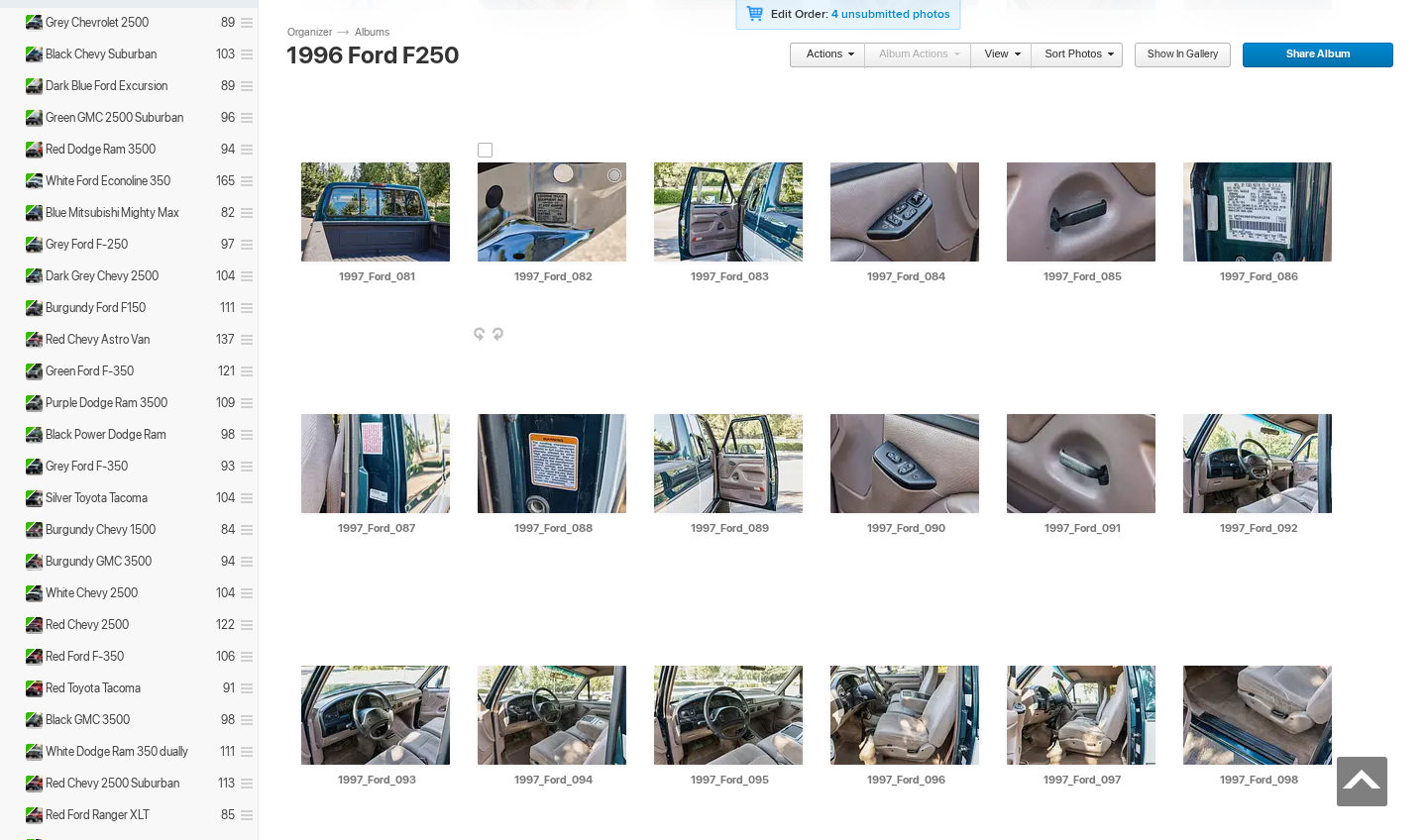 scroll, scrollTop: 3387, scrollLeft: 0, axis: vertical 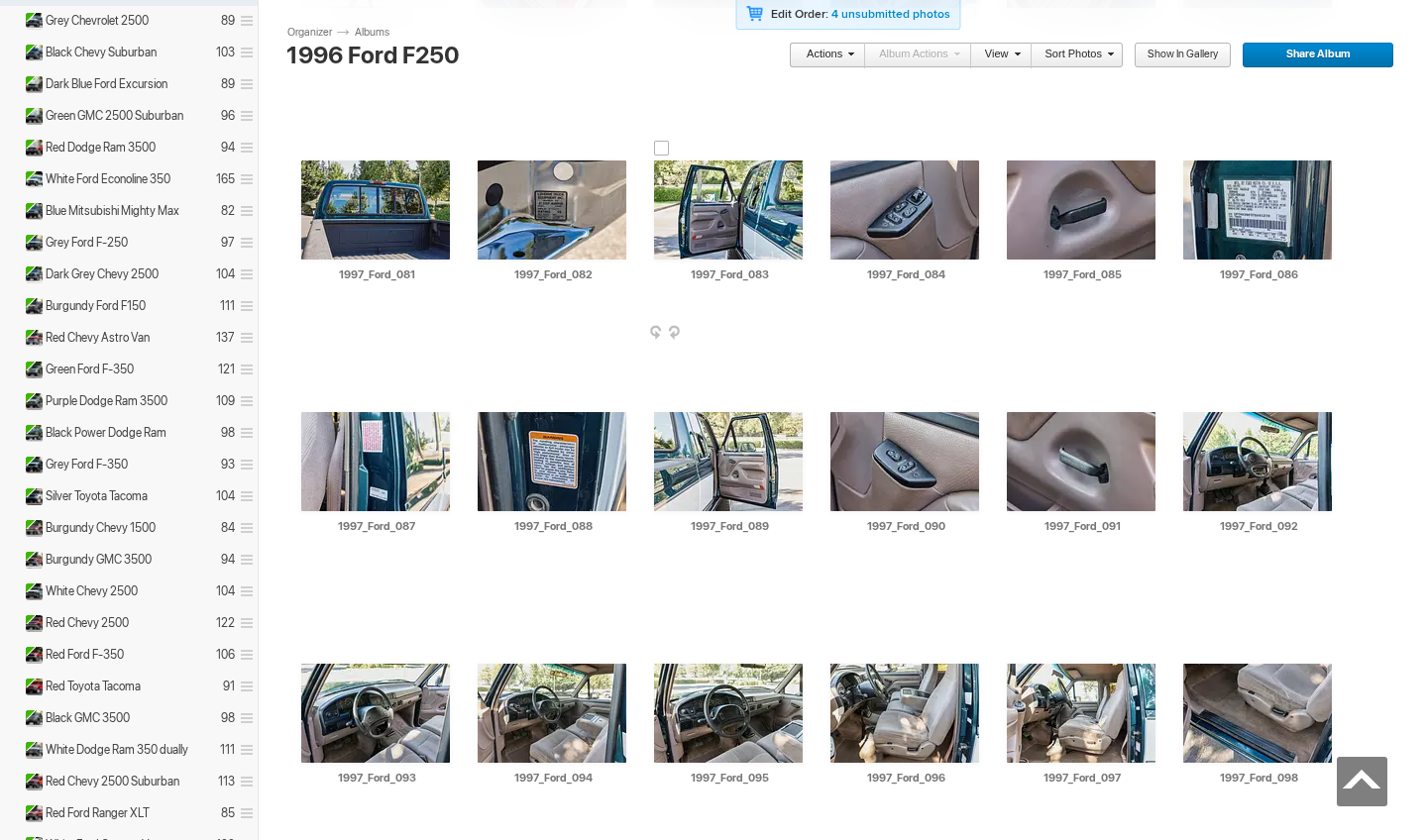 click at bounding box center (728, 210) 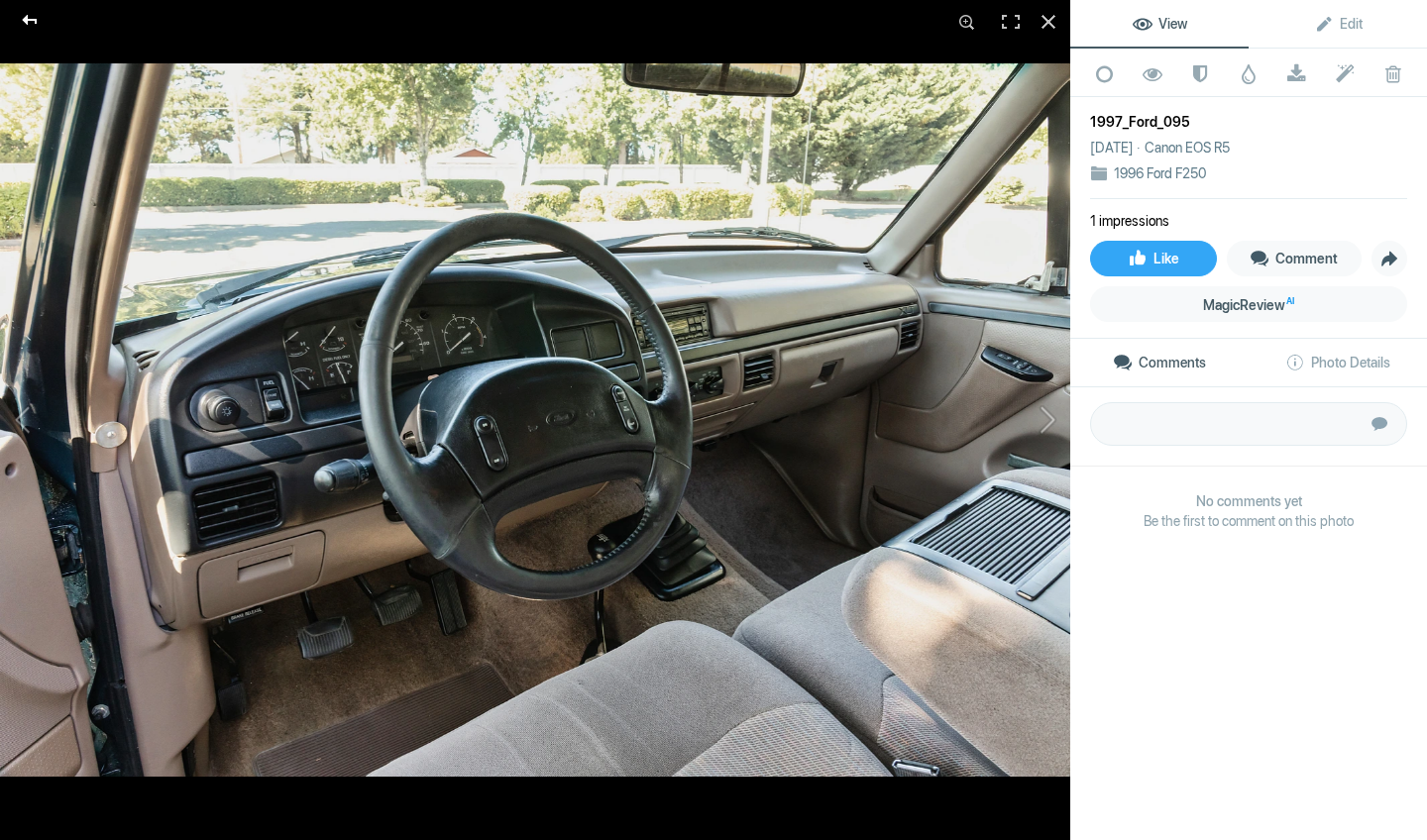 click 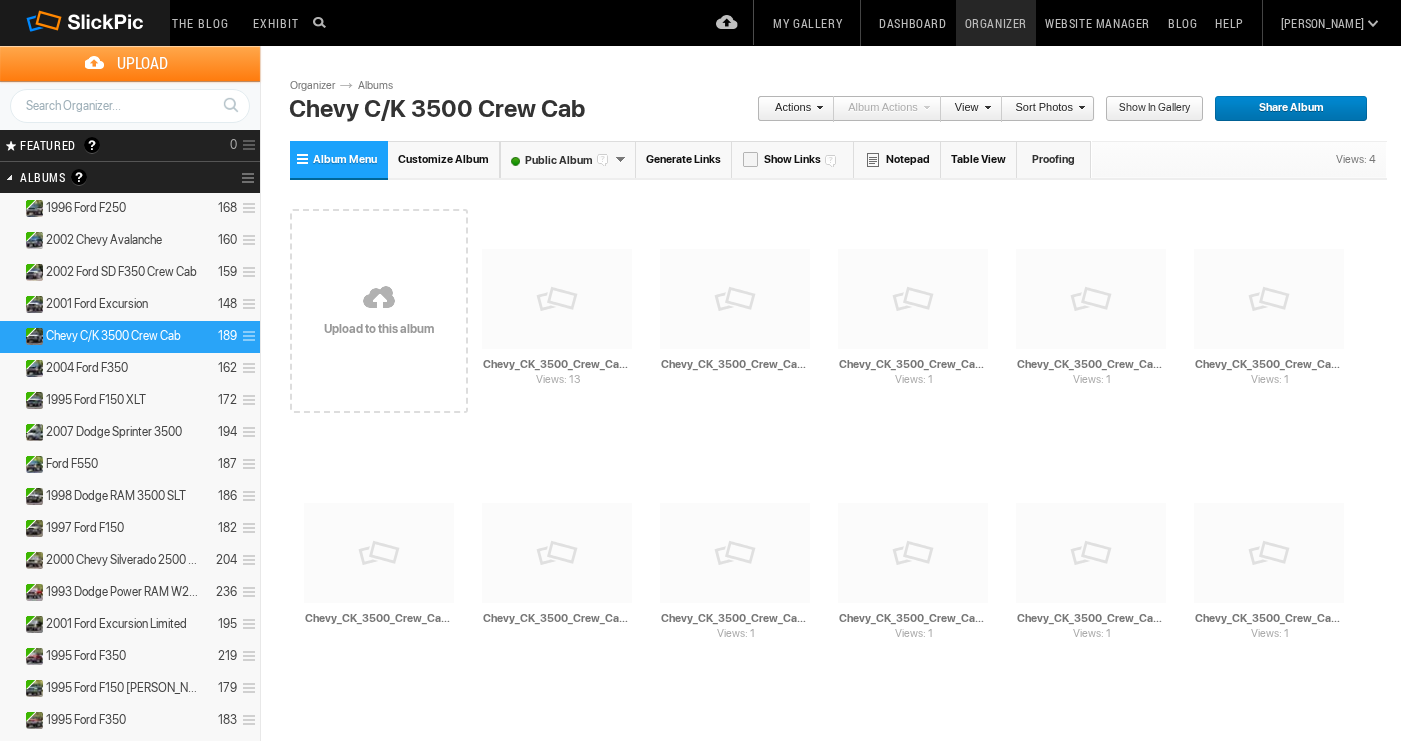 scroll, scrollTop: 0, scrollLeft: 0, axis: both 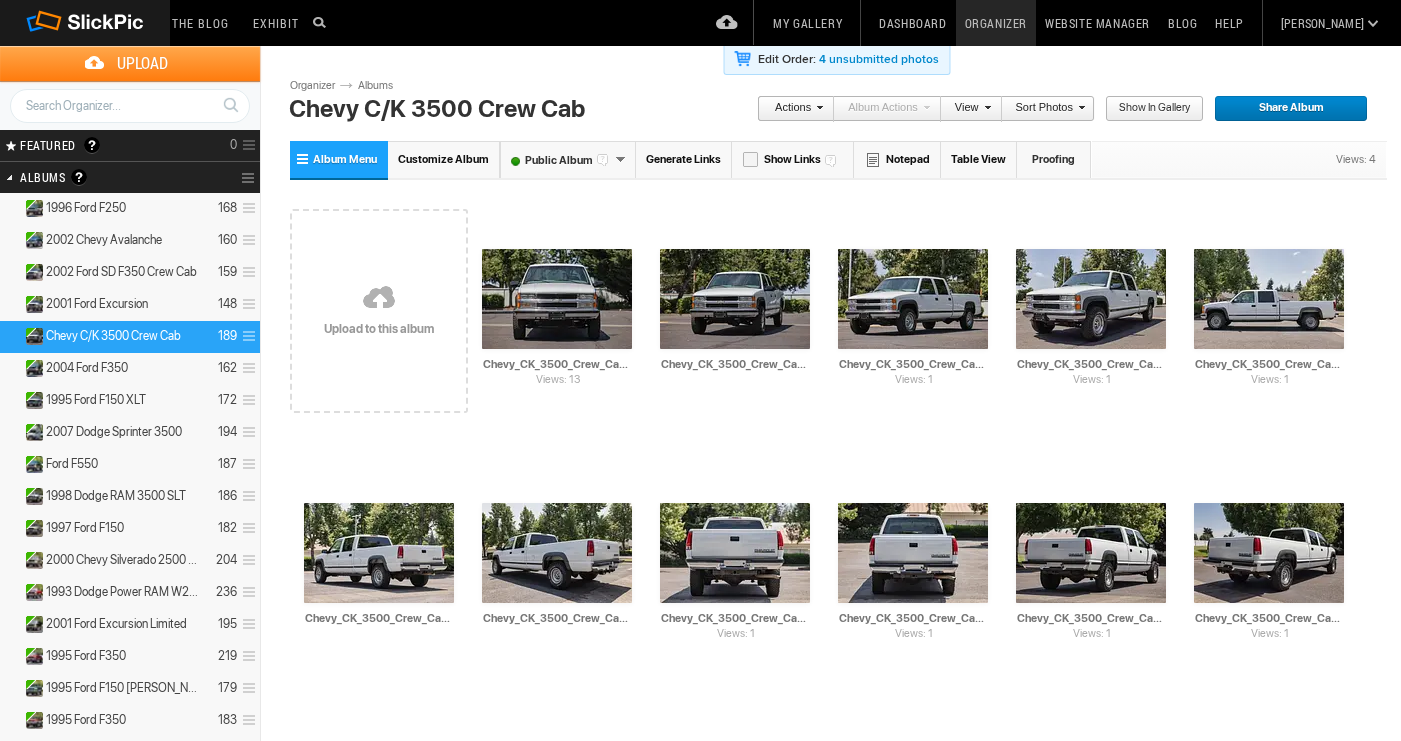 click on "Chevy C/K 3500 Crew Cab
189" at bounding box center (130, 337) 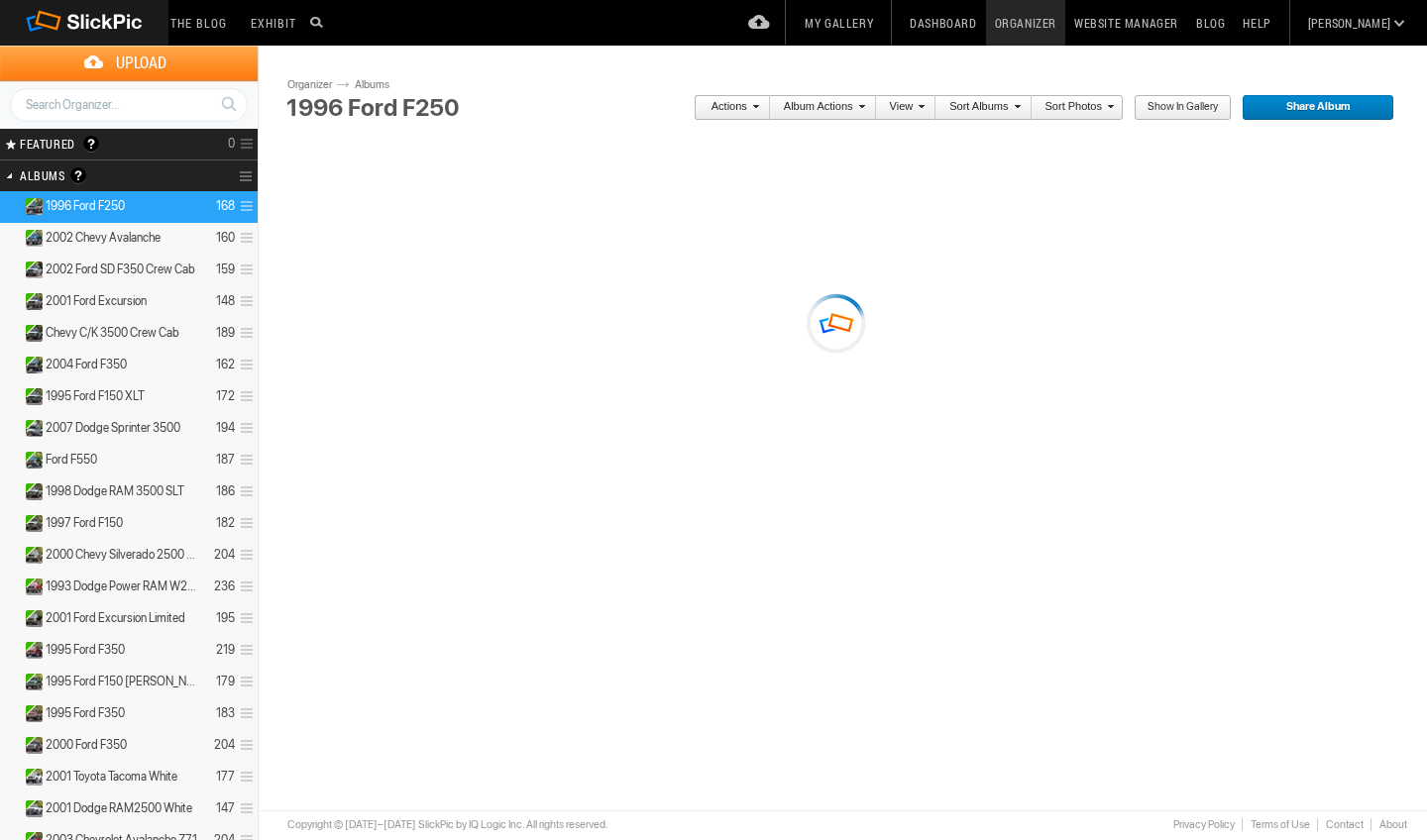 scroll, scrollTop: 0, scrollLeft: 0, axis: both 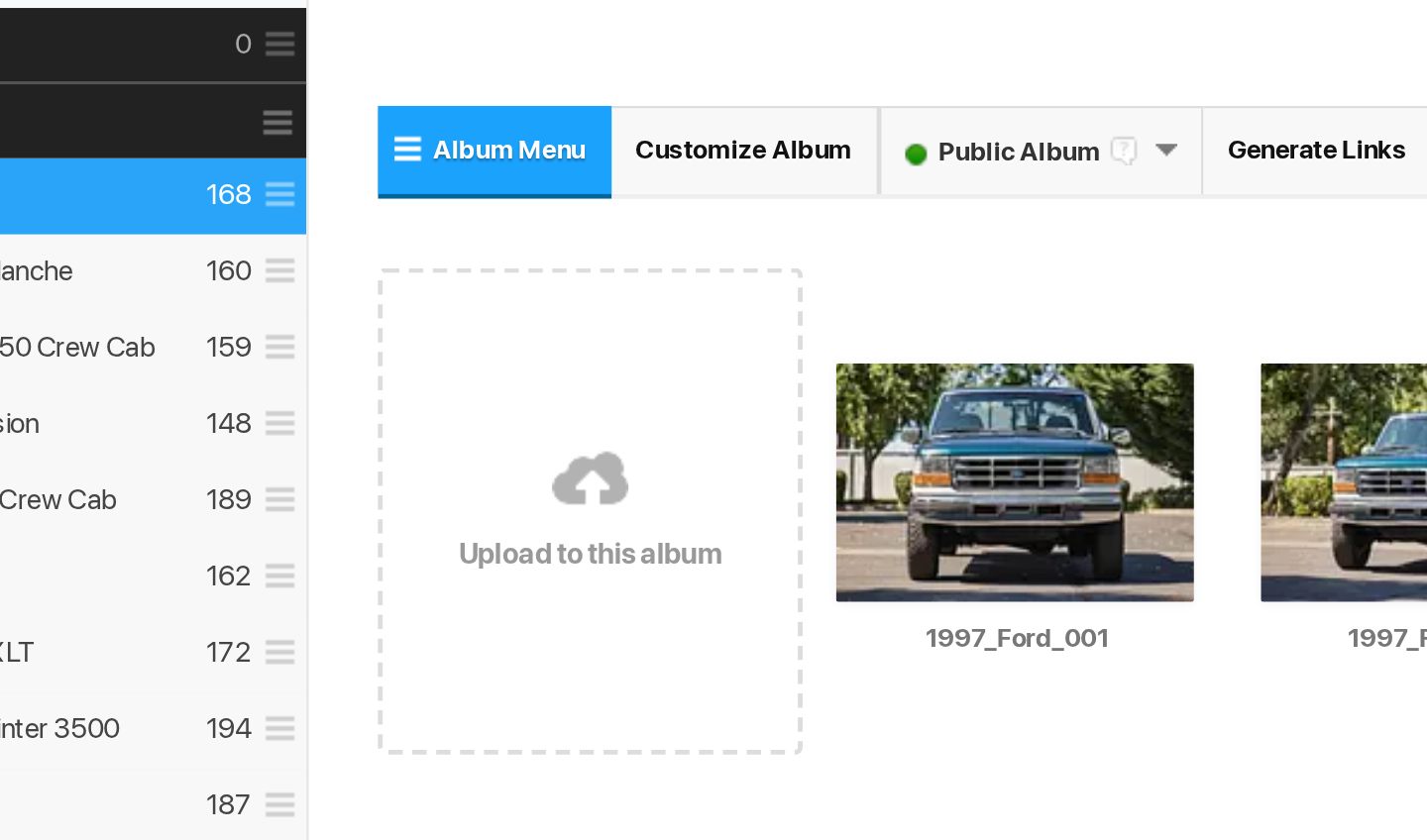 click at bounding box center [244, 206] 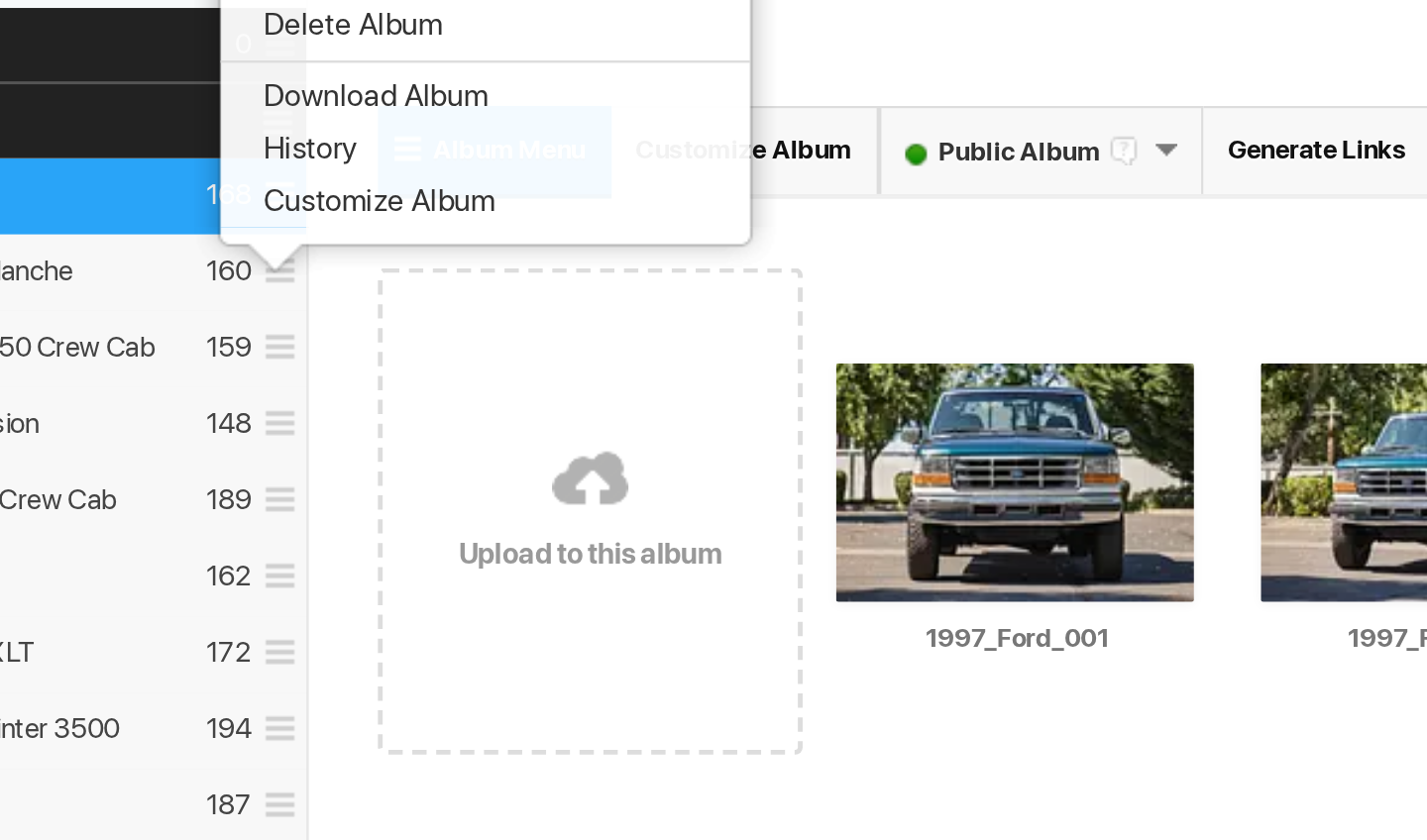 click on "Download Album" at bounding box center [283, 165] 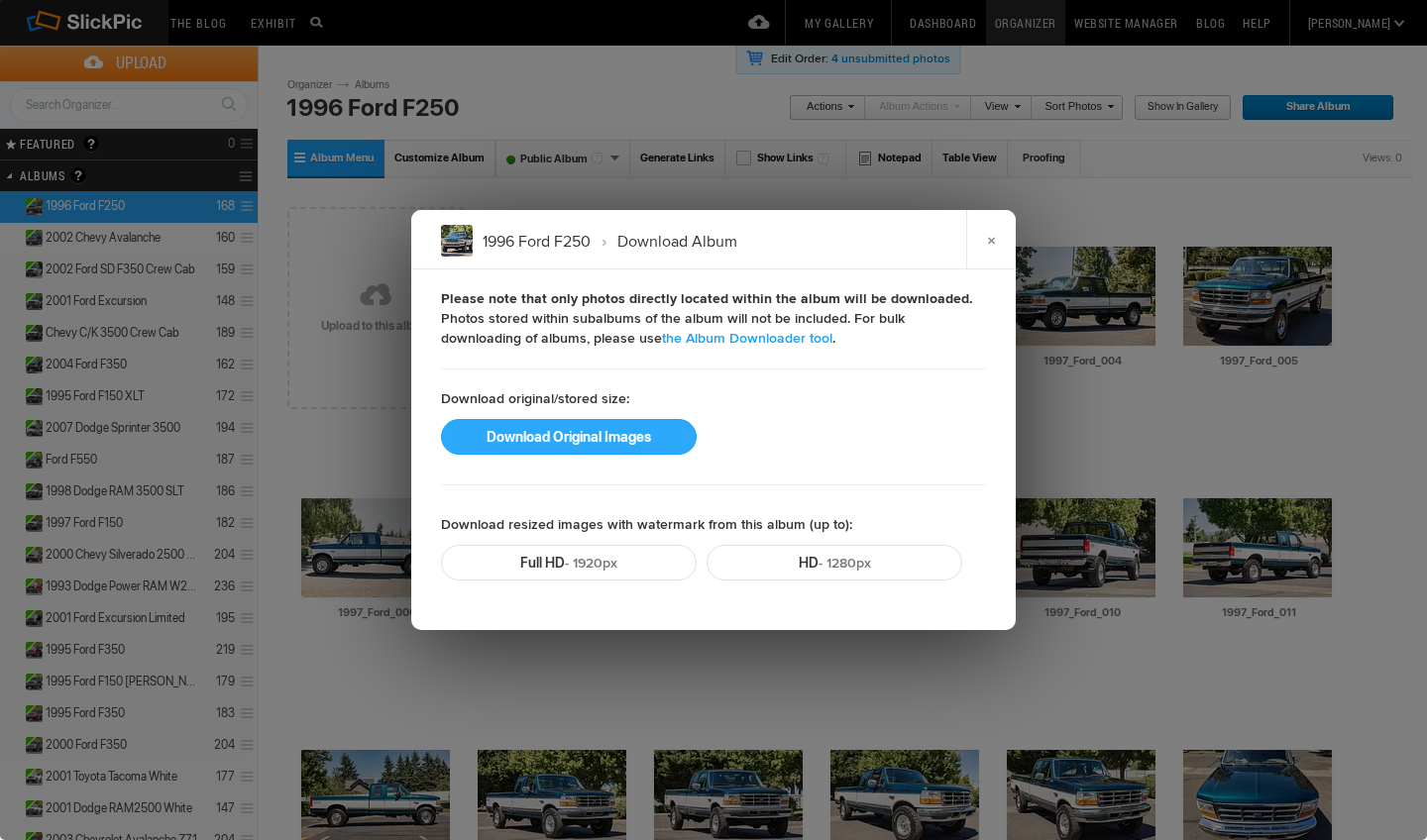 click on "Download Original Images" 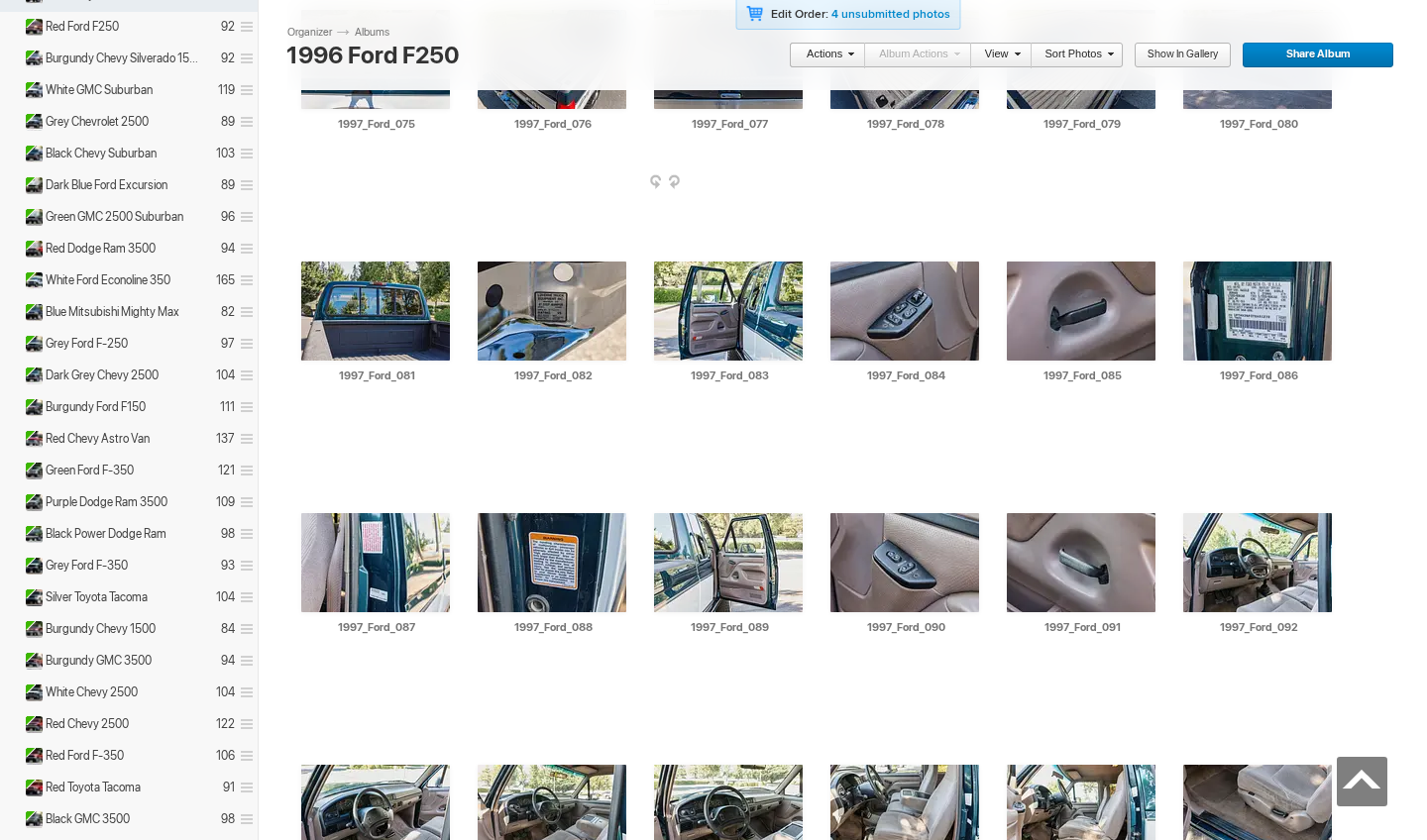 scroll, scrollTop: 3431, scrollLeft: 0, axis: vertical 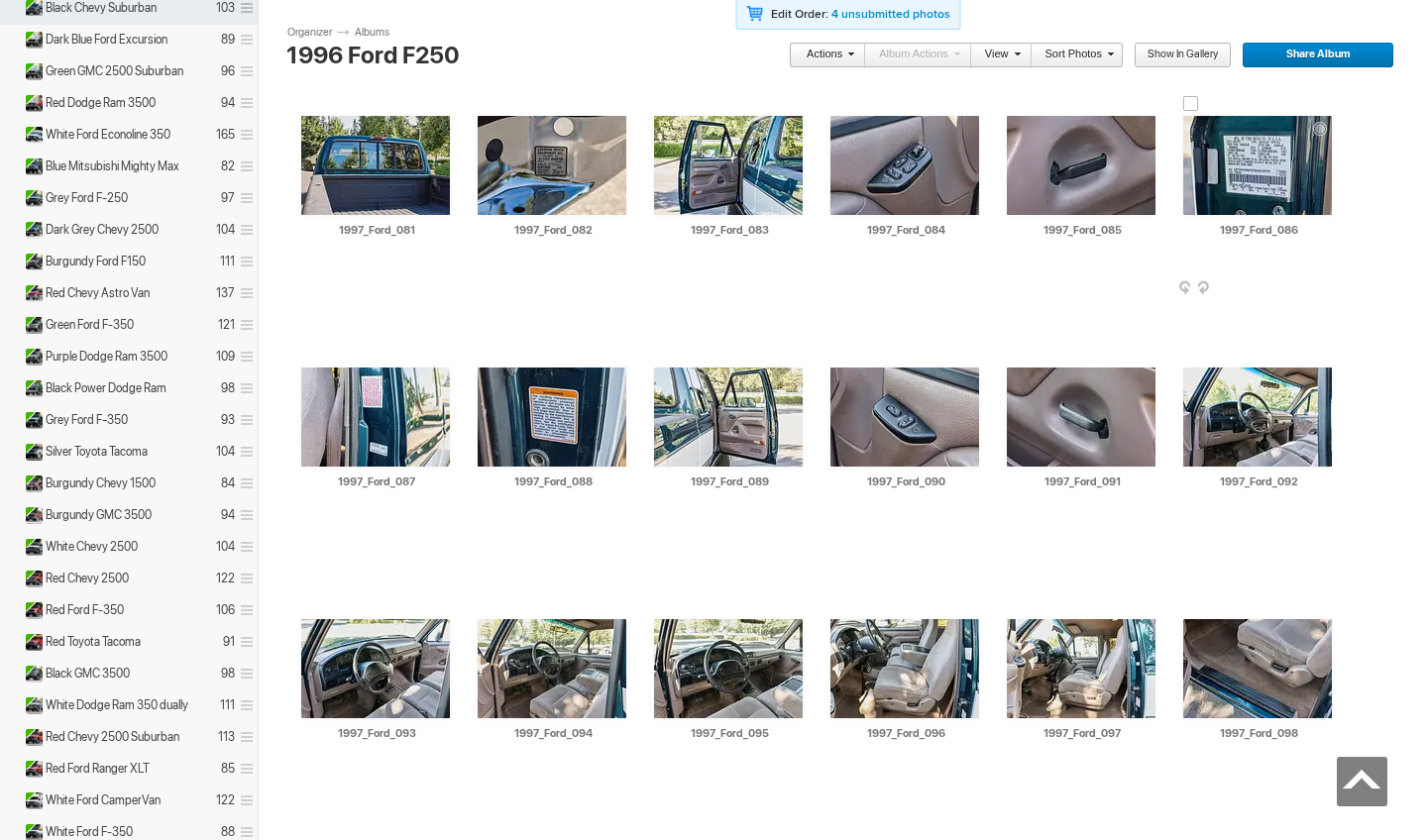click at bounding box center (1258, 165) 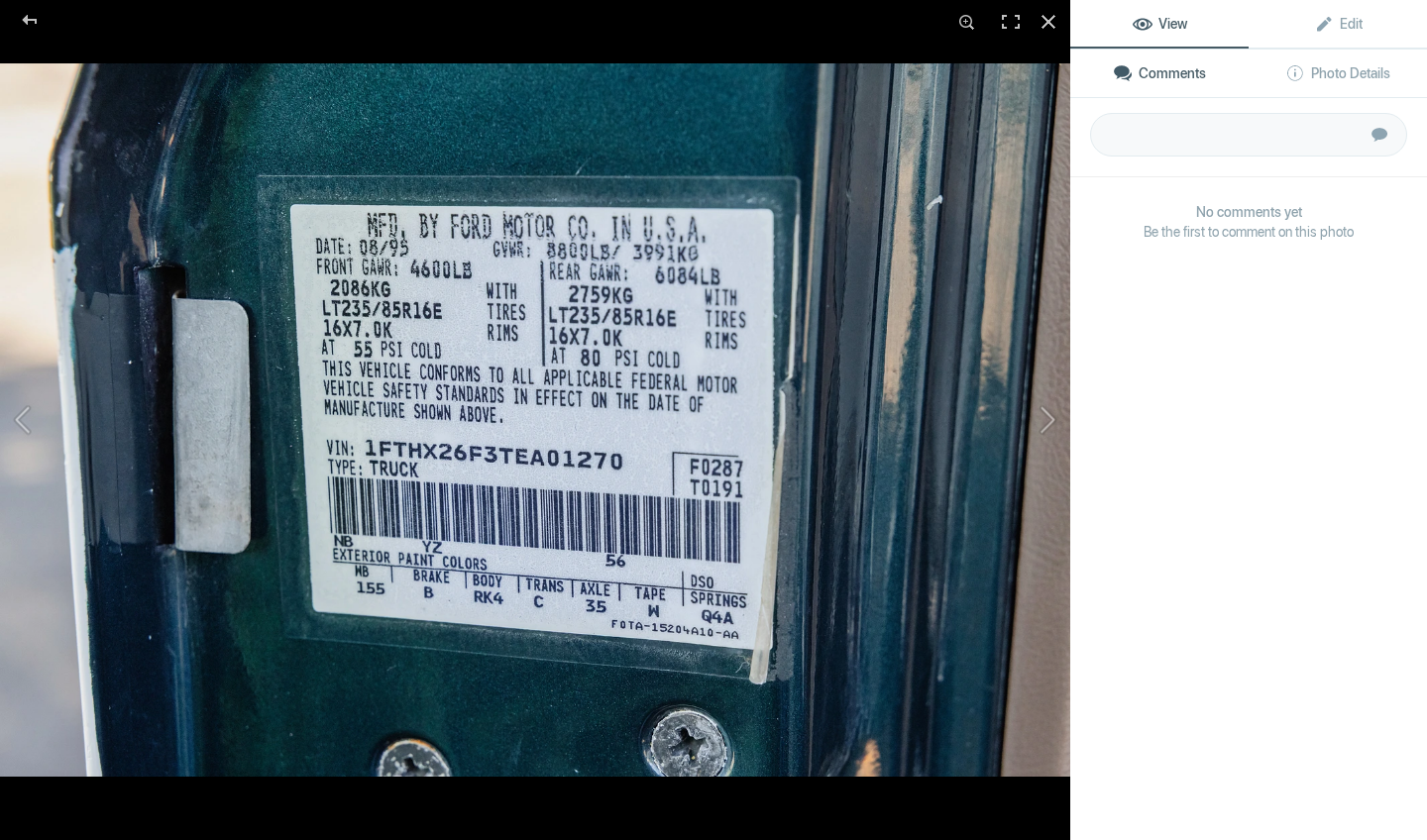click 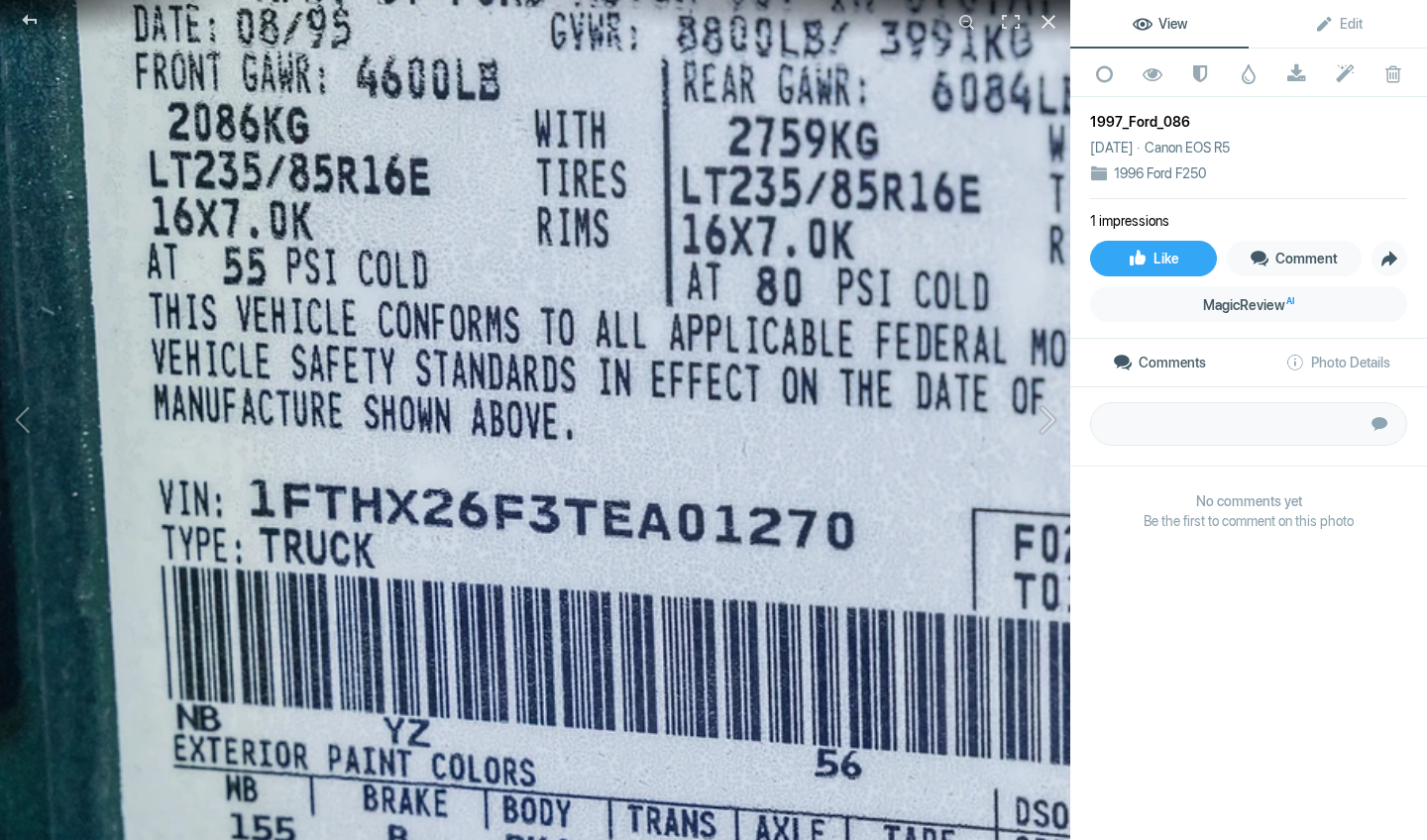 click on "View" 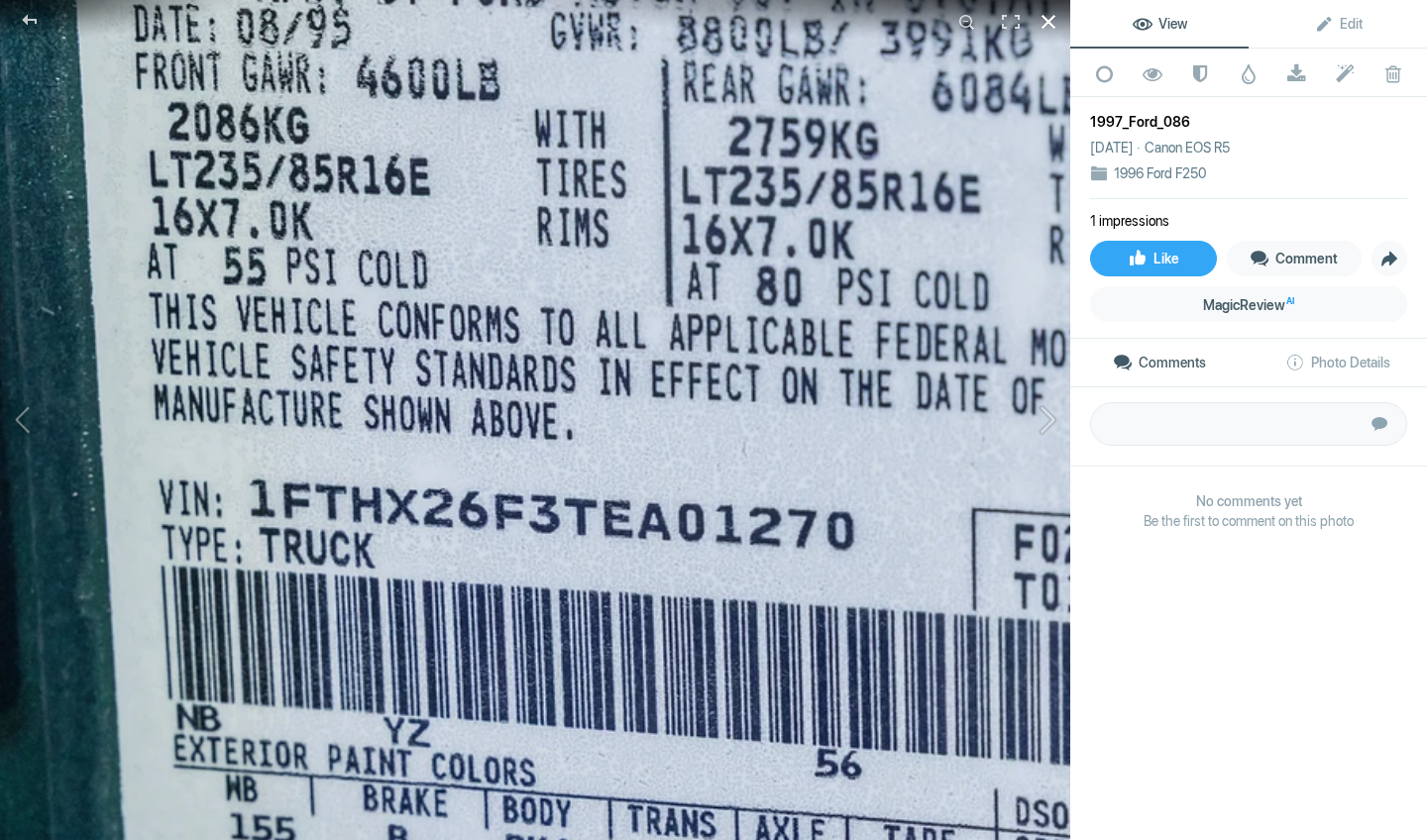 click 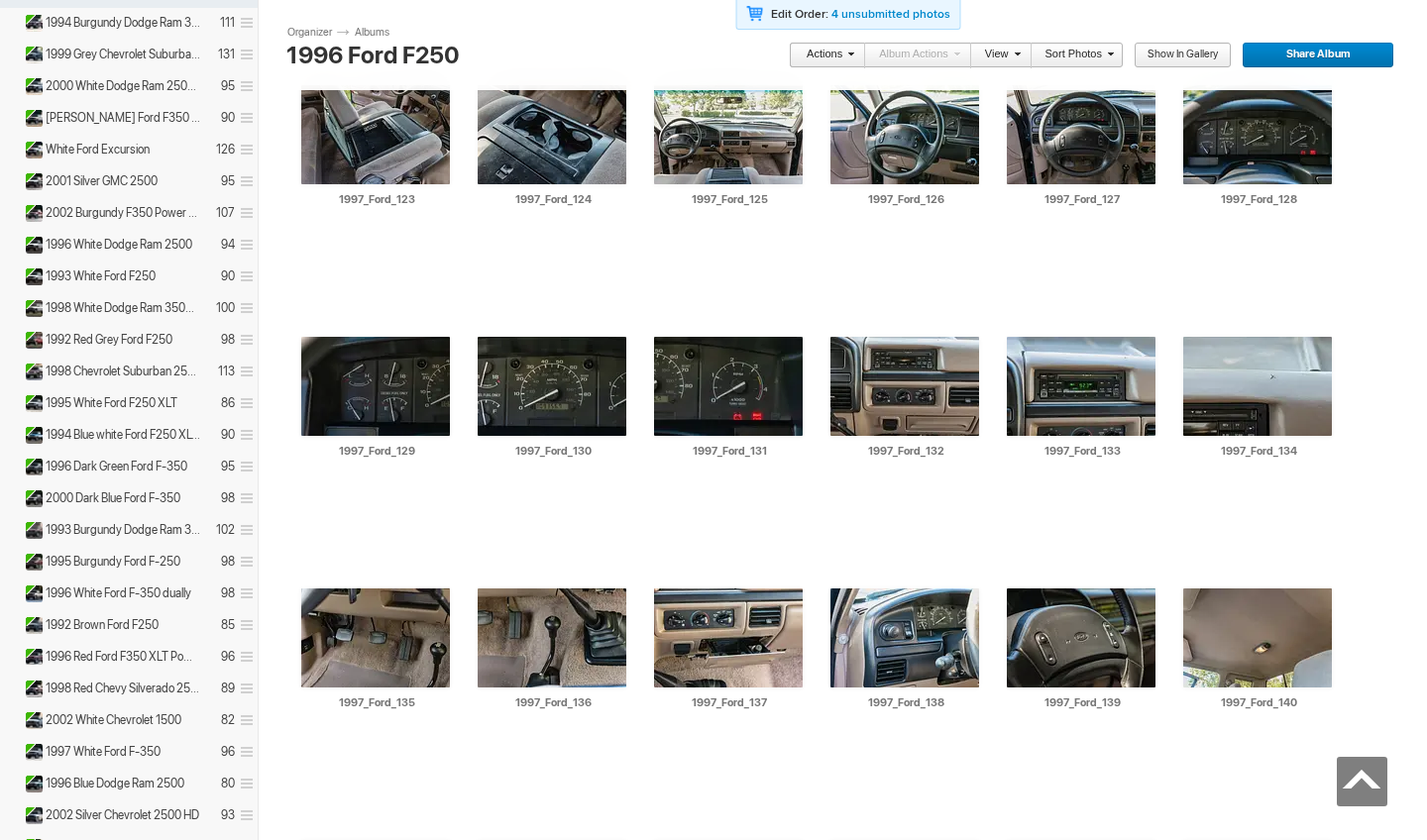scroll, scrollTop: 5251, scrollLeft: 0, axis: vertical 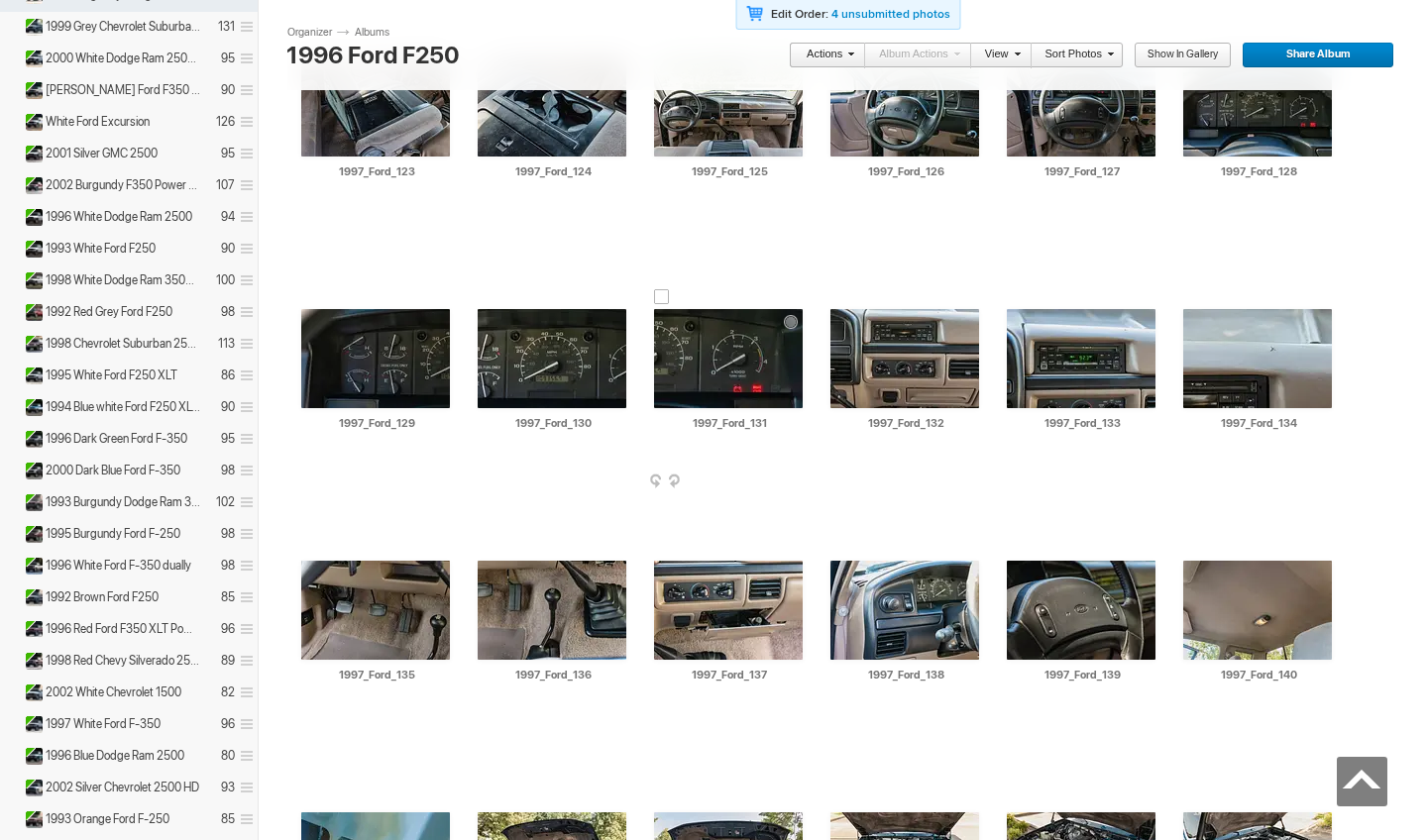 click at bounding box center [728, 359] 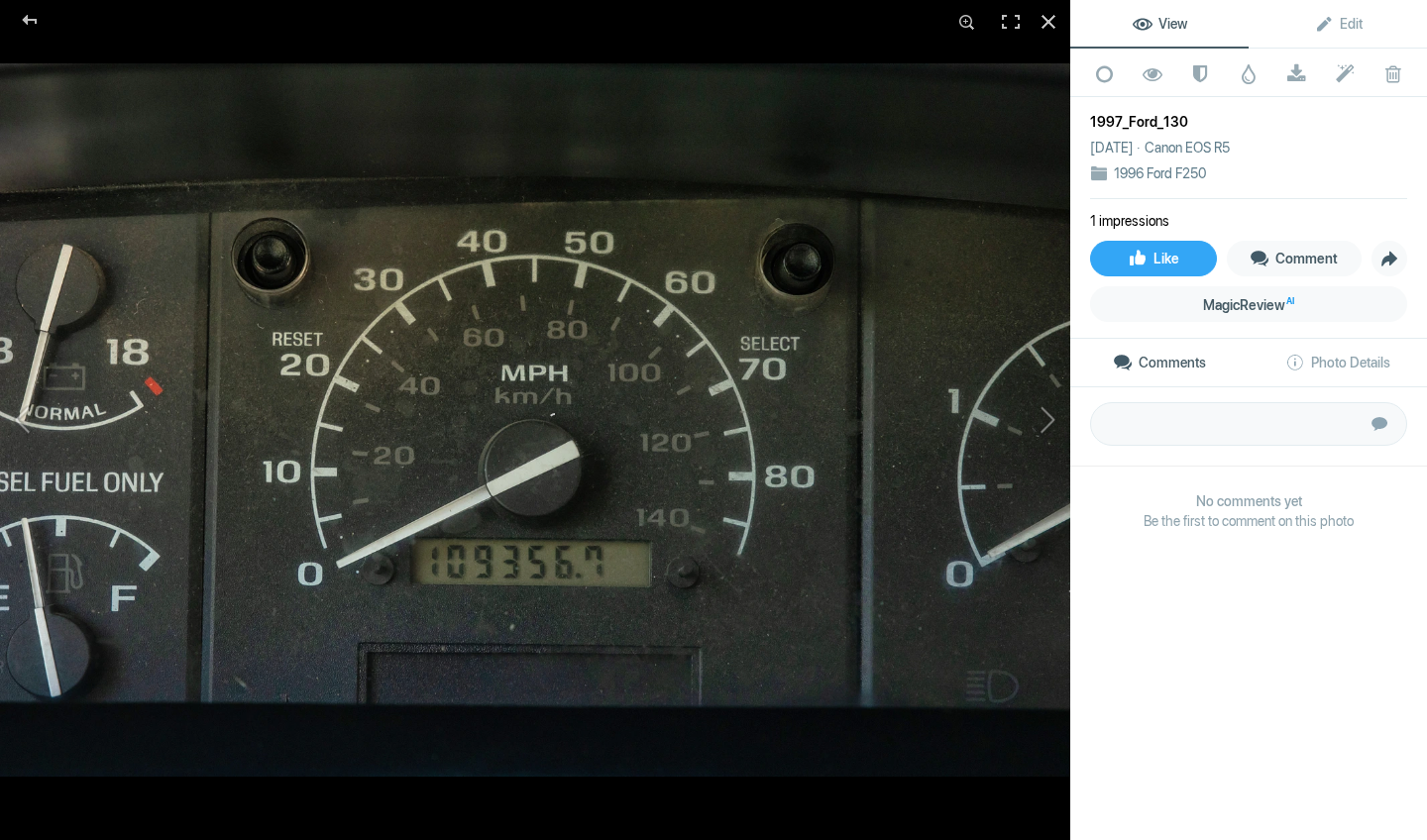 click 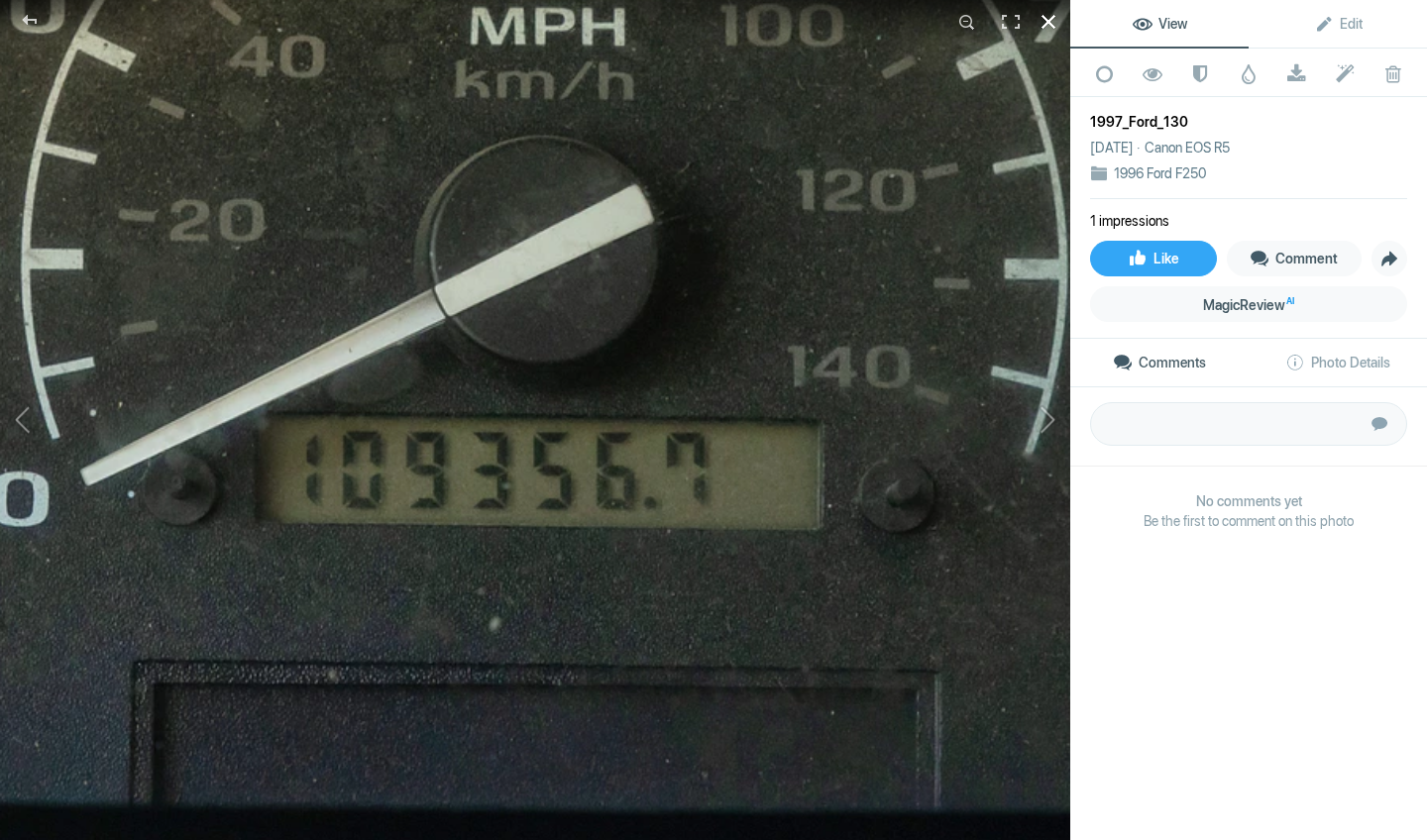 click 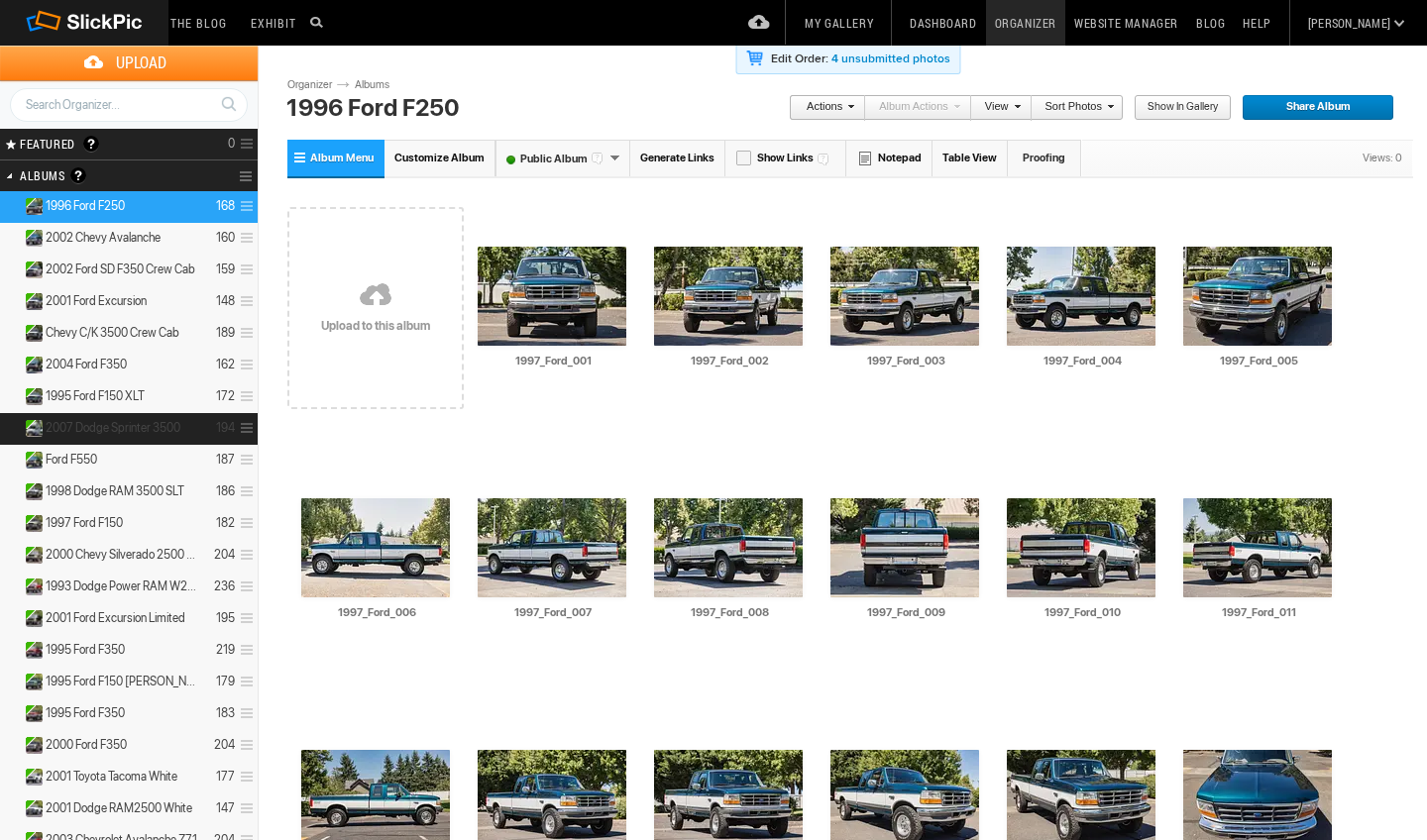 scroll, scrollTop: 0, scrollLeft: 0, axis: both 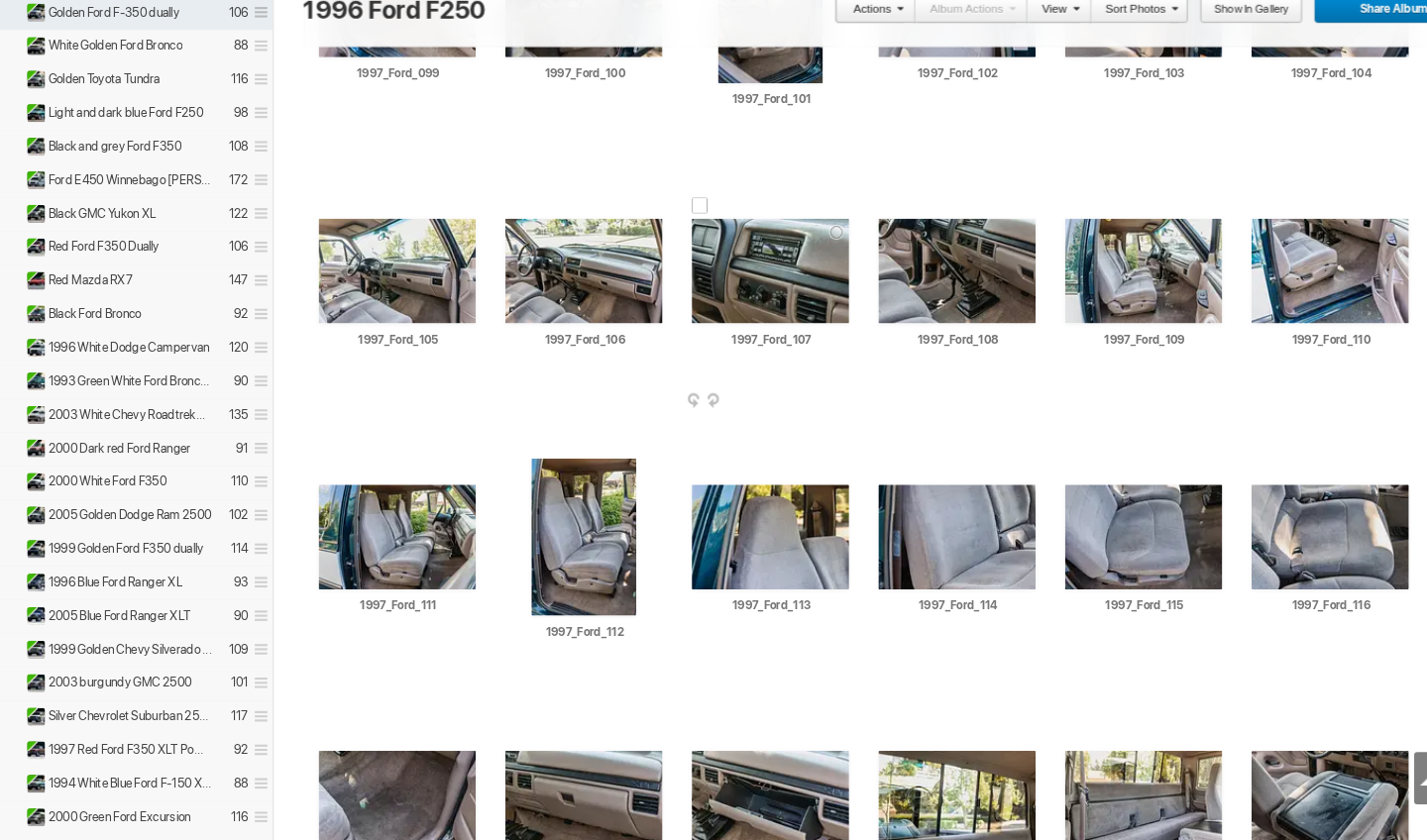 click at bounding box center (728, 302) 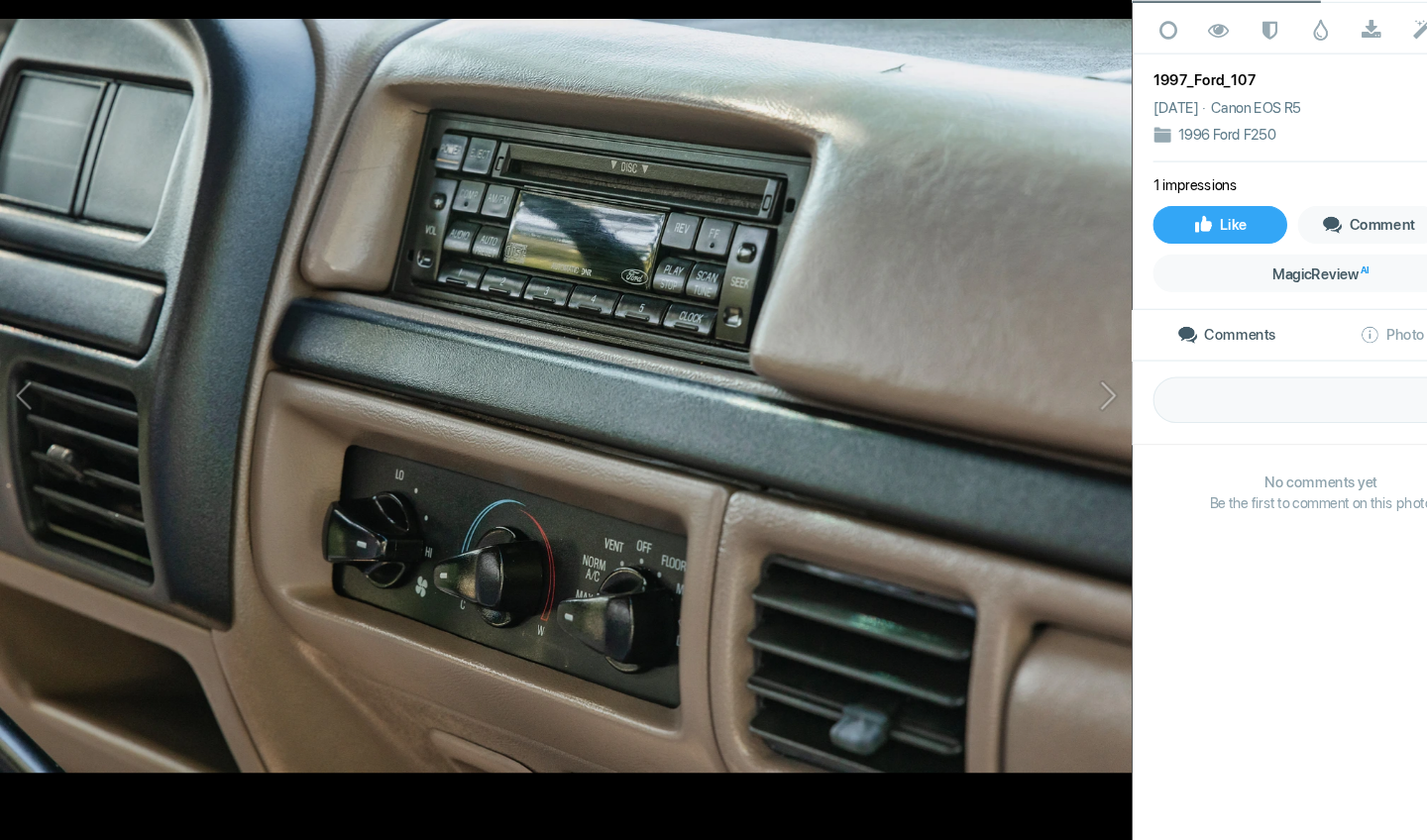 click 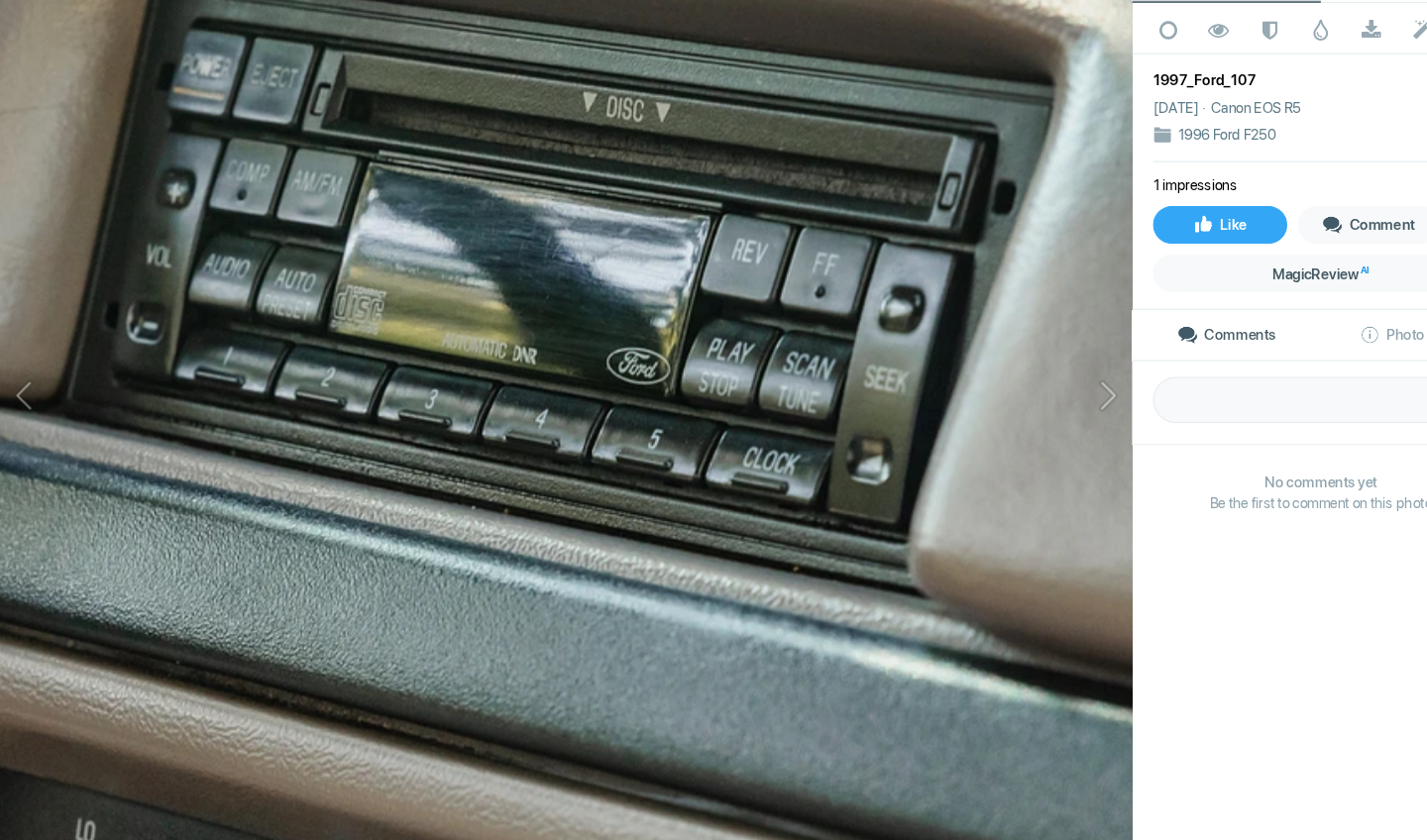 scroll, scrollTop: 4336, scrollLeft: 0, axis: vertical 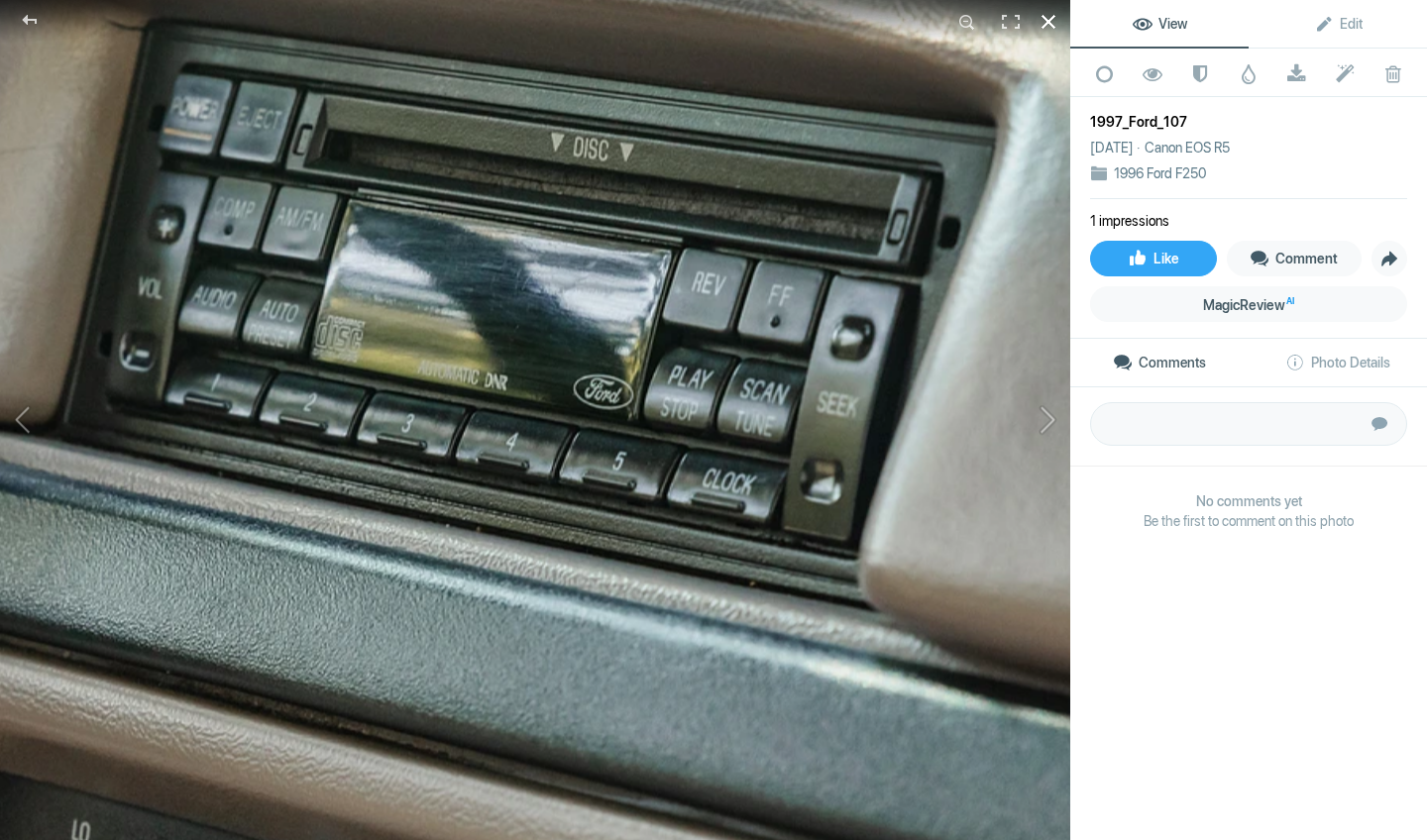 click 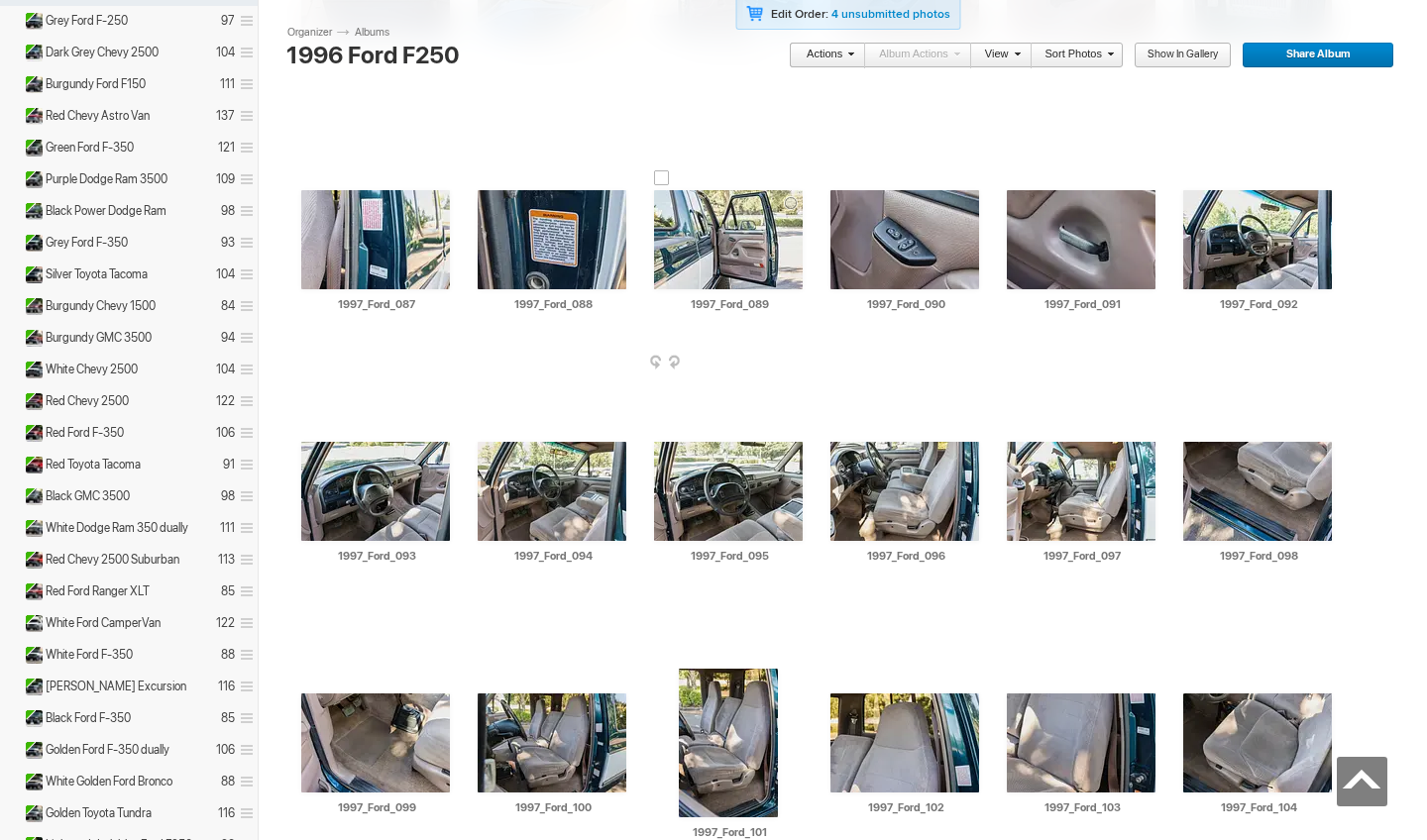 scroll, scrollTop: 3613, scrollLeft: 0, axis: vertical 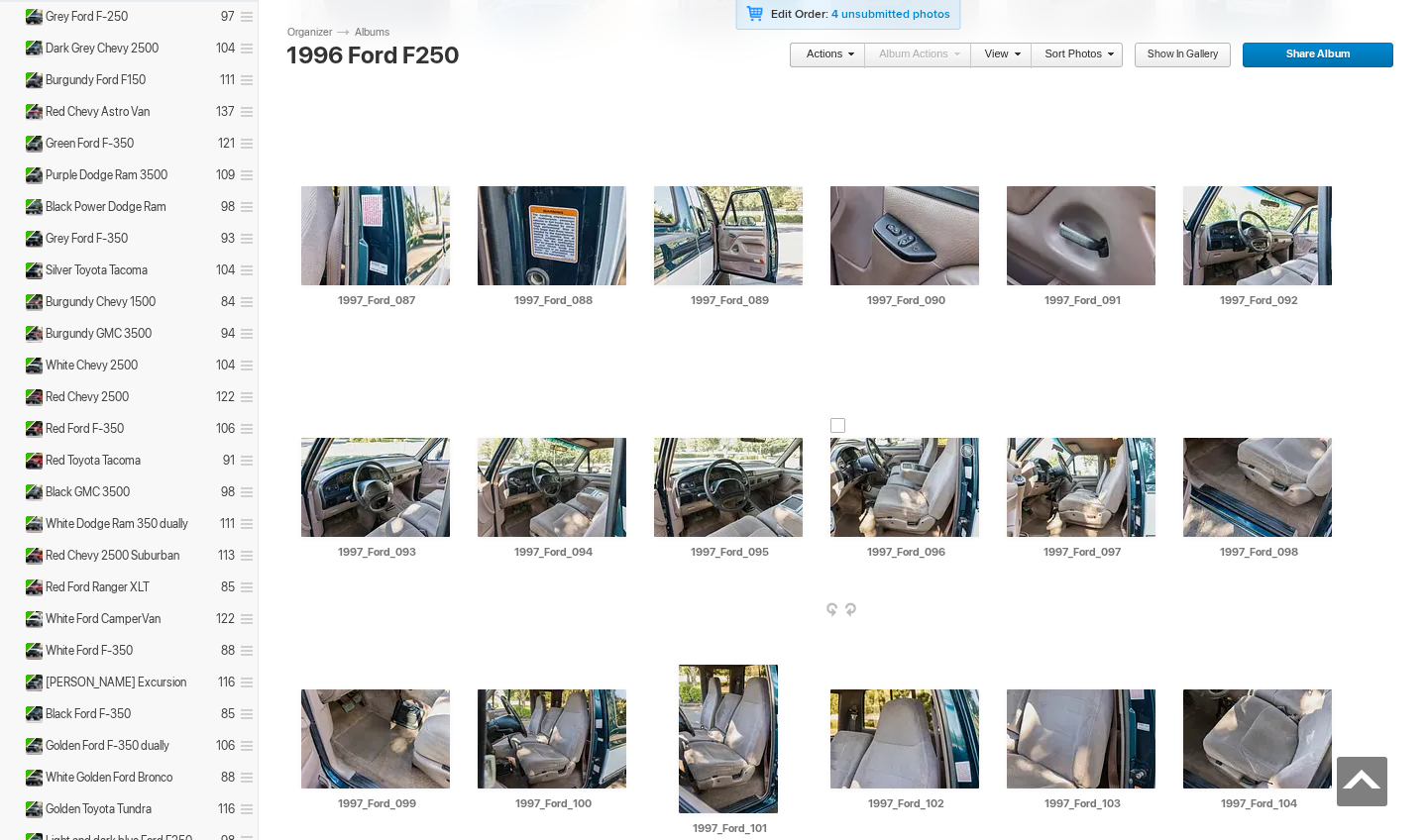 click at bounding box center [905, 487] 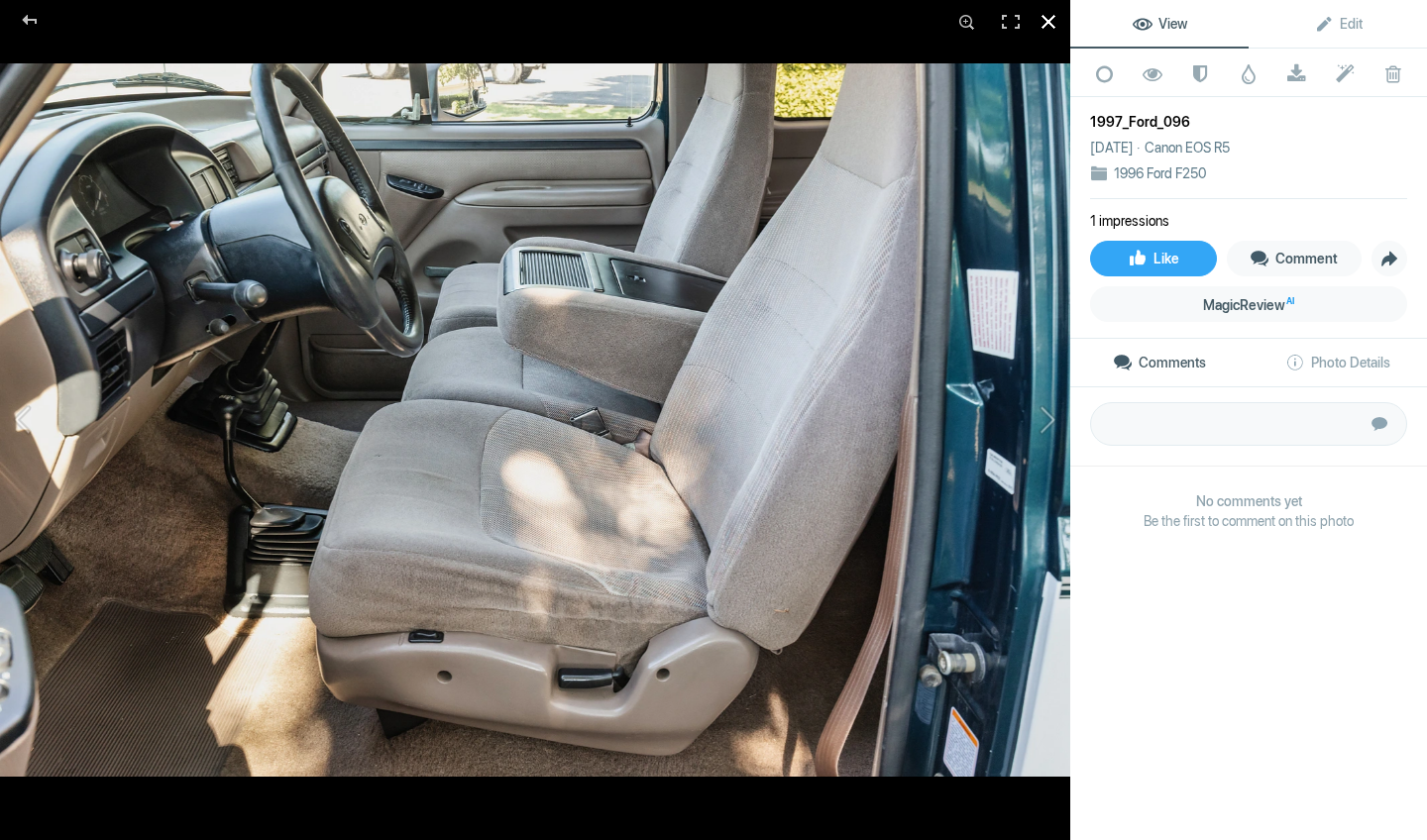 click 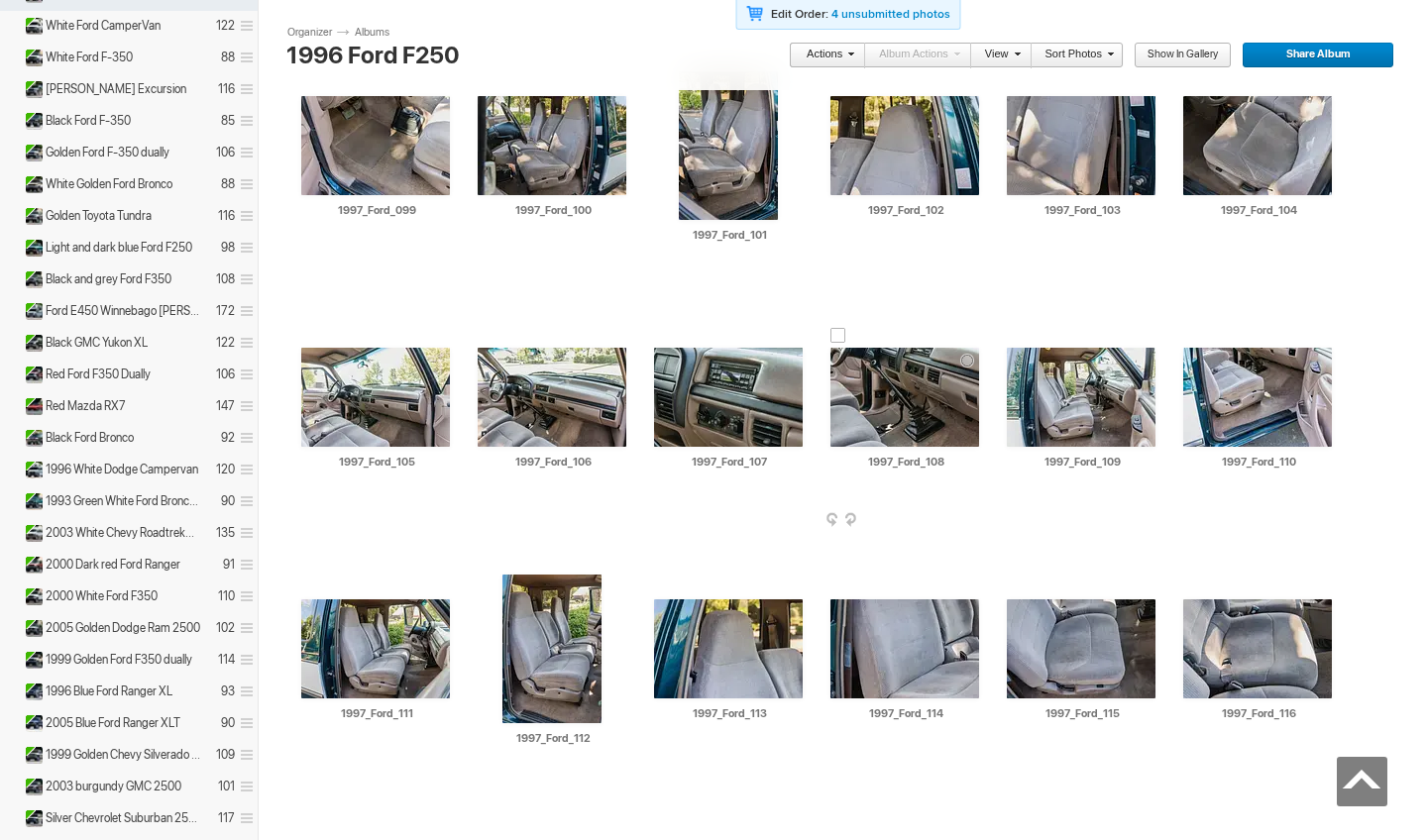 scroll, scrollTop: 4398, scrollLeft: 0, axis: vertical 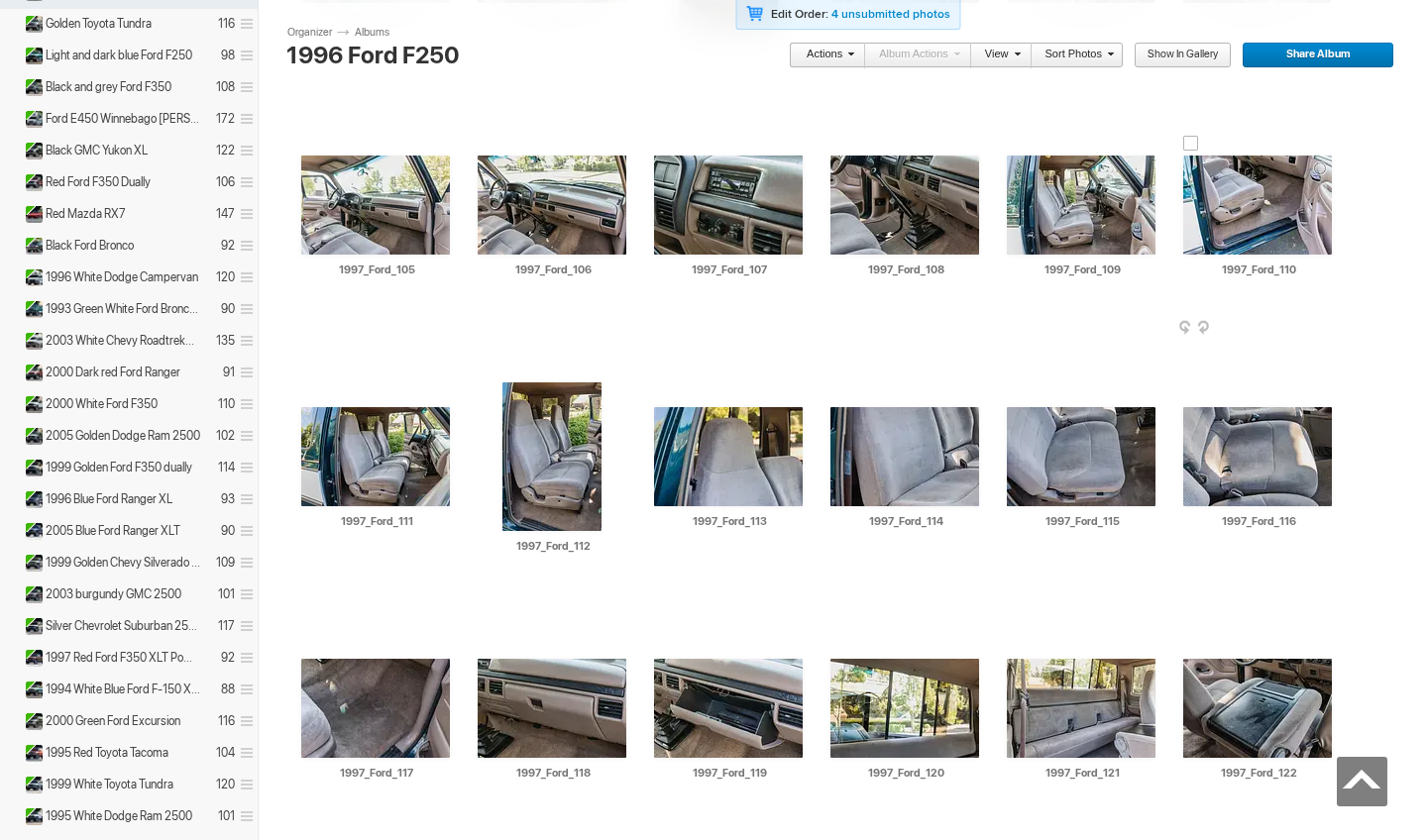 click on "AI 1997_Ford_110
HTML:
Direct:
Forum:
Photo ID:
22716949
More...
Order Print Submit For Edit" at bounding box center (1258, 217) 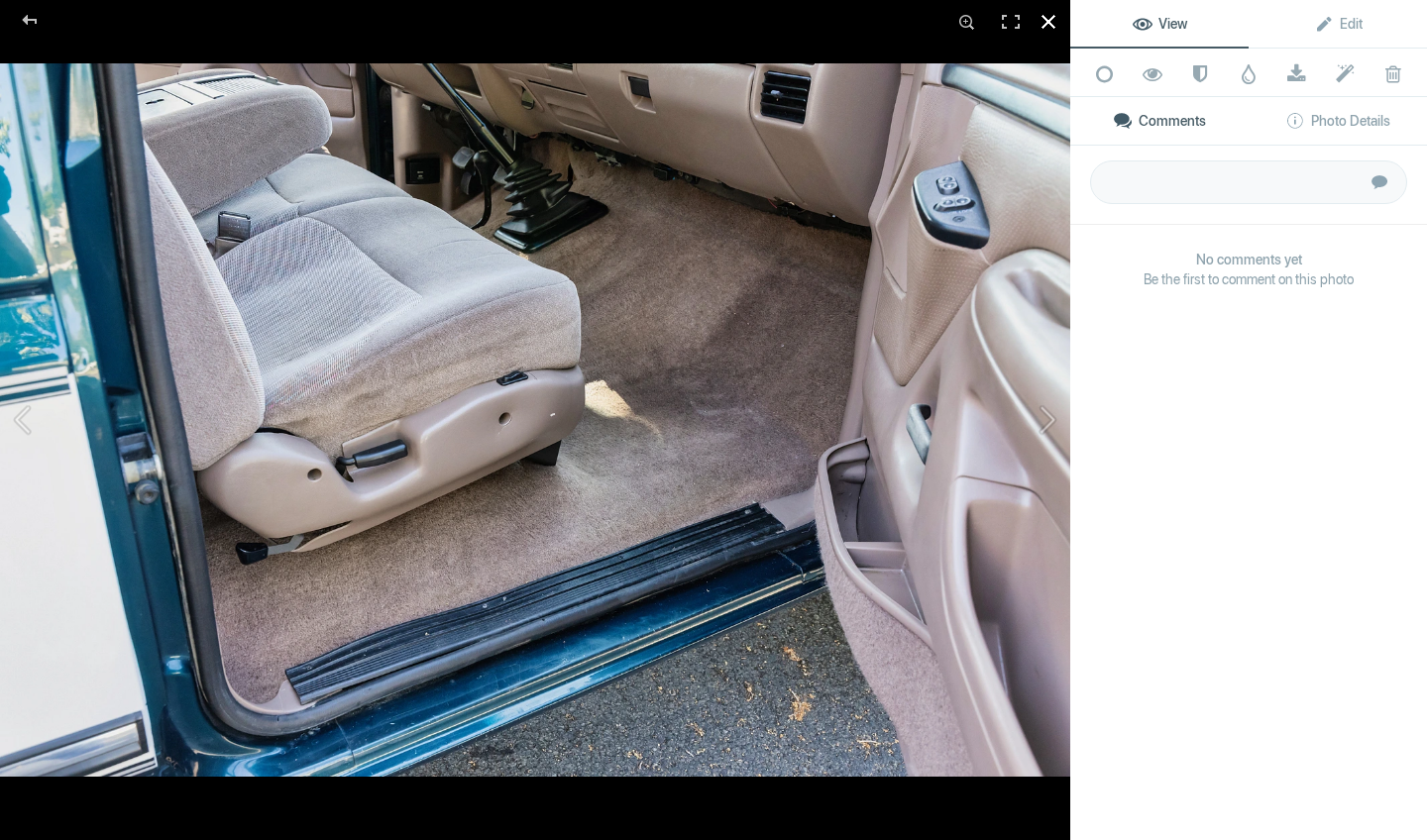 click 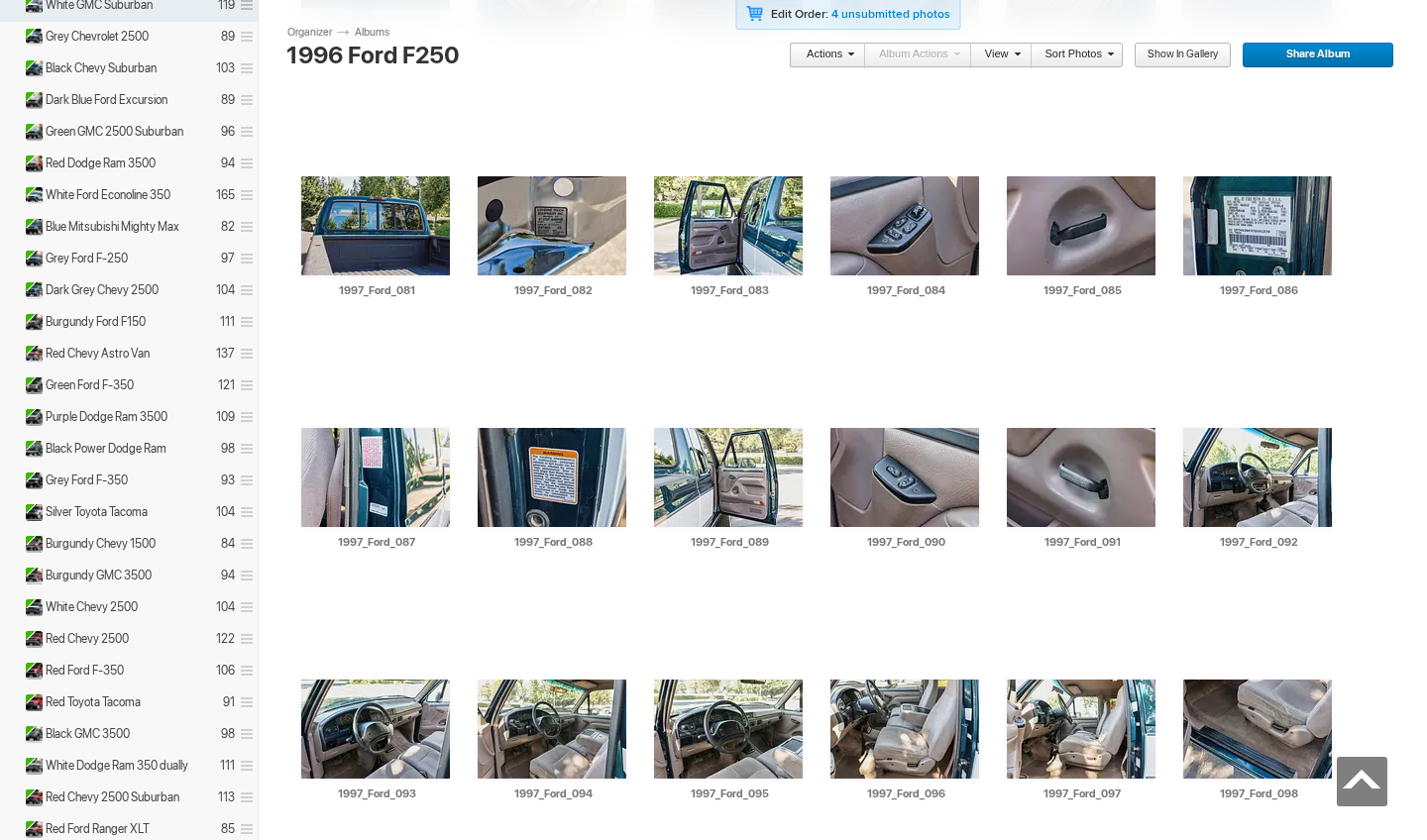 scroll, scrollTop: 3302, scrollLeft: 0, axis: vertical 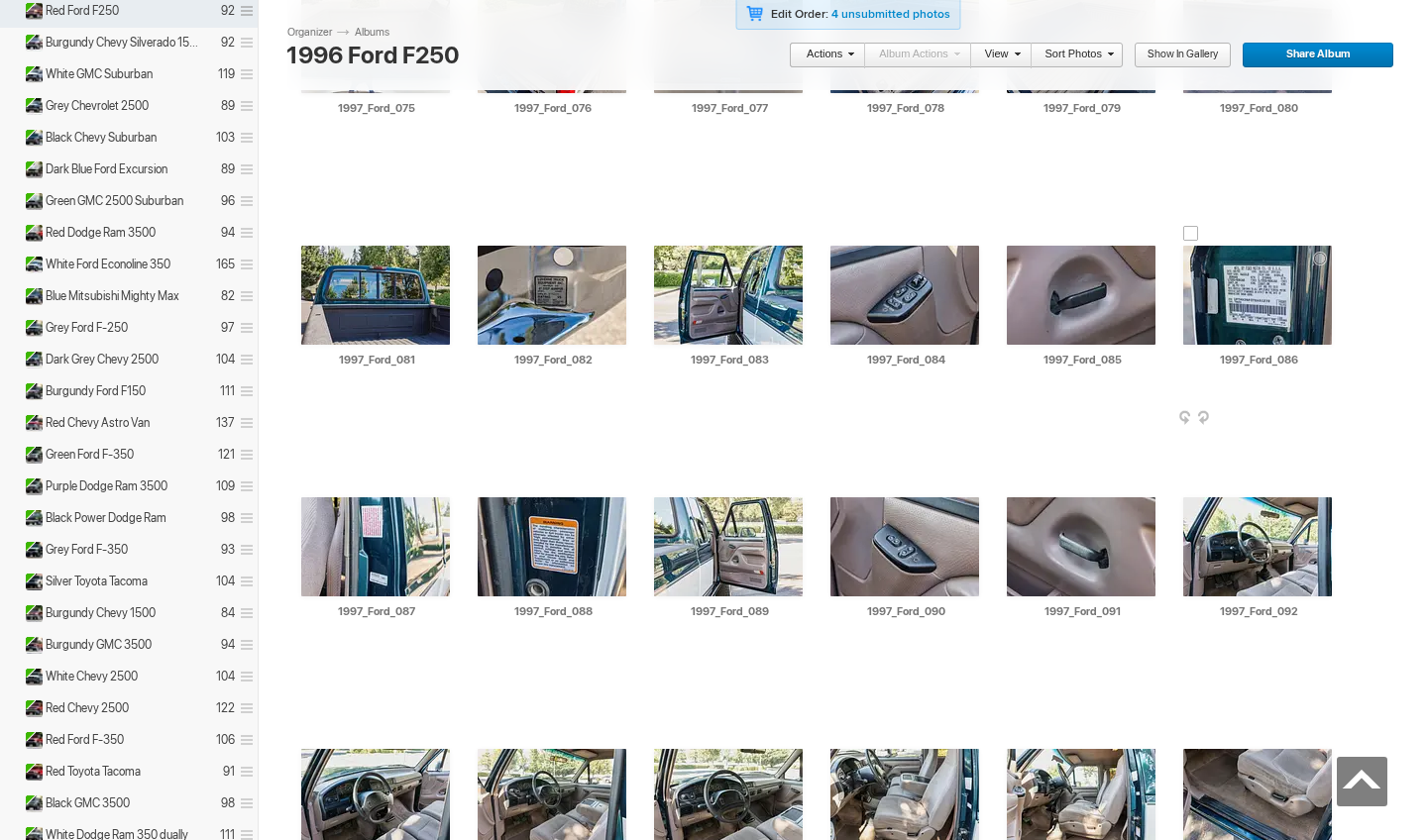 click at bounding box center [1258, 295] 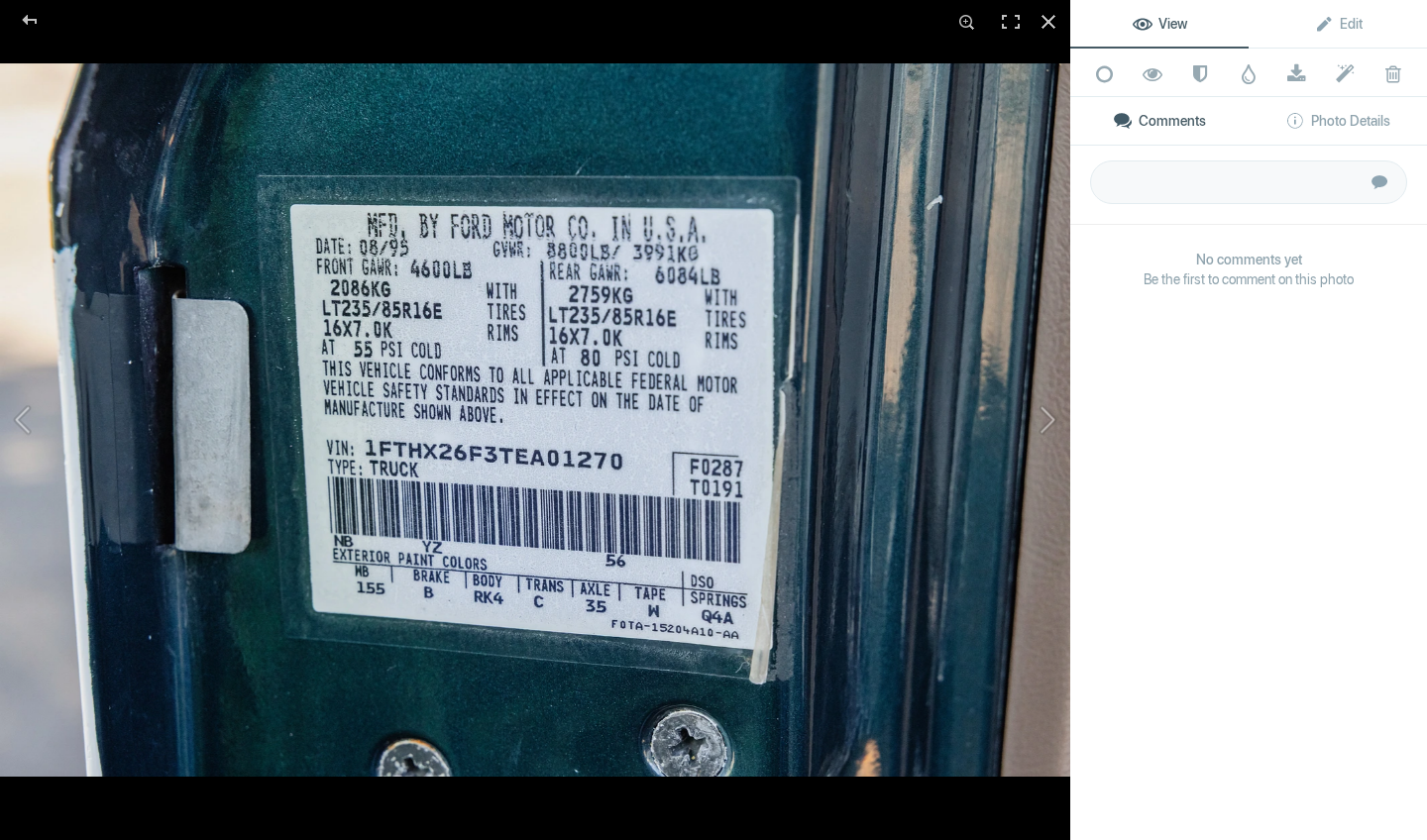 click 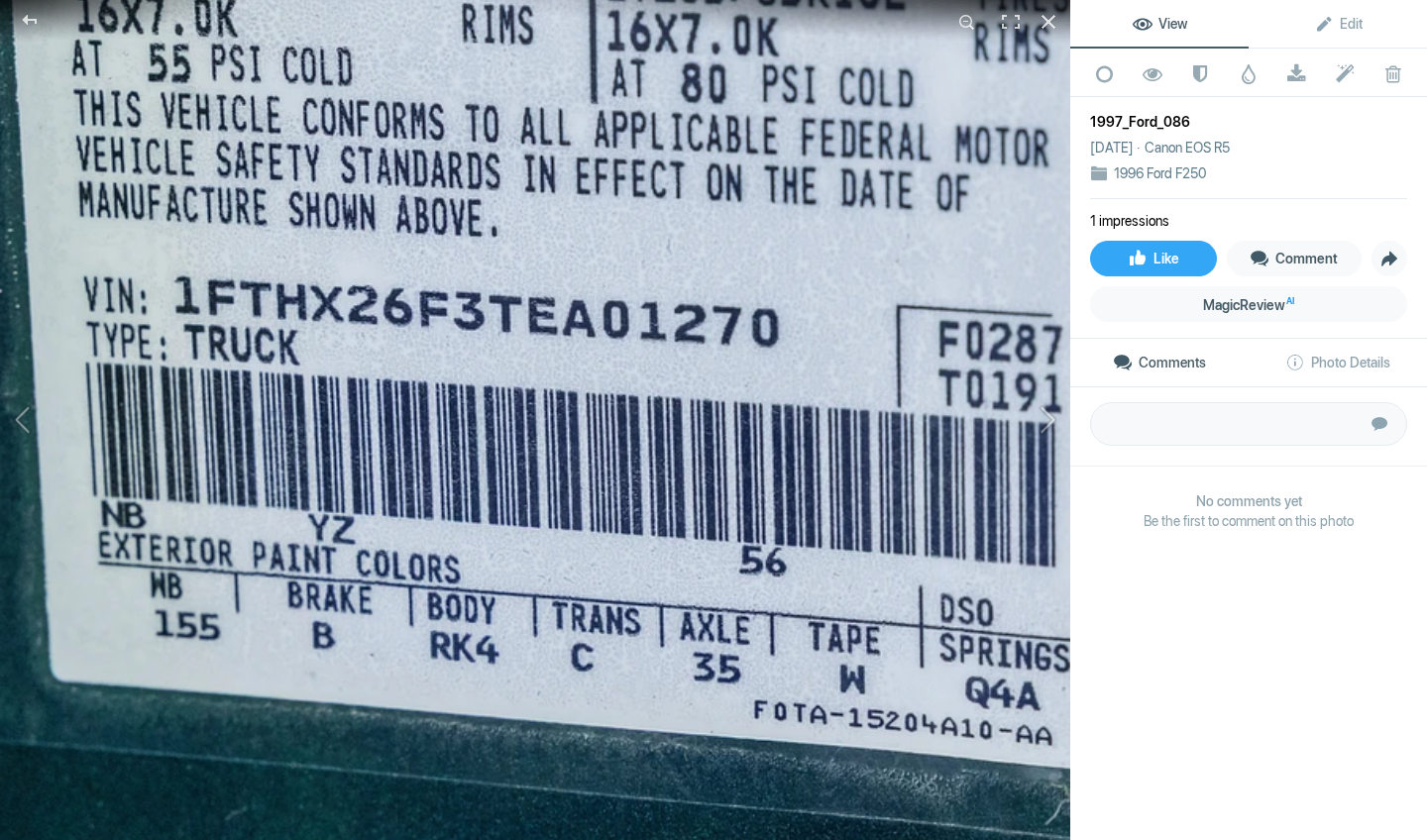 drag, startPoint x: 536, startPoint y: 577, endPoint x: 149, endPoint y: -52, distance: 738.51879 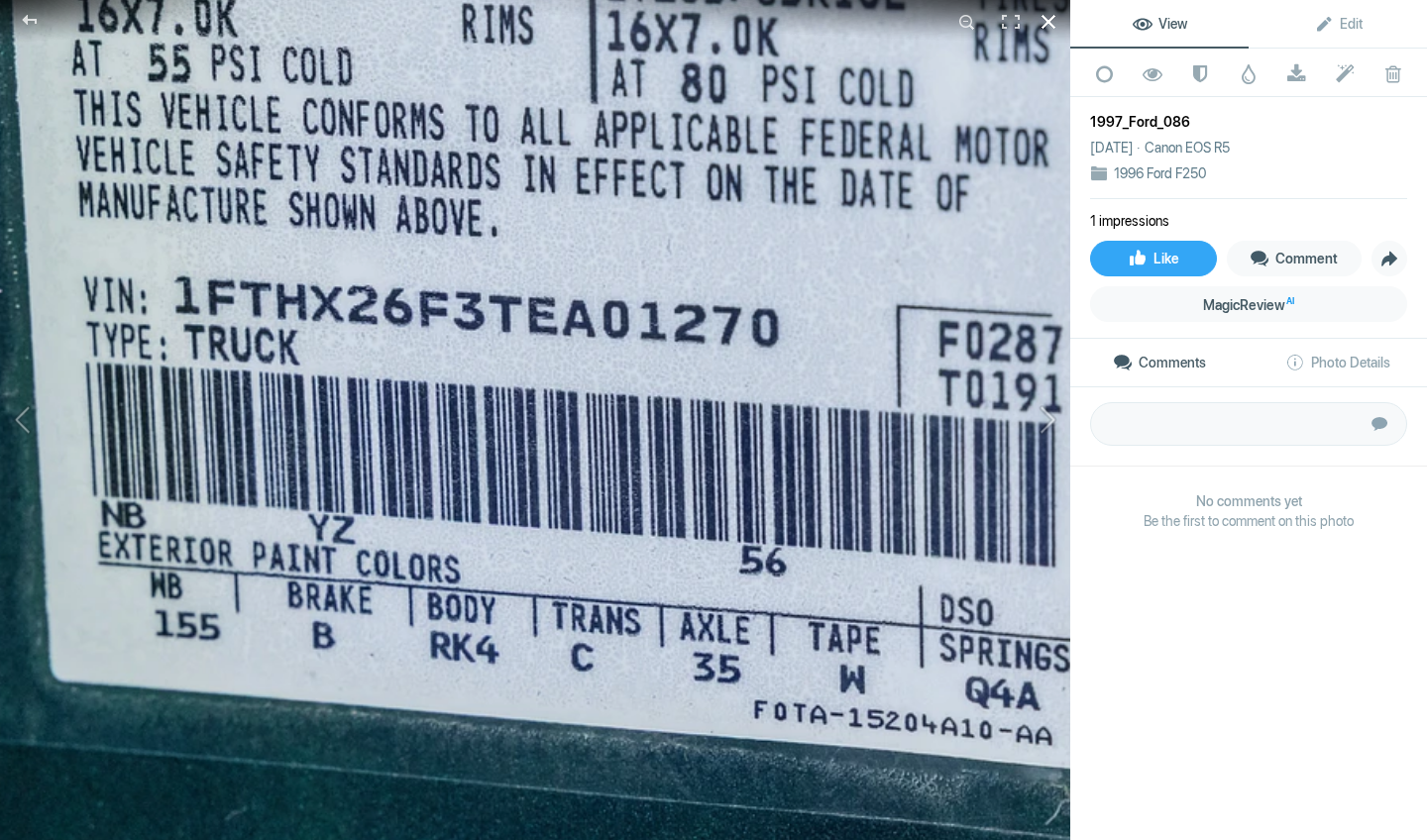 click 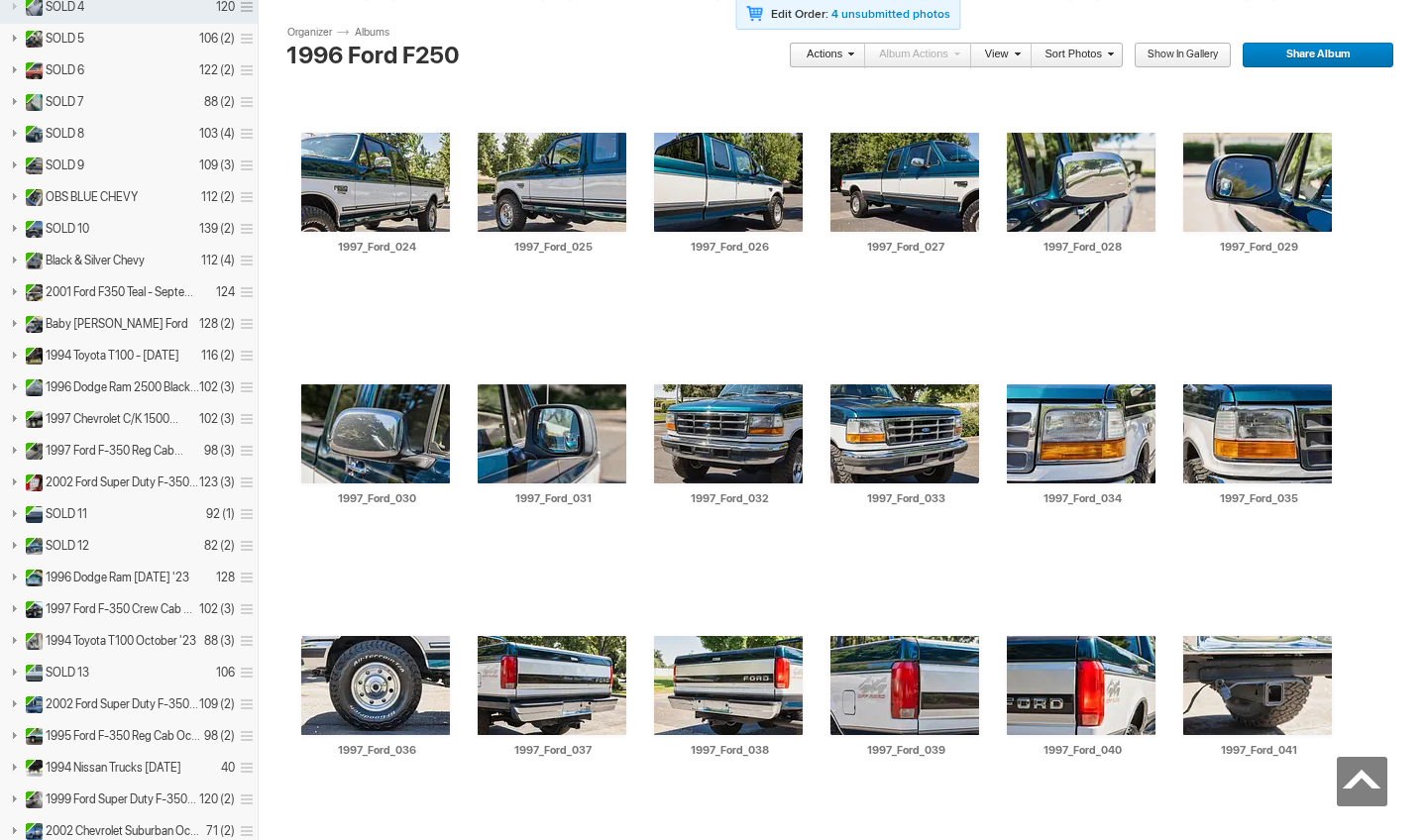 scroll, scrollTop: 756, scrollLeft: 0, axis: vertical 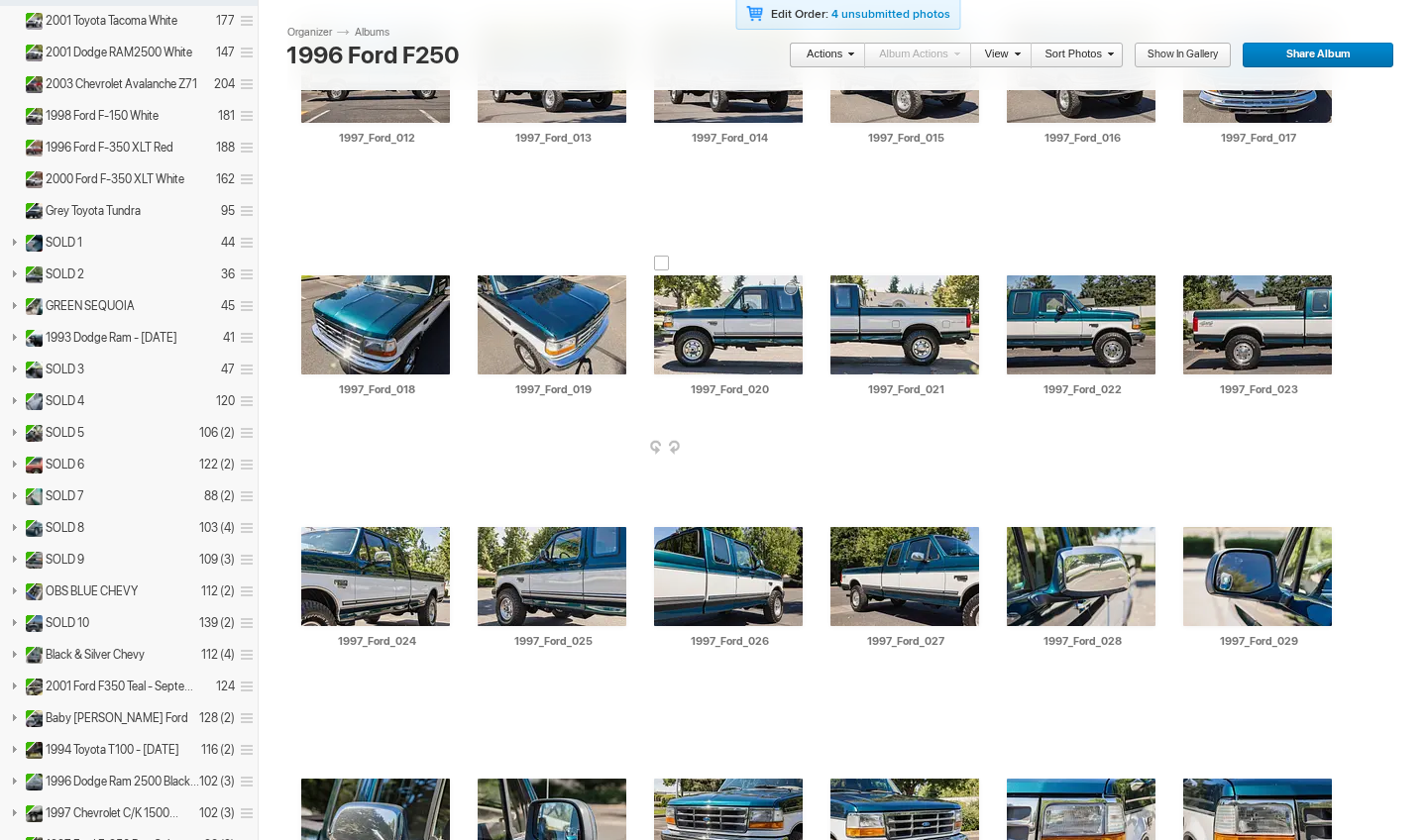 click at bounding box center [728, 325] 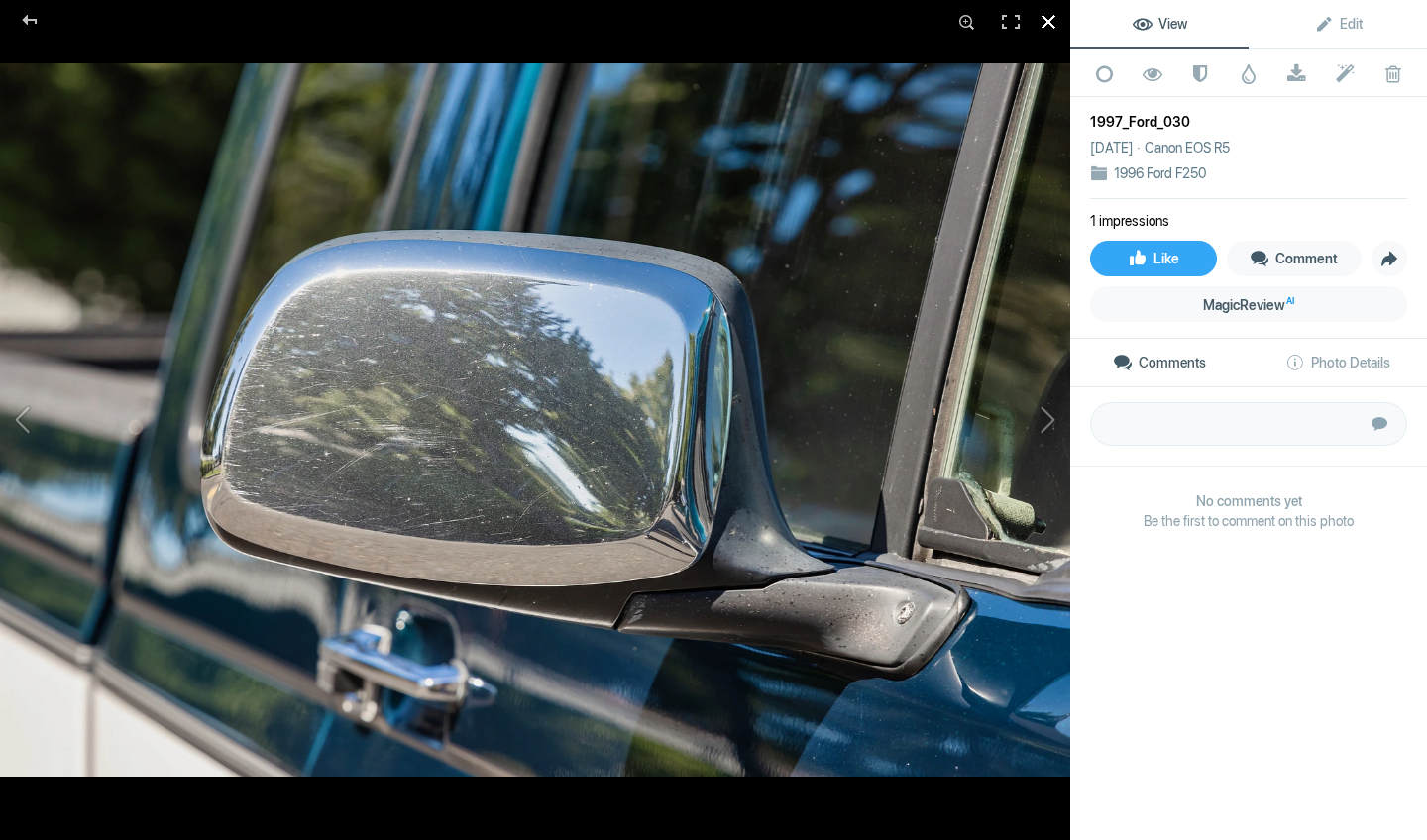 click 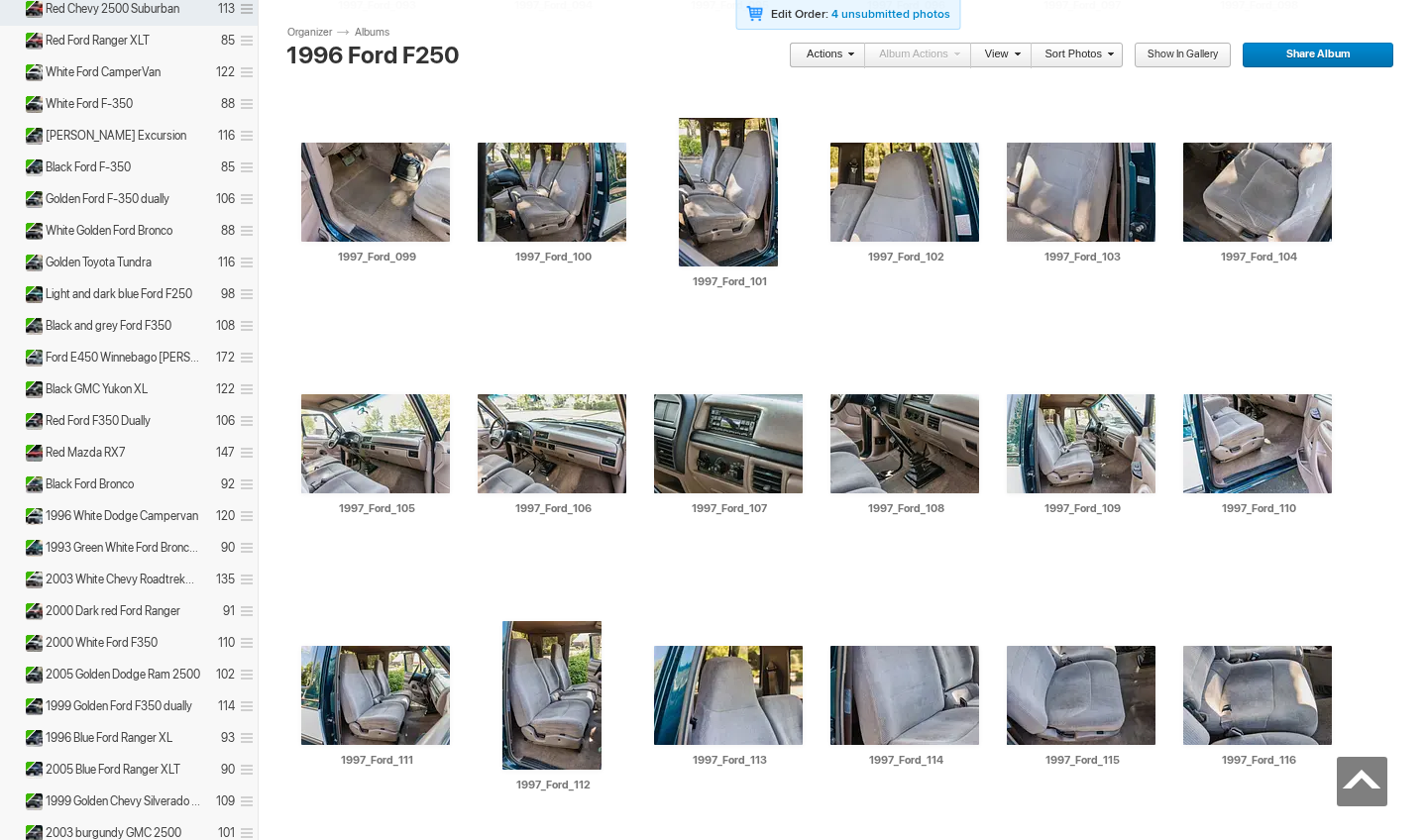 scroll, scrollTop: 4274, scrollLeft: 0, axis: vertical 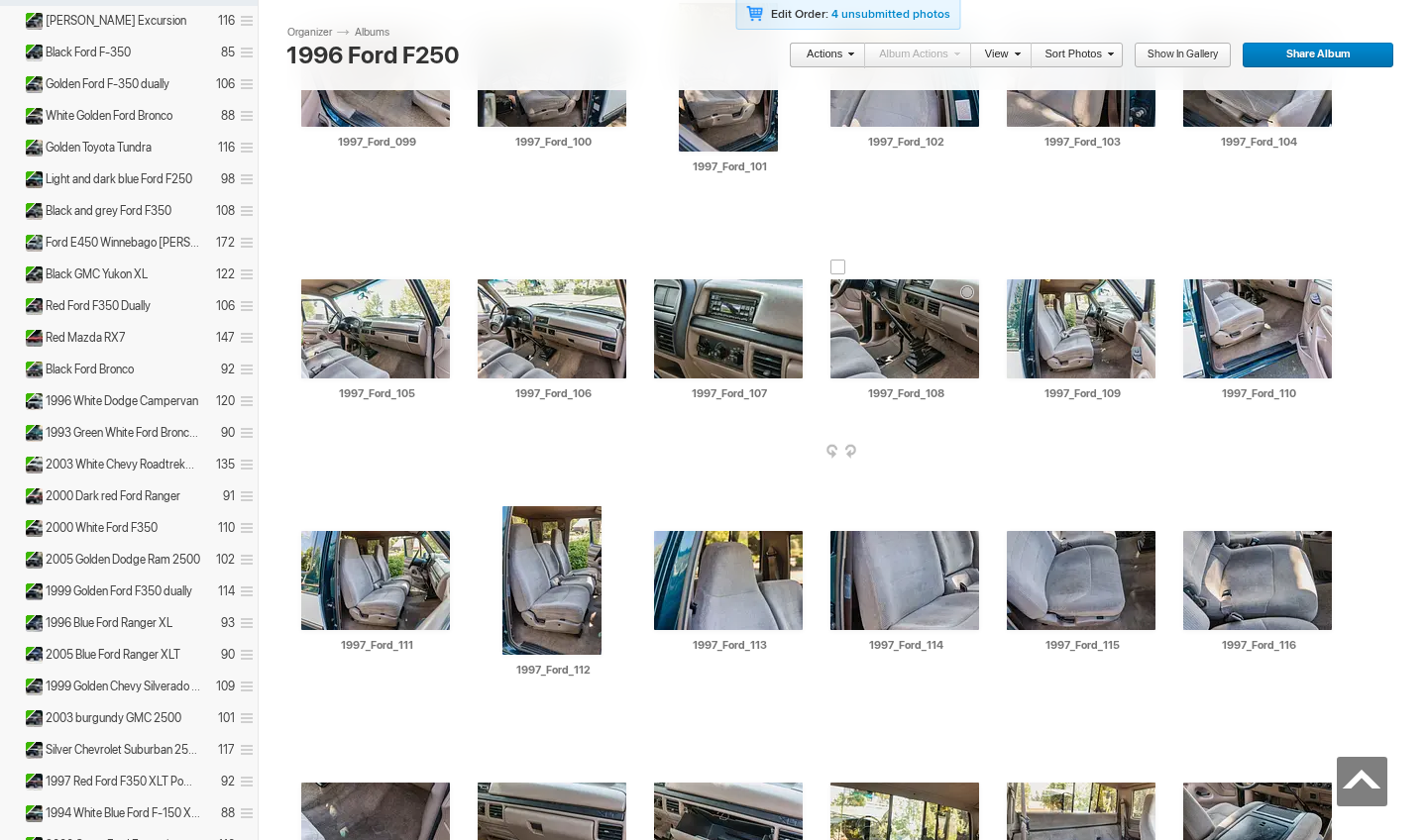 click at bounding box center (905, 329) 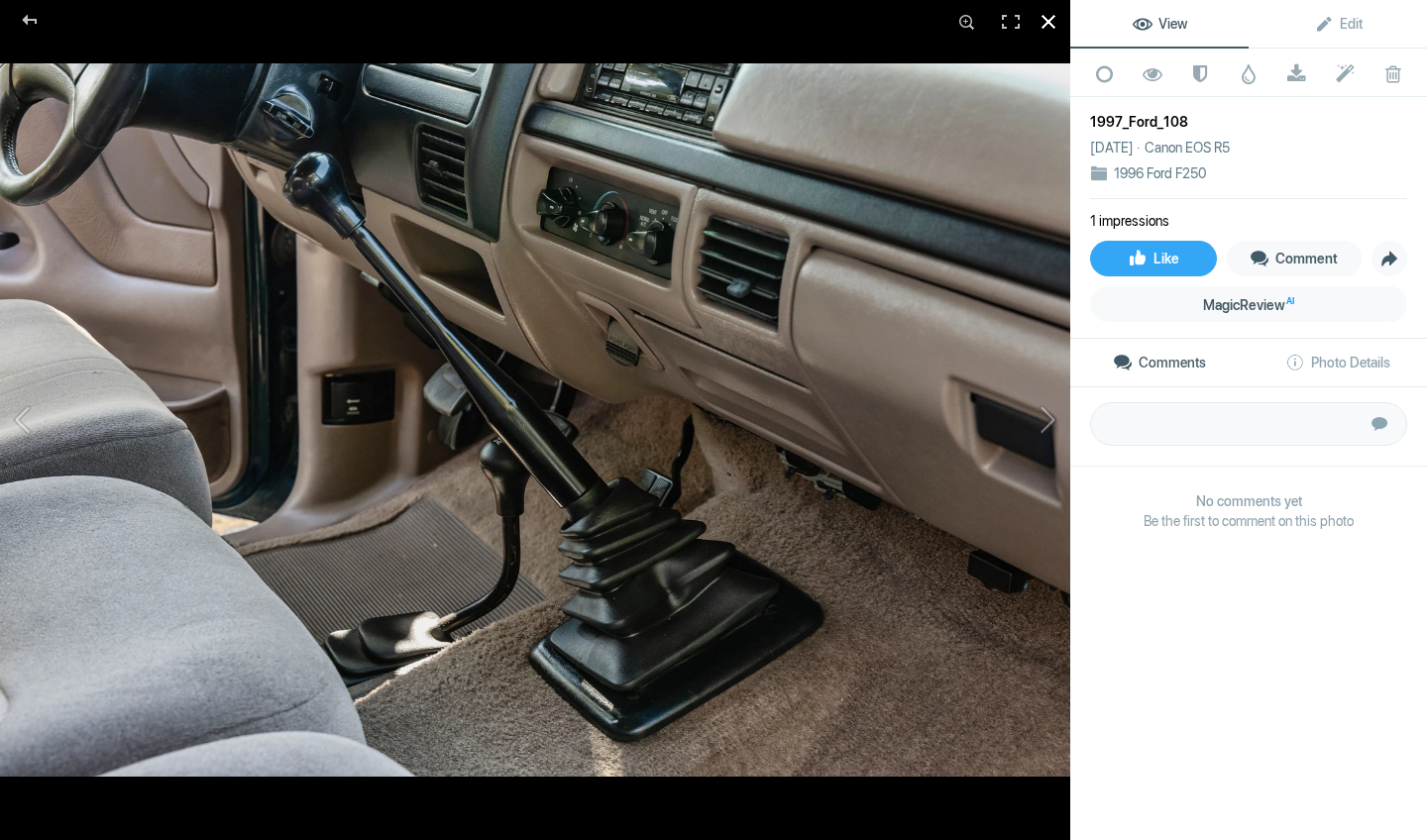click 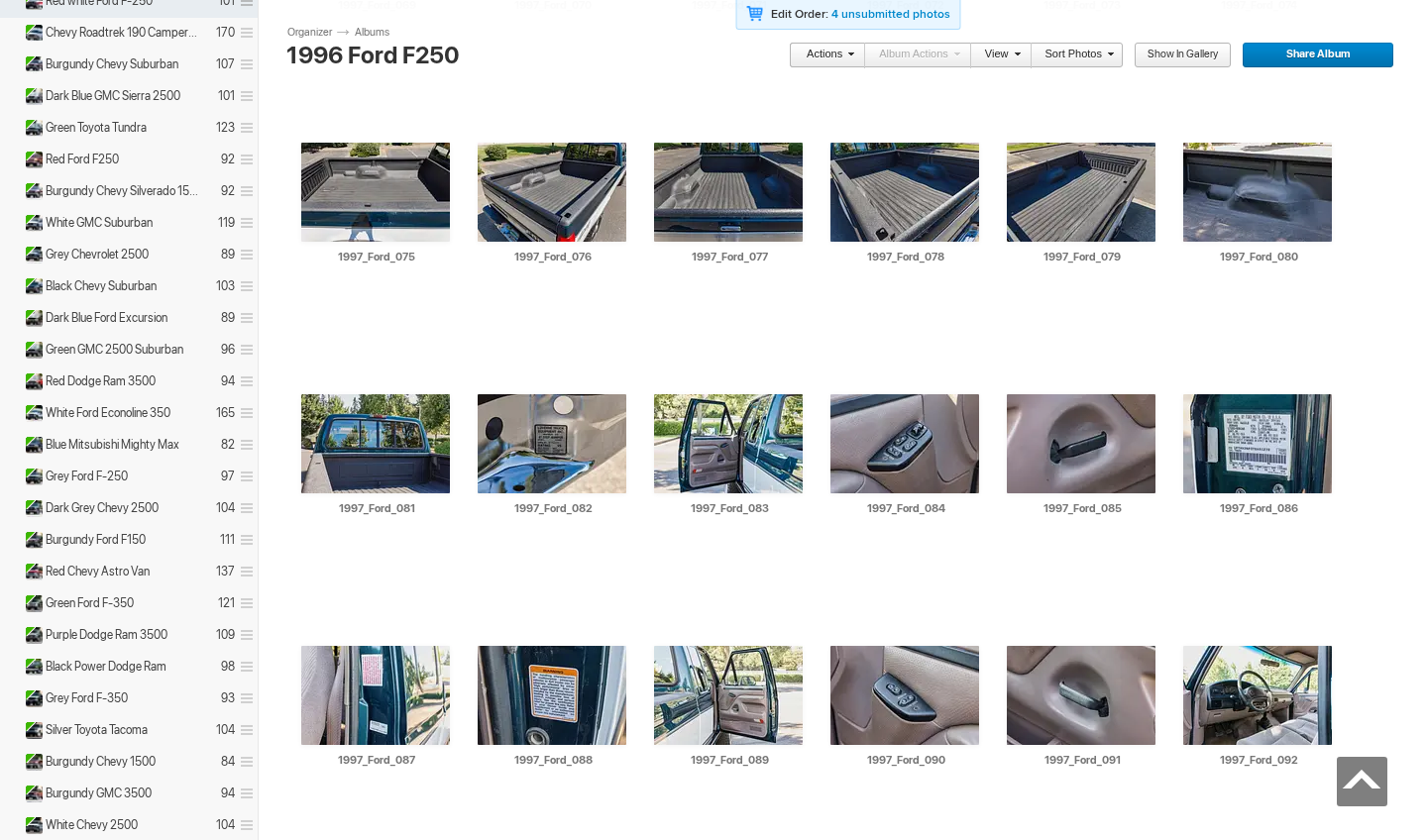 scroll, scrollTop: 3161, scrollLeft: 0, axis: vertical 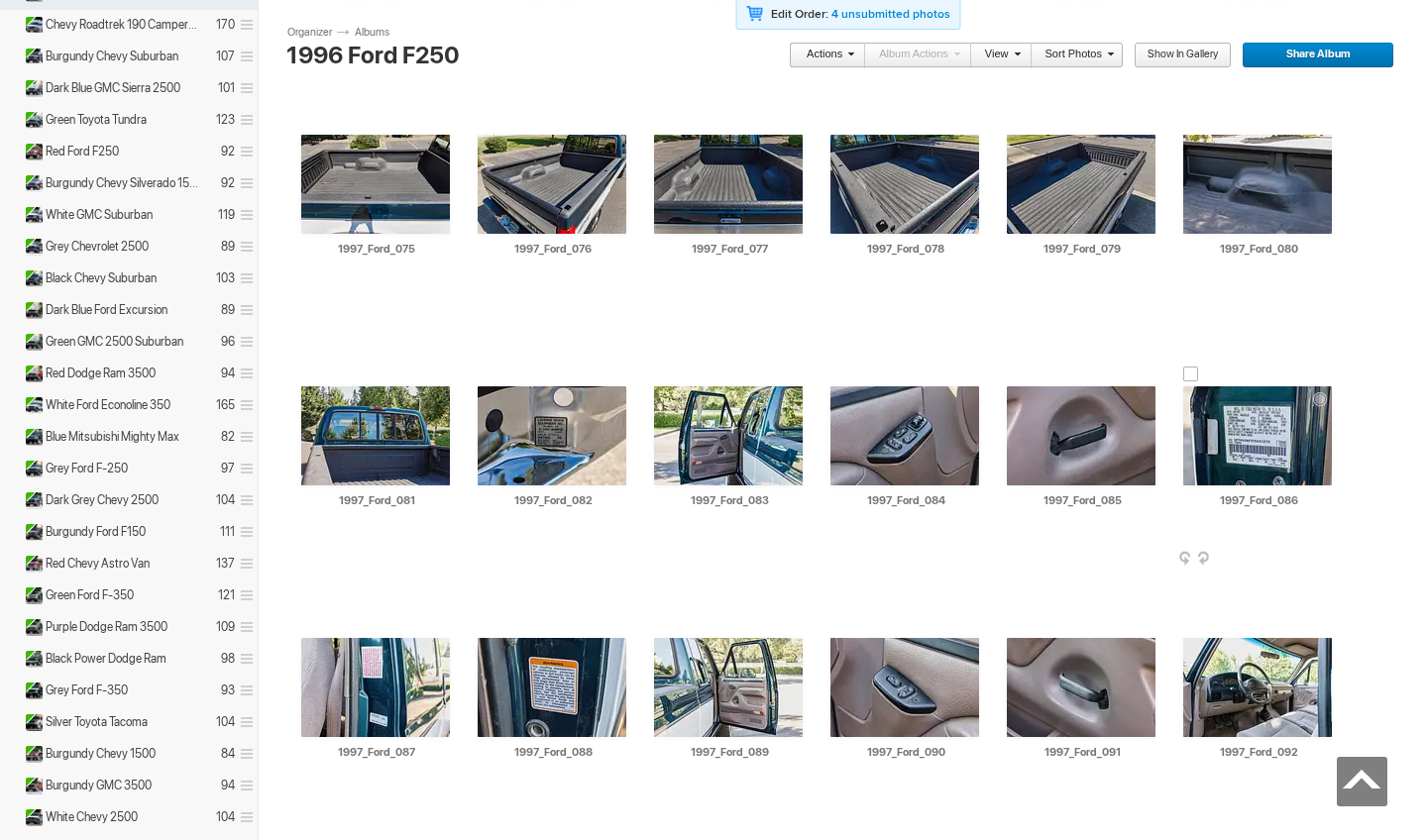 click at bounding box center [1258, 436] 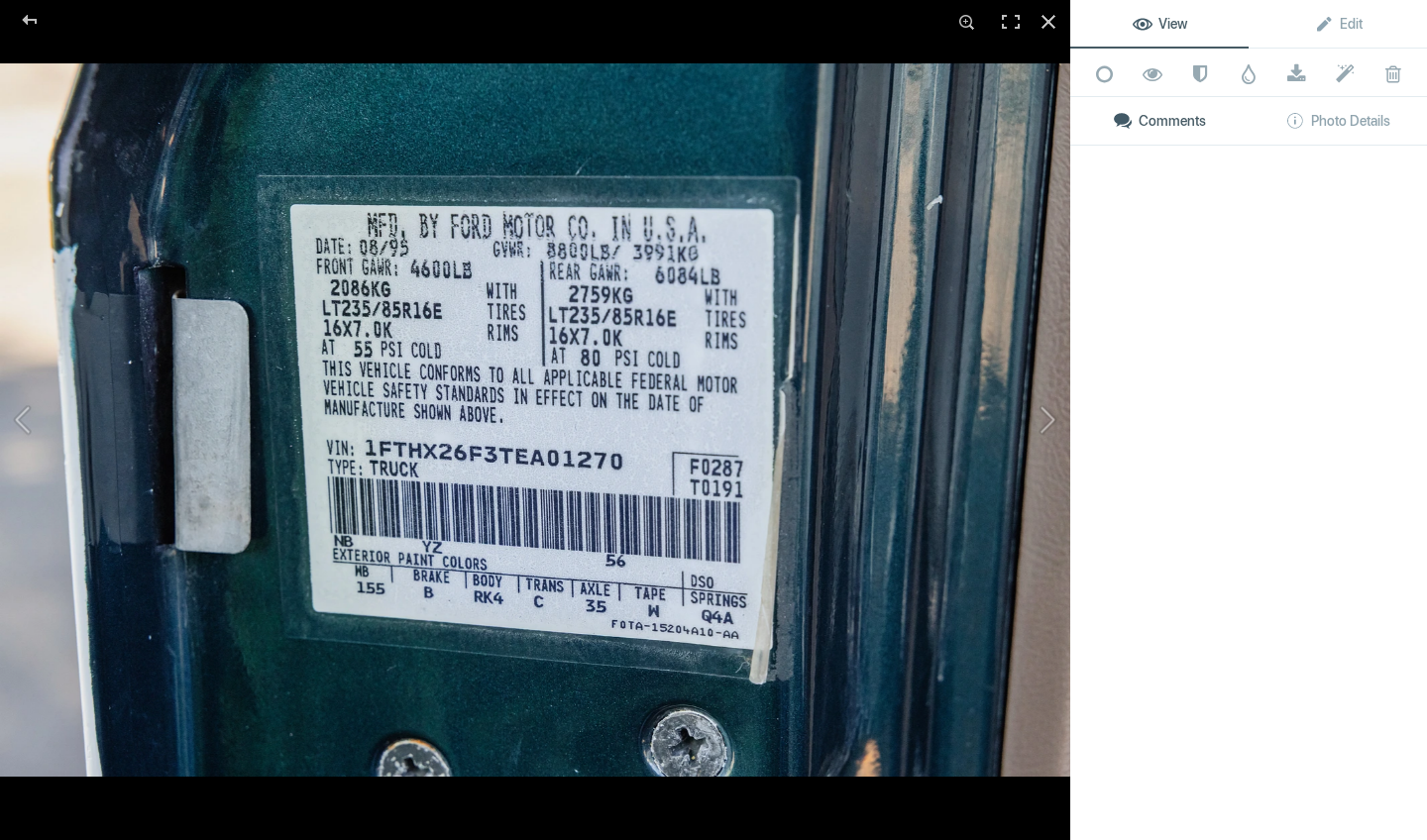click 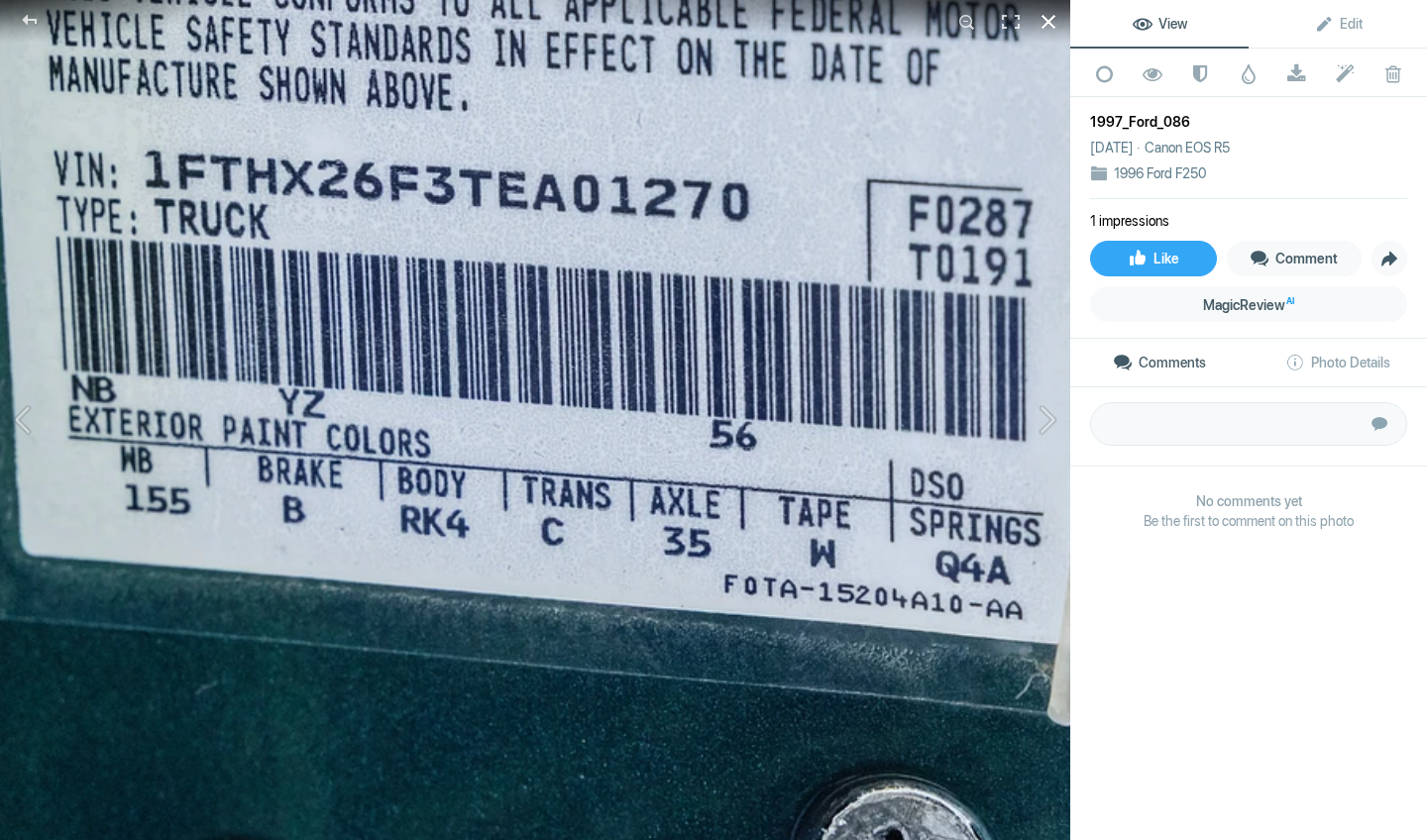 click 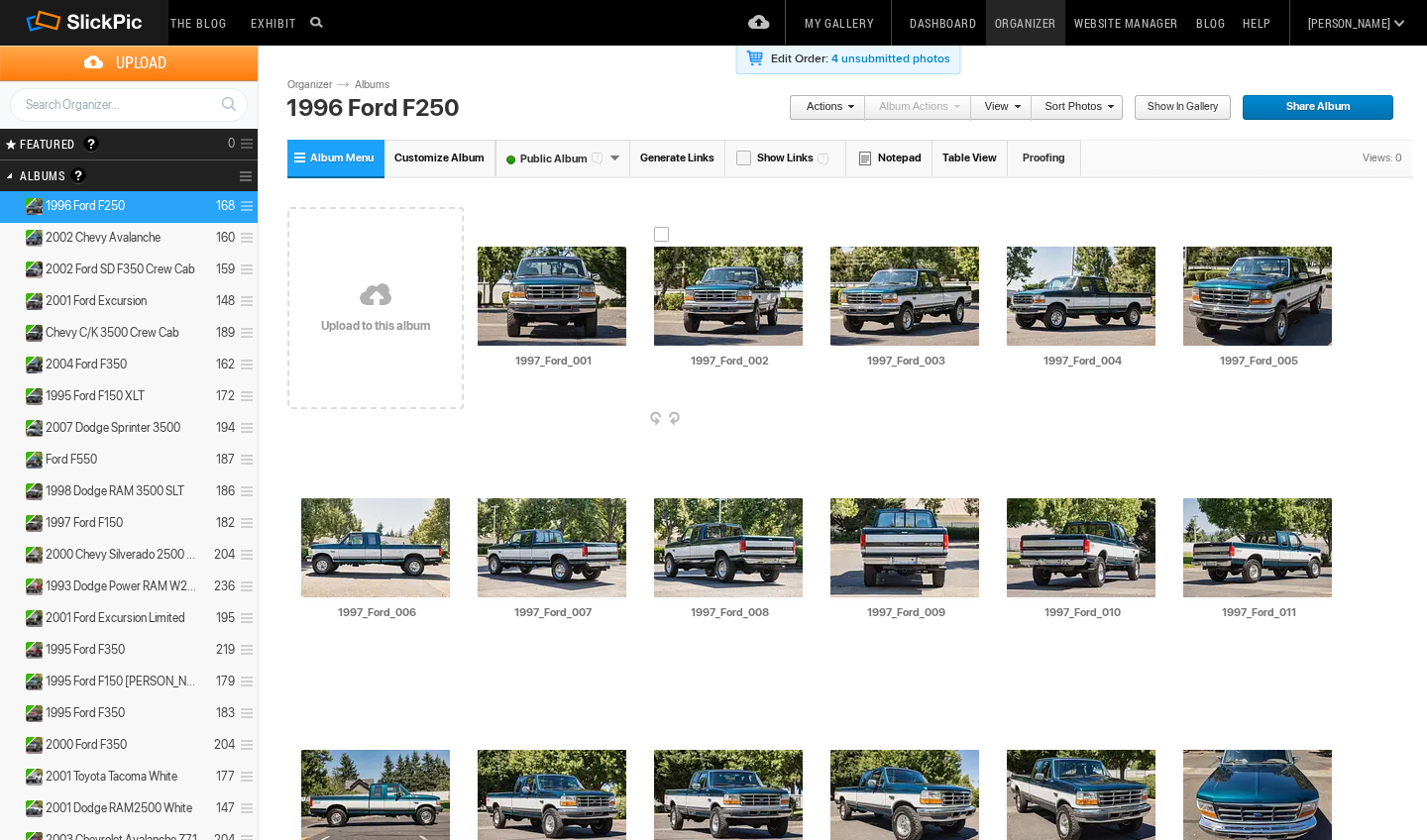 scroll, scrollTop: 0, scrollLeft: 0, axis: both 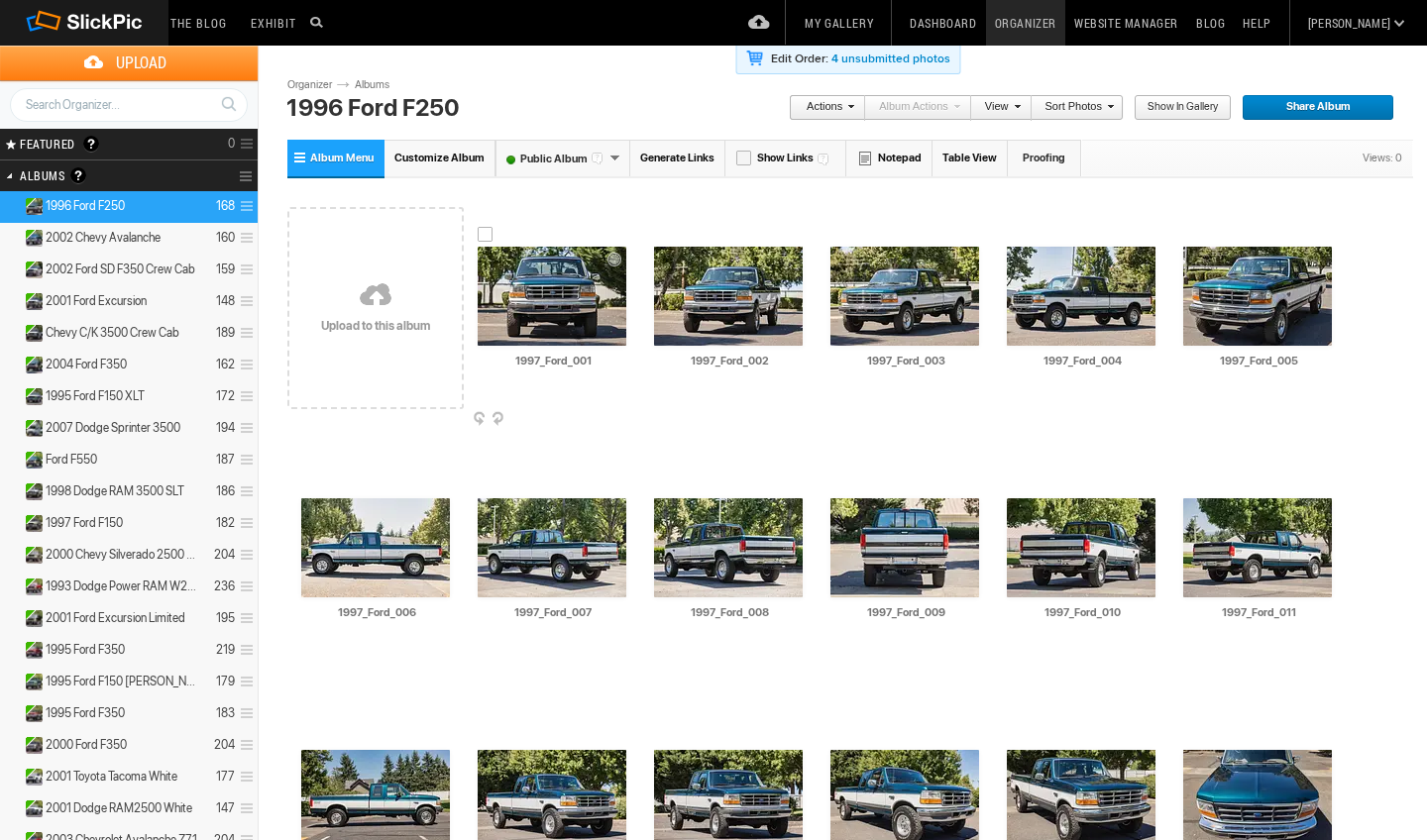 click at bounding box center (552, 296) 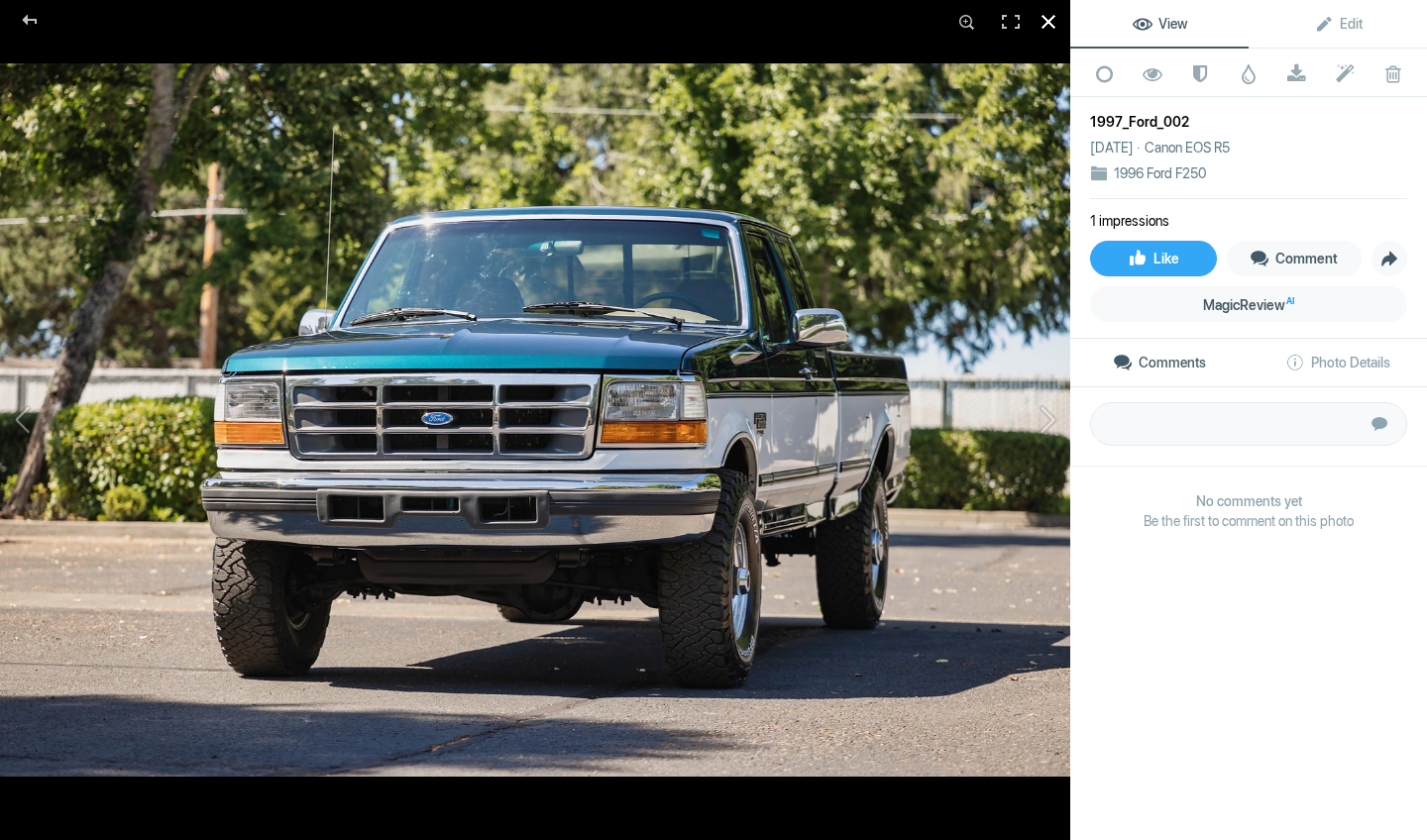 click 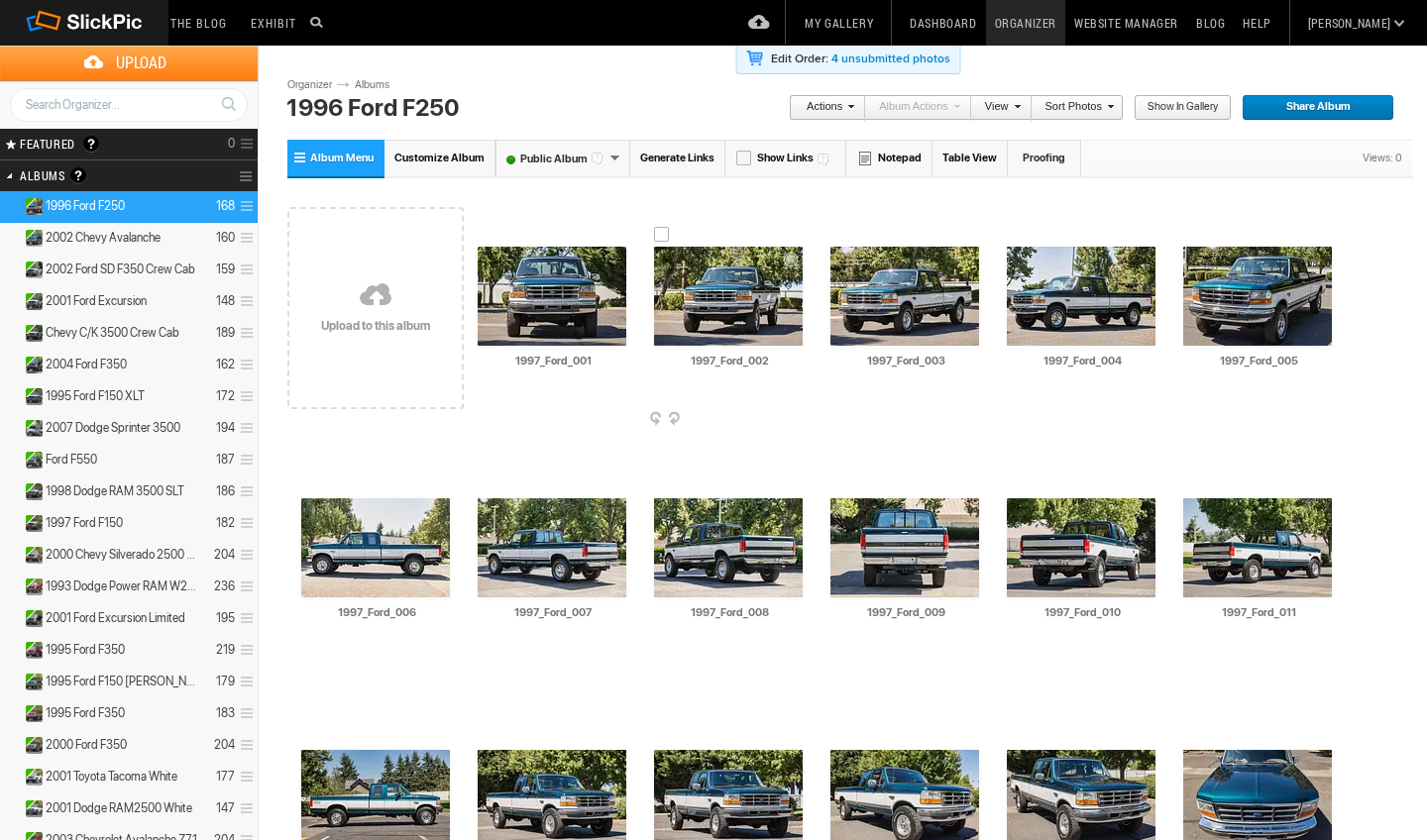 click at bounding box center (662, 235) 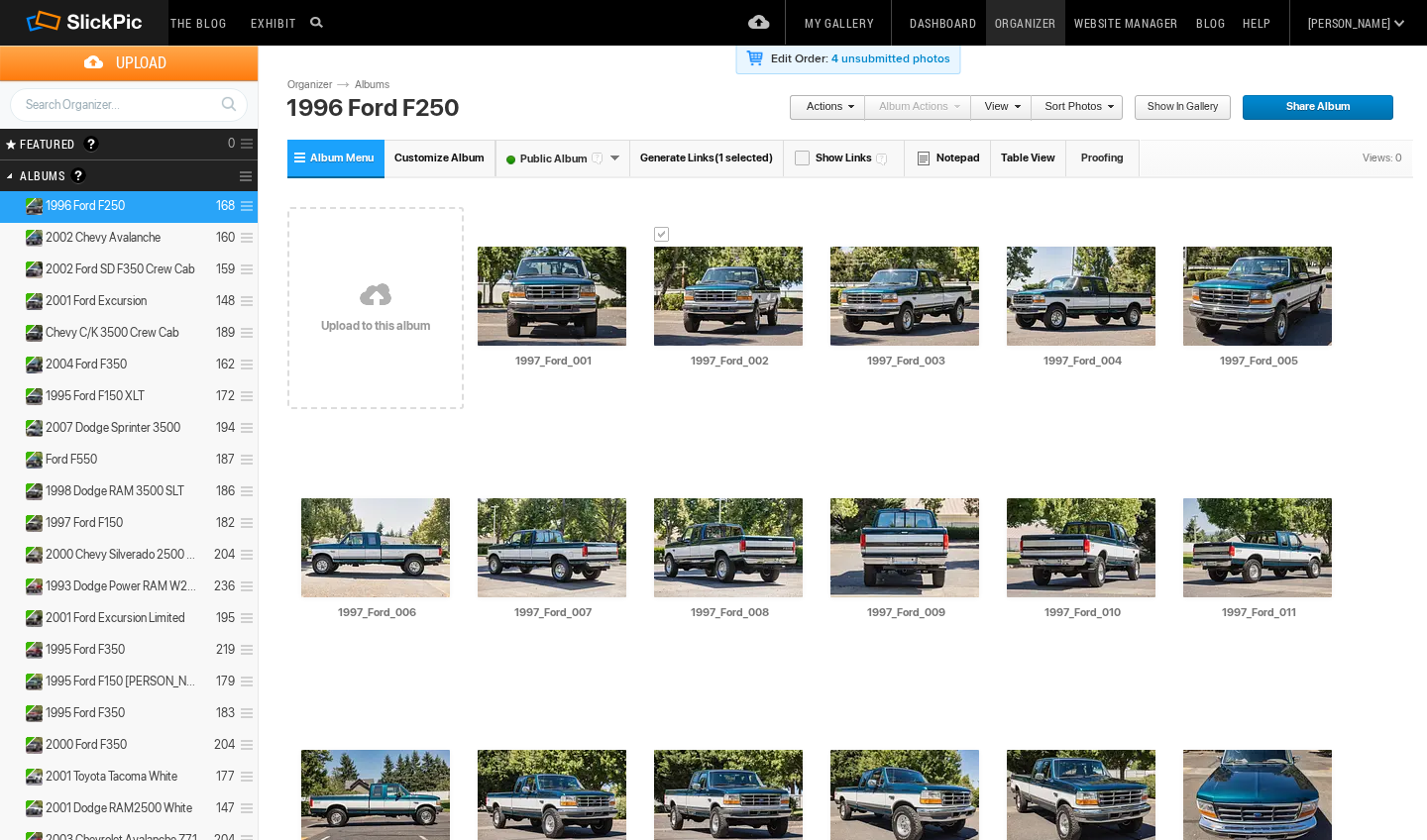 click on "Generate Links  (1 selected)" at bounding box center (707, 158) 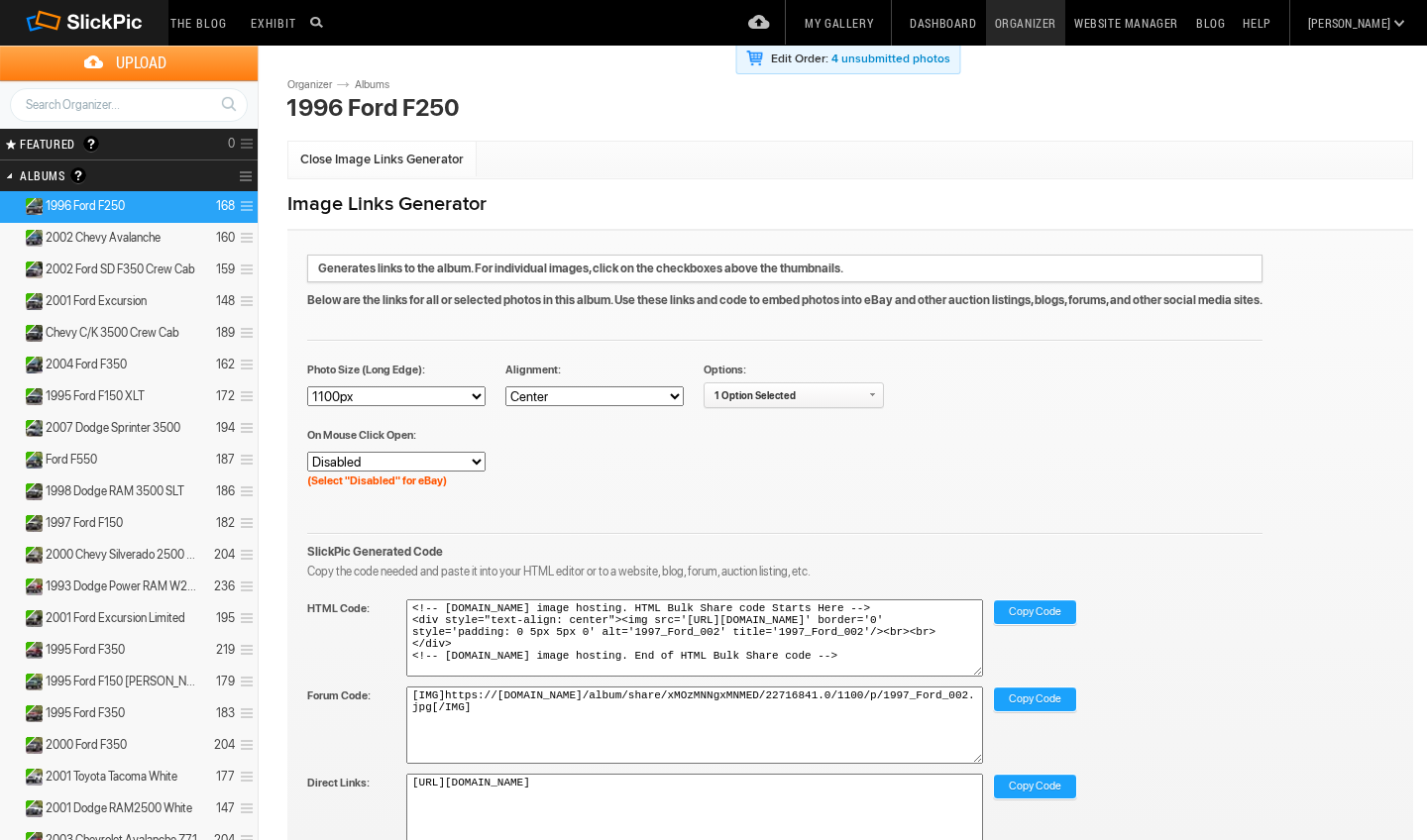 click on "Copy Code" at bounding box center (1035, 613) 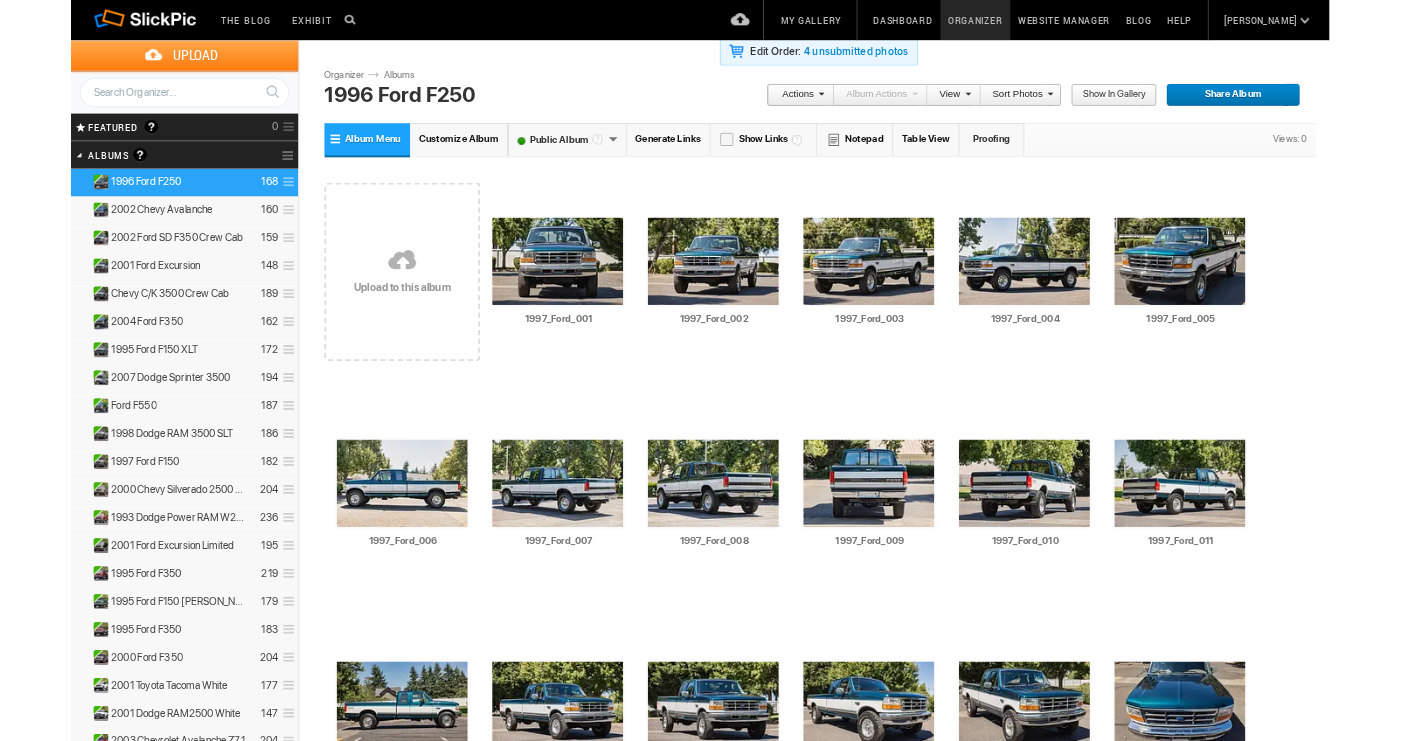 scroll, scrollTop: 0, scrollLeft: 0, axis: both 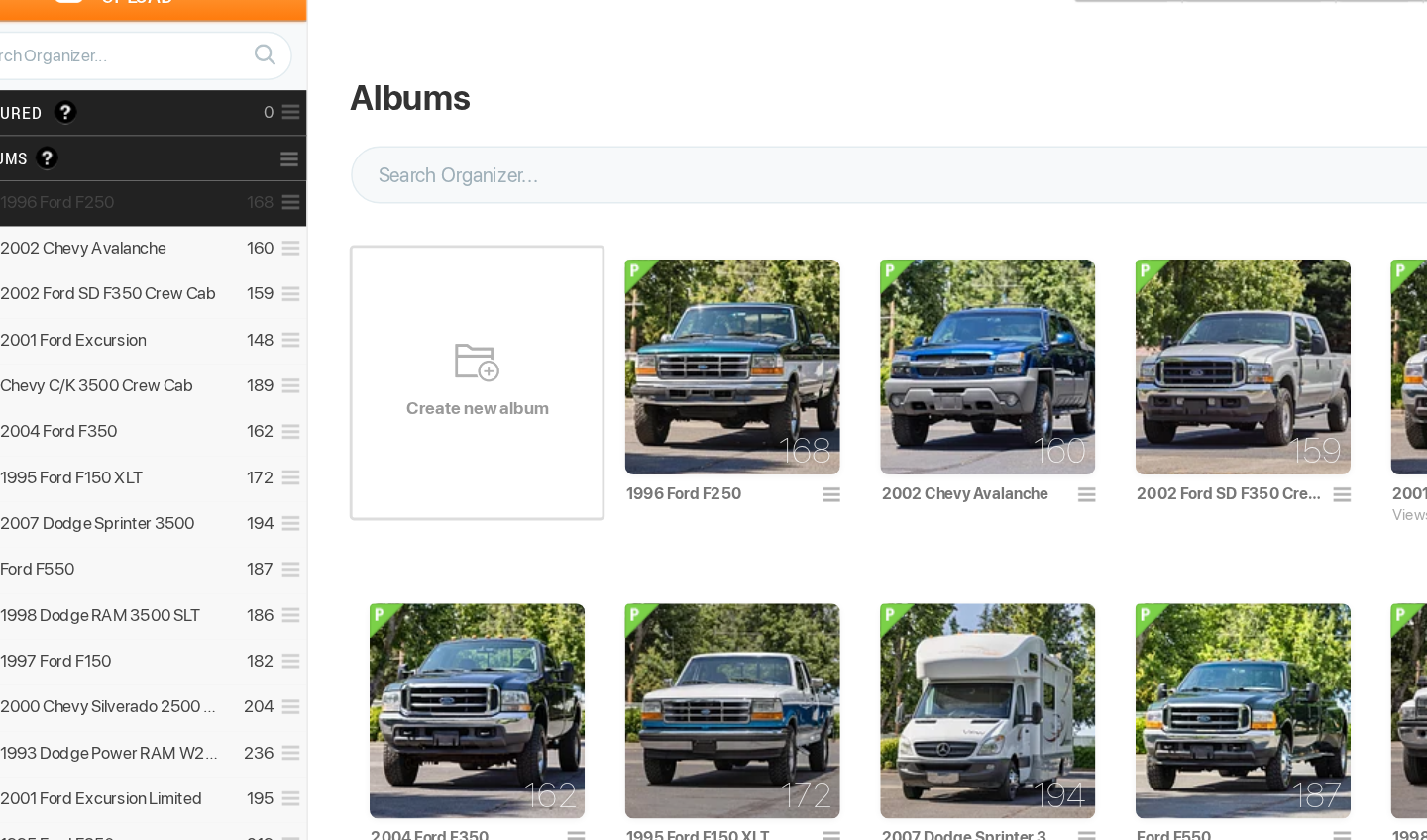click at bounding box center [244, 206] 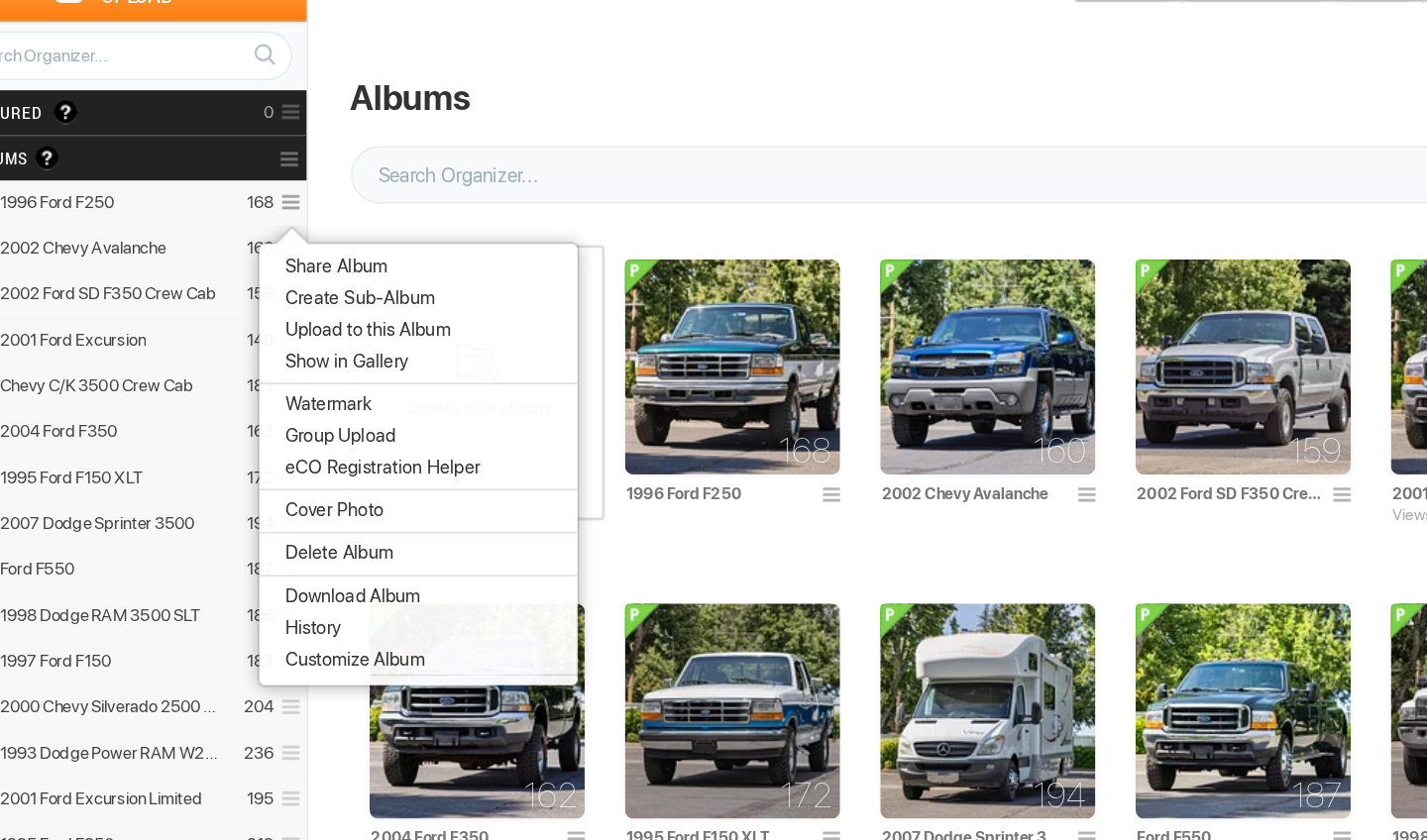 click on "Download Album" at bounding box center [286, 478] 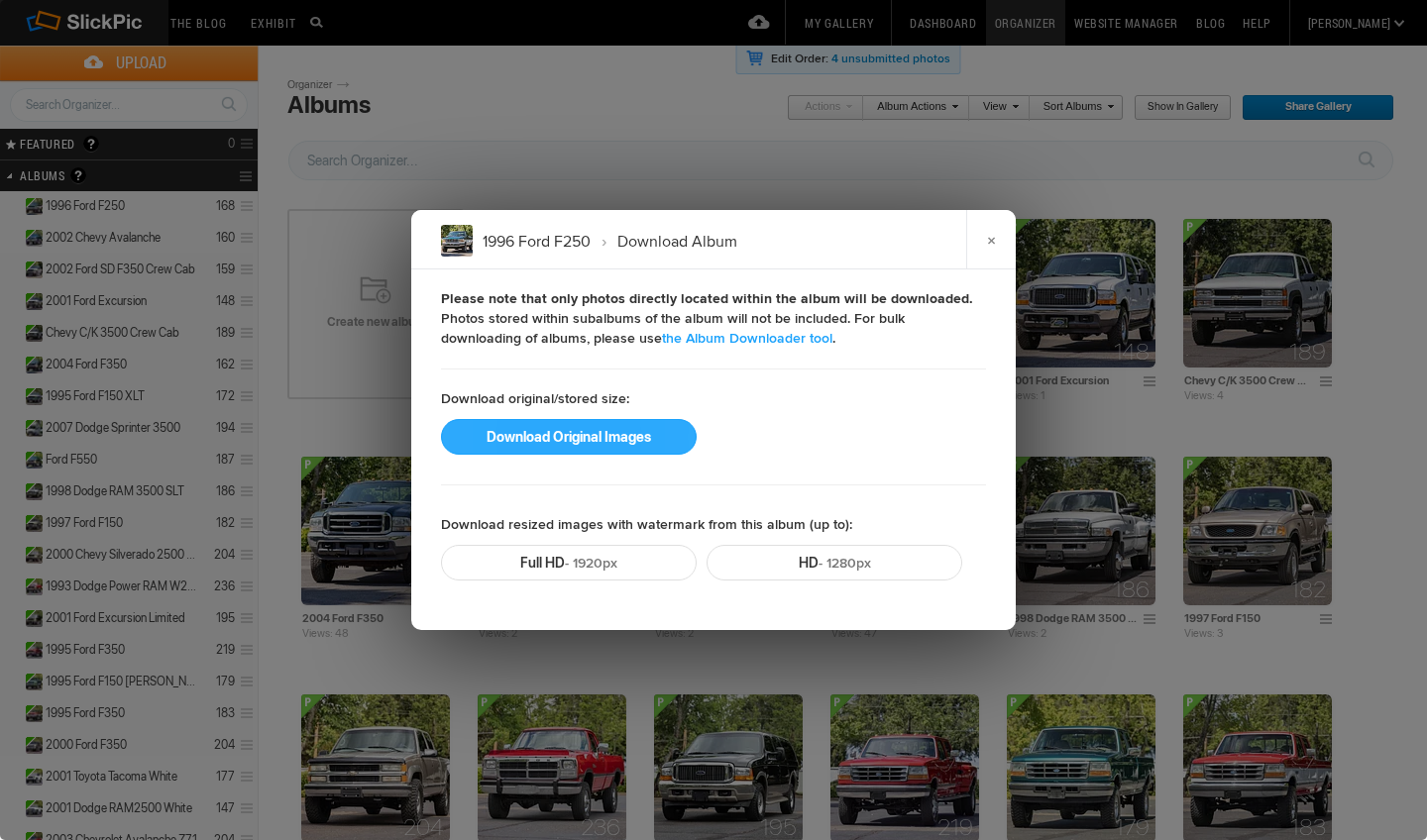 click on "Download Original Images" 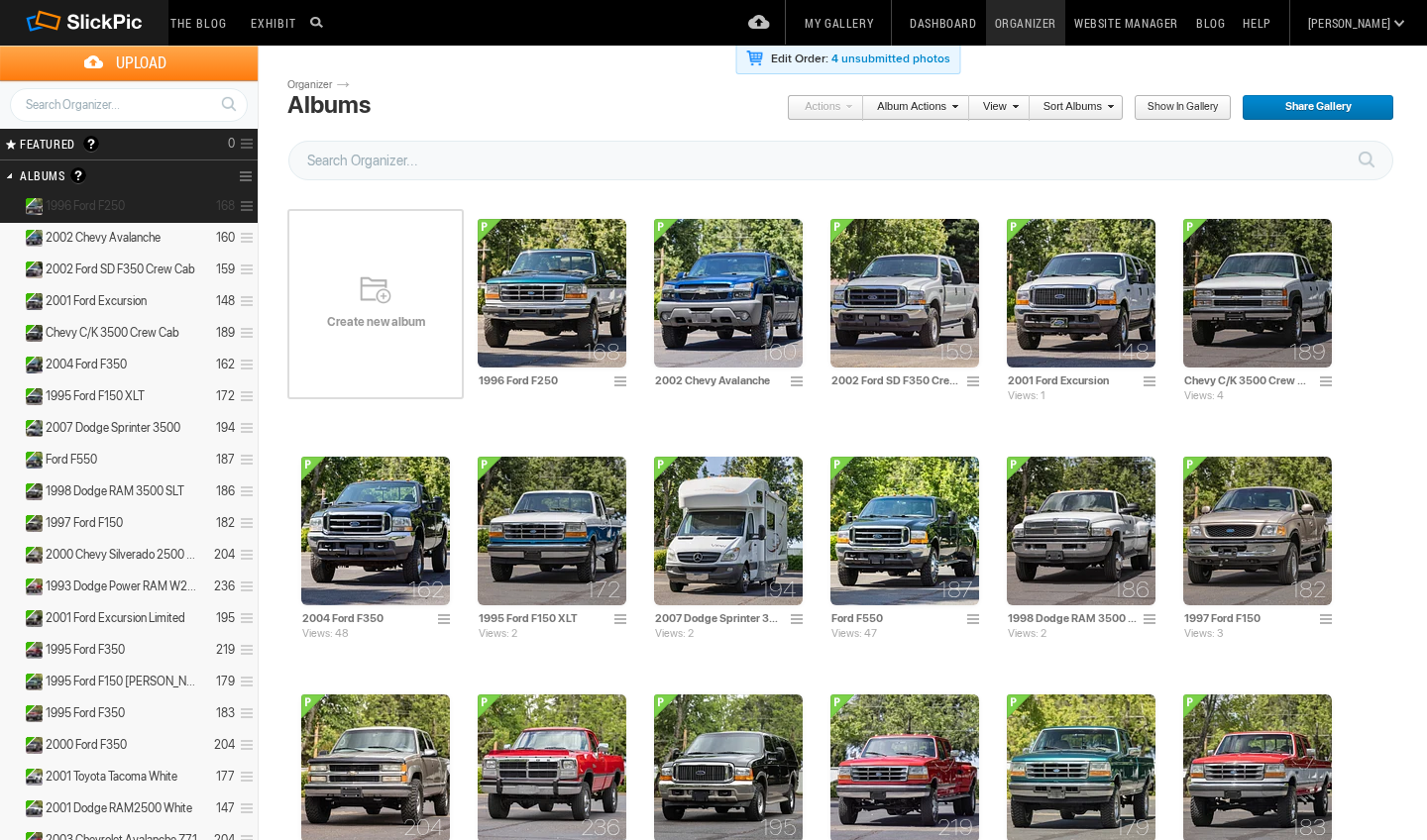 click at bounding box center [244, 206] 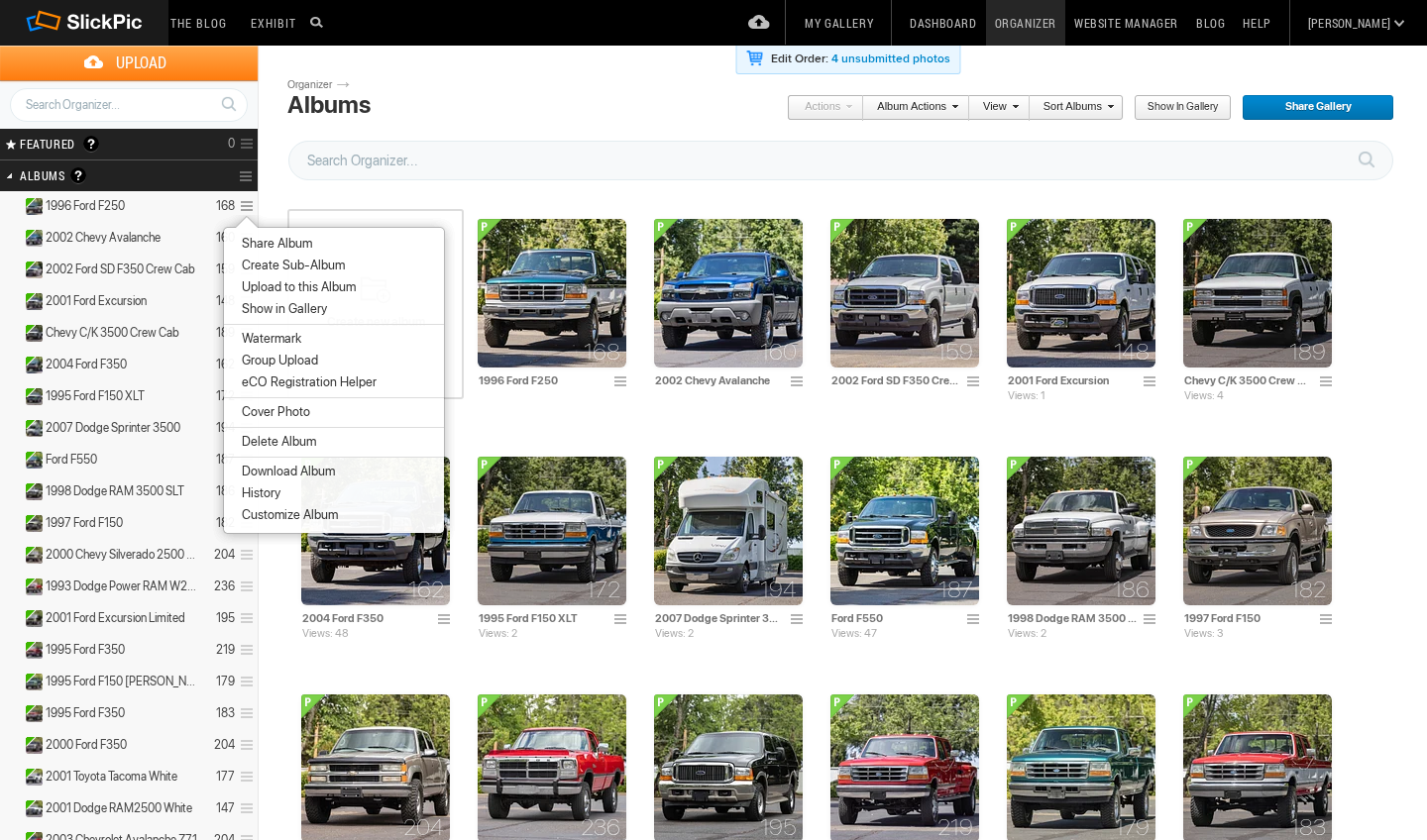 click on "Download Album" at bounding box center (334, 472) 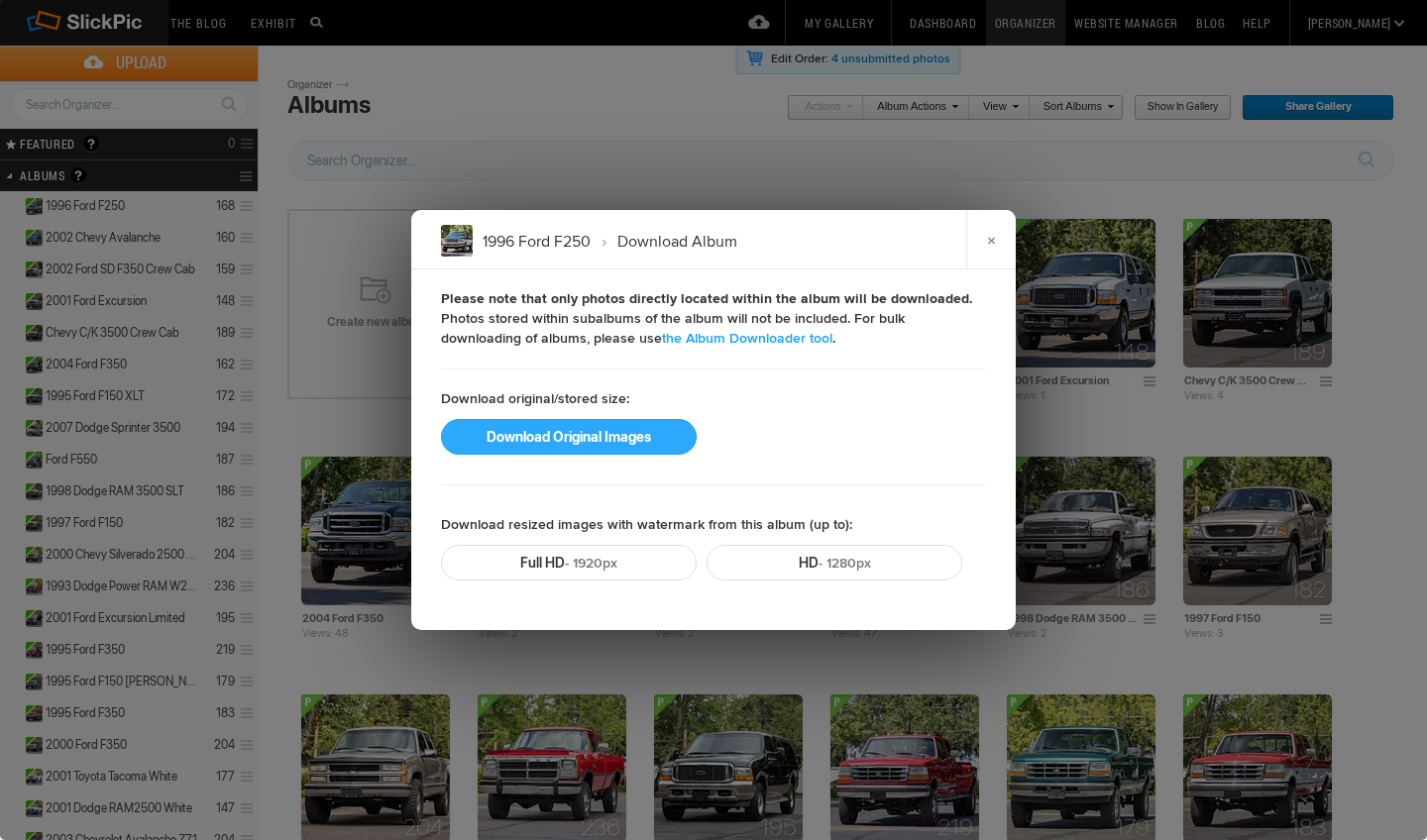 click on "Download Original Images" 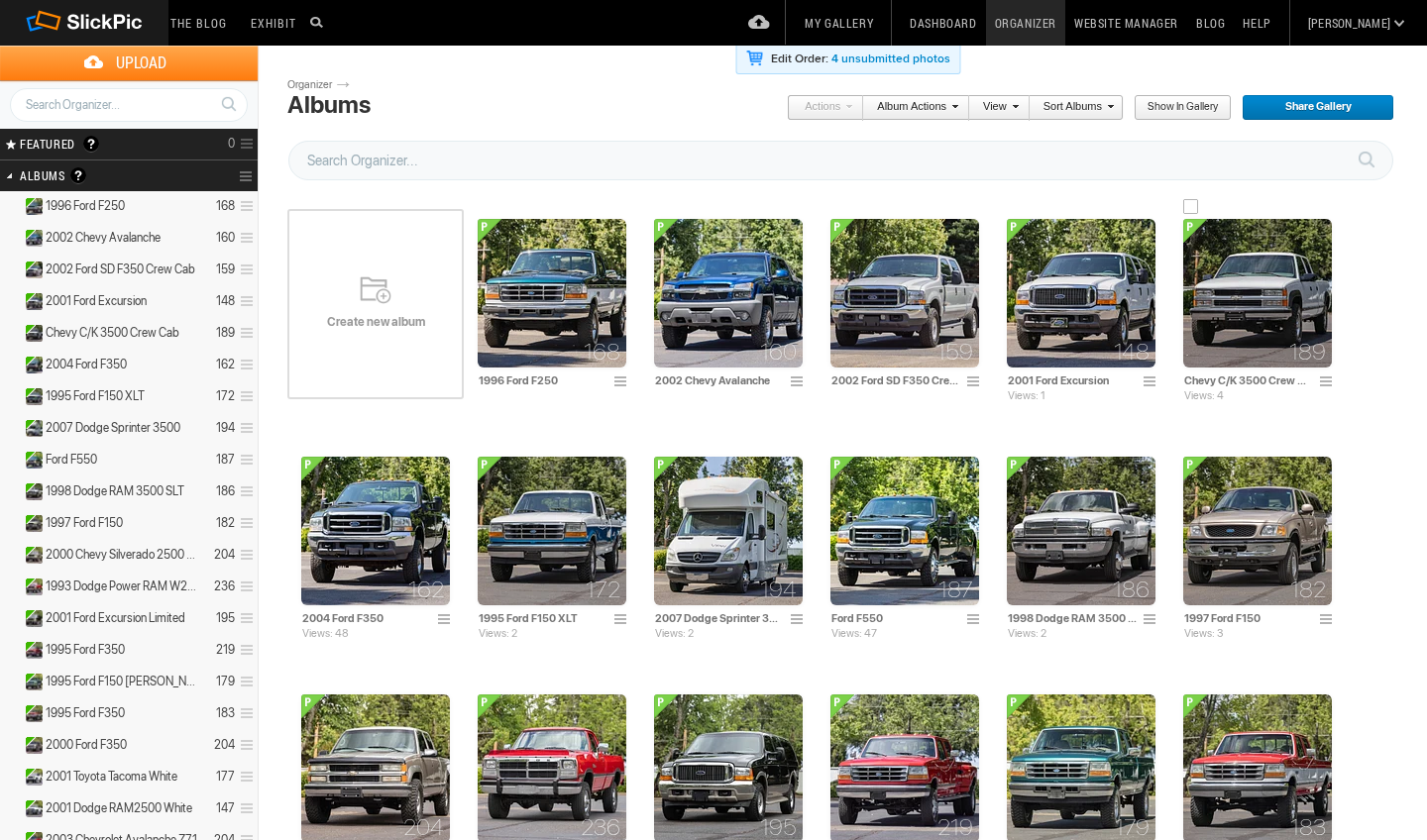 click at bounding box center [1258, 293] 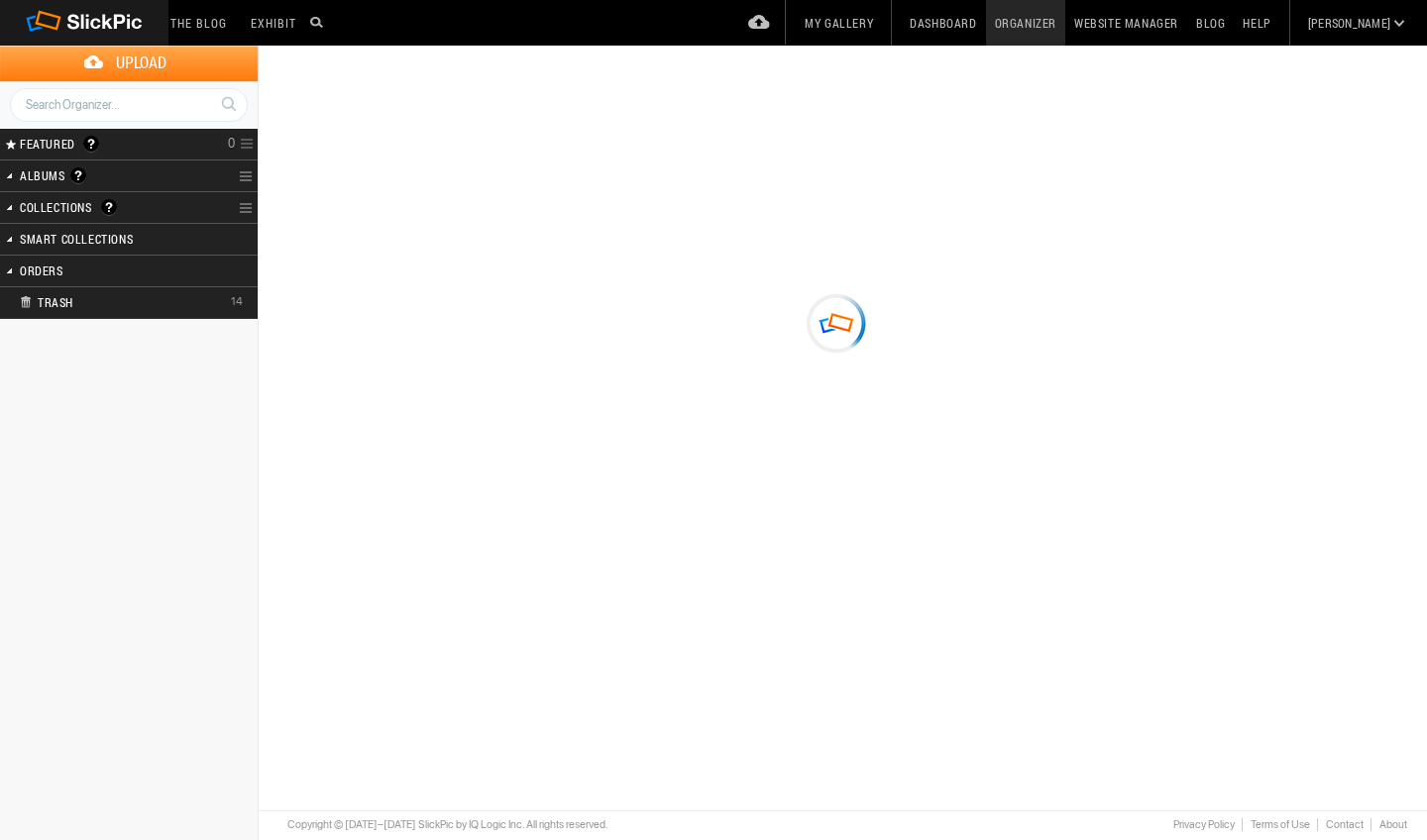 type on "Chevy C/K 3500 Crew Cab" 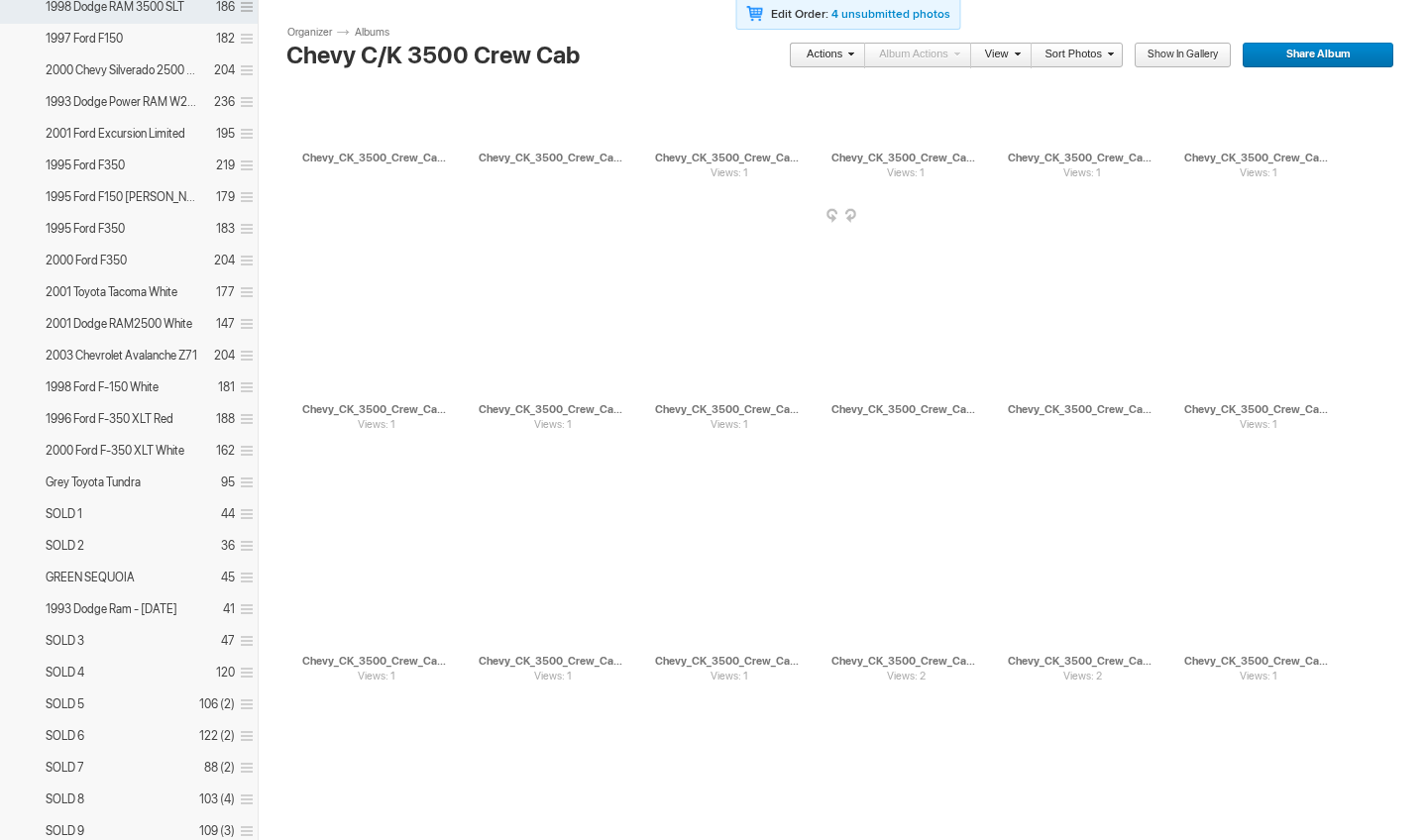 scroll, scrollTop: 492, scrollLeft: 0, axis: vertical 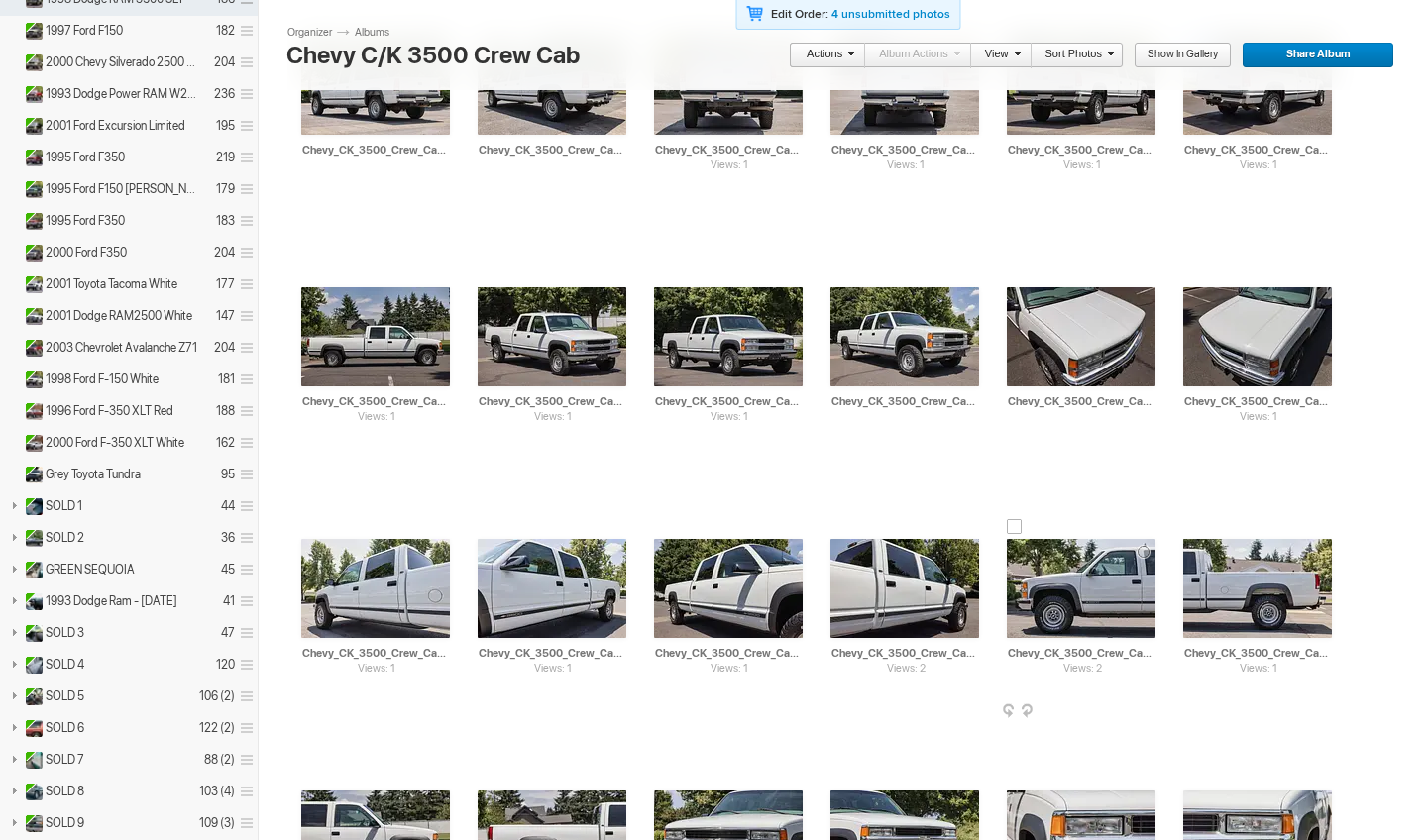 click on "Views: 2 AI Chevy_CK_3500_Crew_Cab_022
HTML:
Direct:
Forum:
Photo ID:
22642143
More..." at bounding box center [1081, 588] 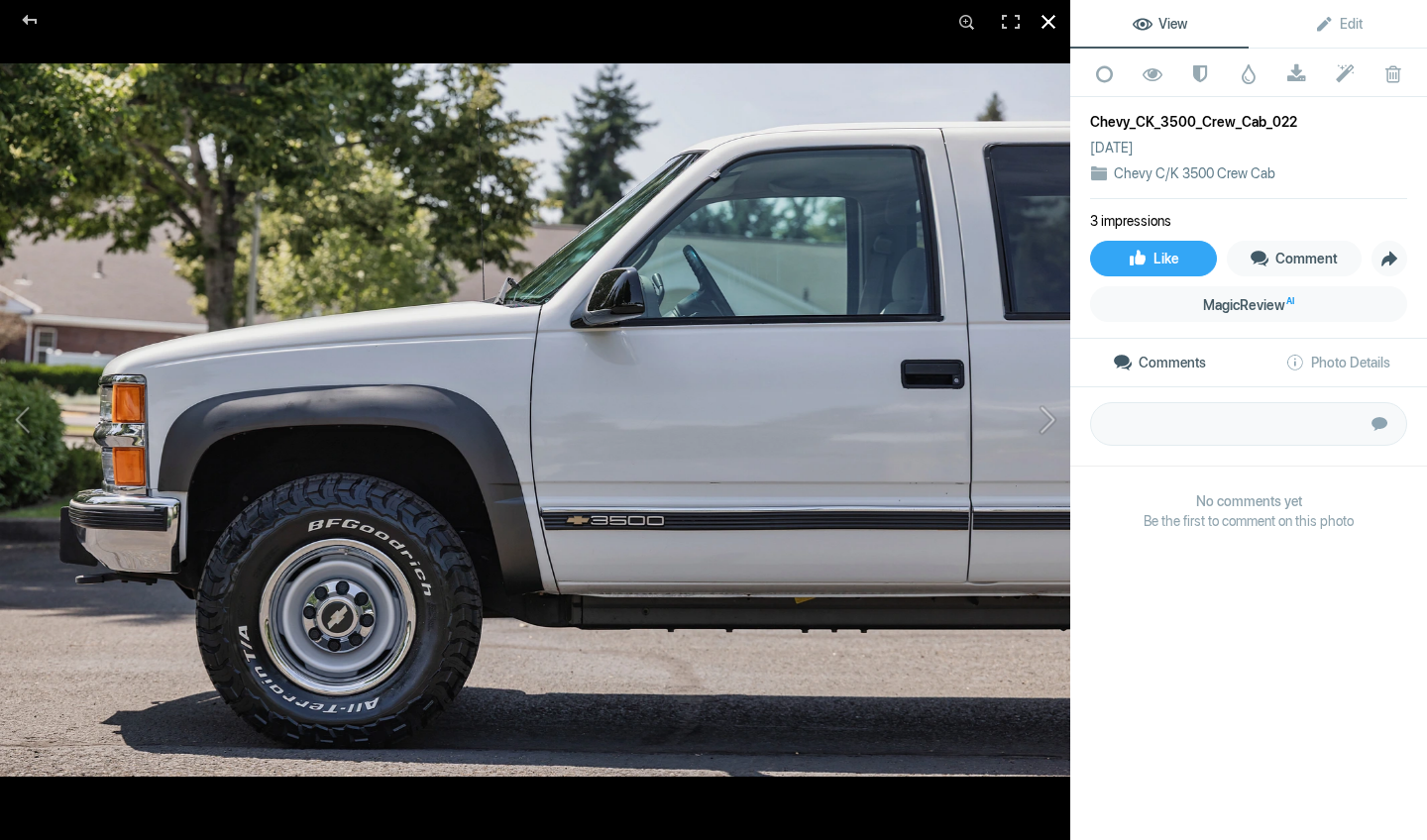 click 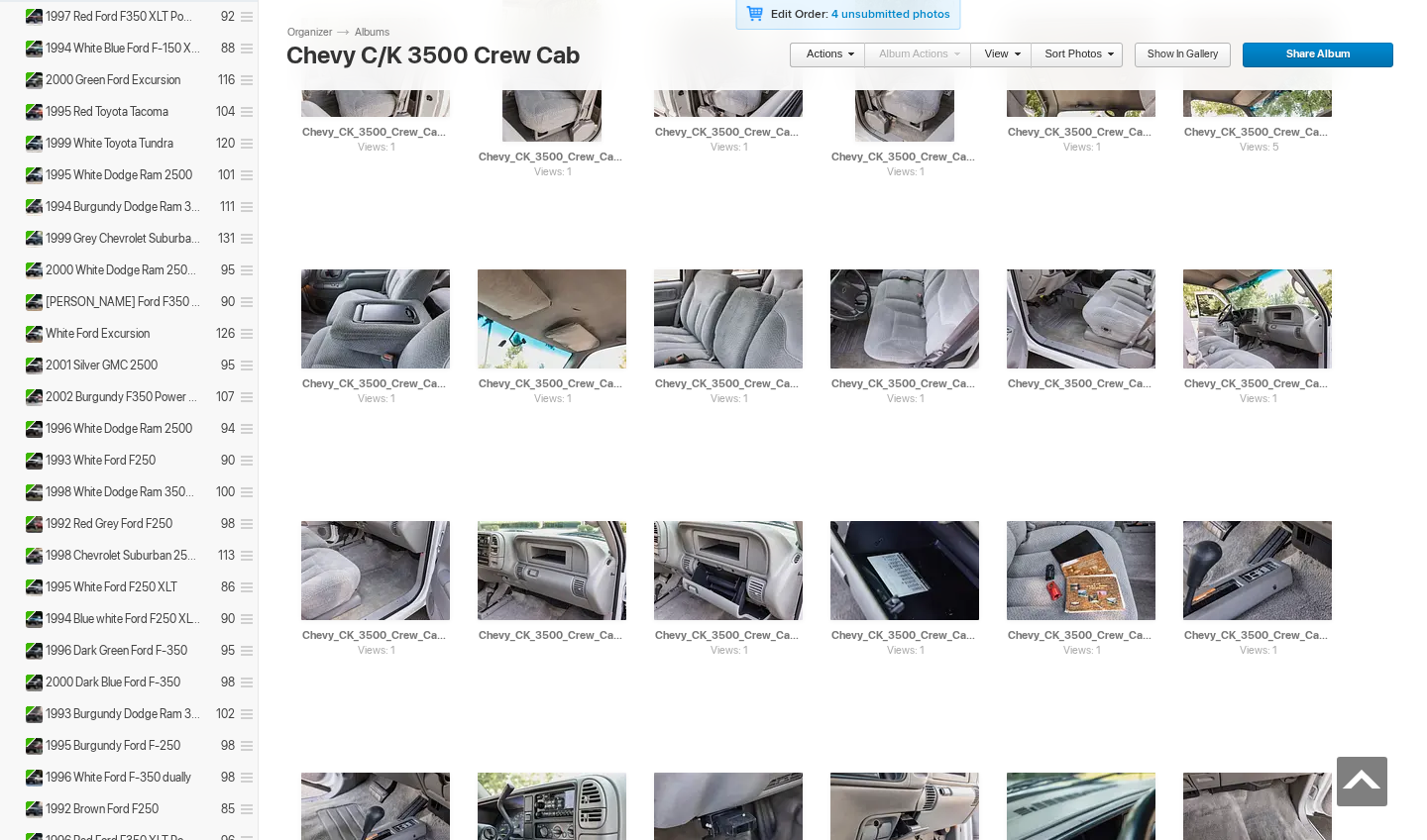 scroll, scrollTop: 5240, scrollLeft: 0, axis: vertical 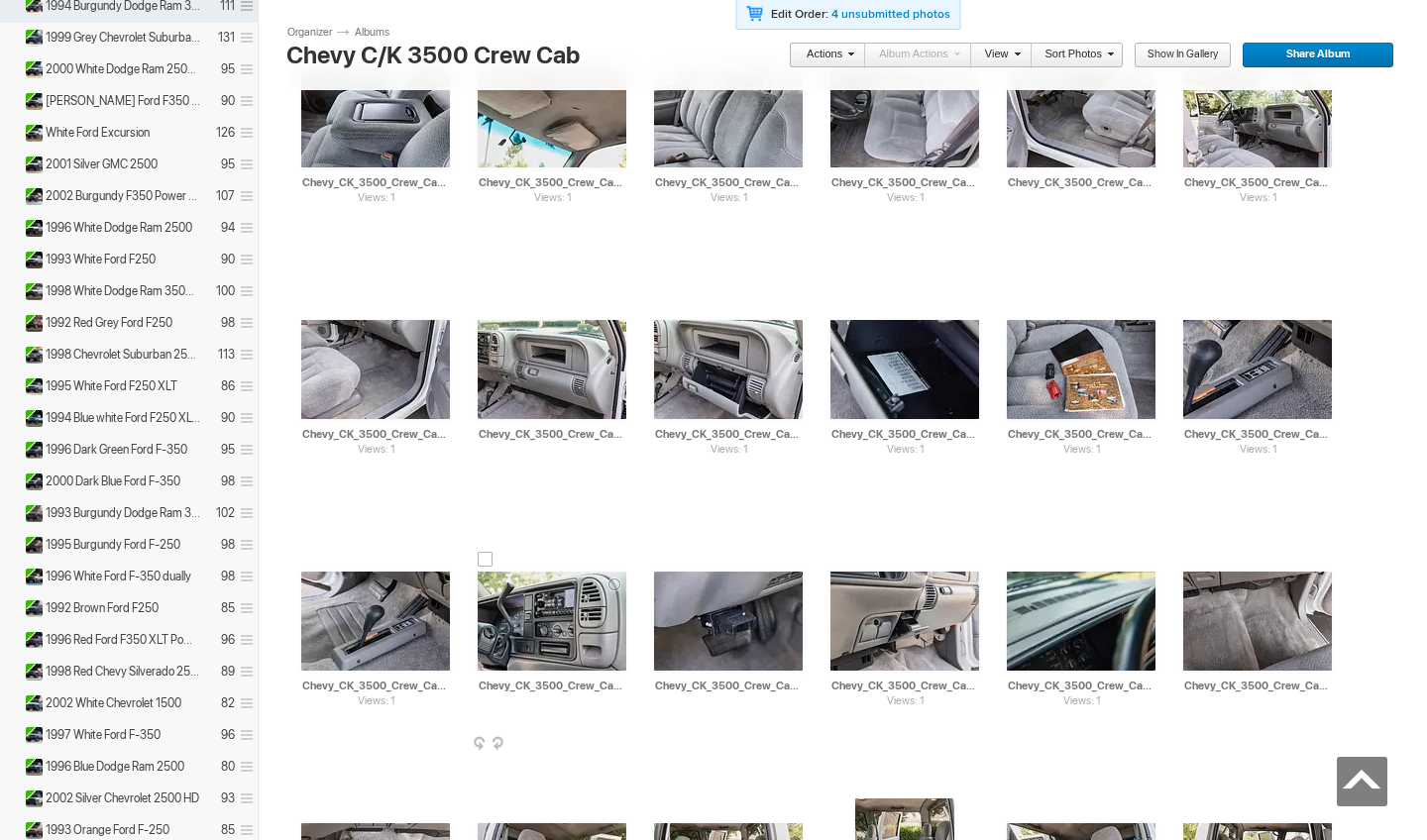 click at bounding box center [552, 621] 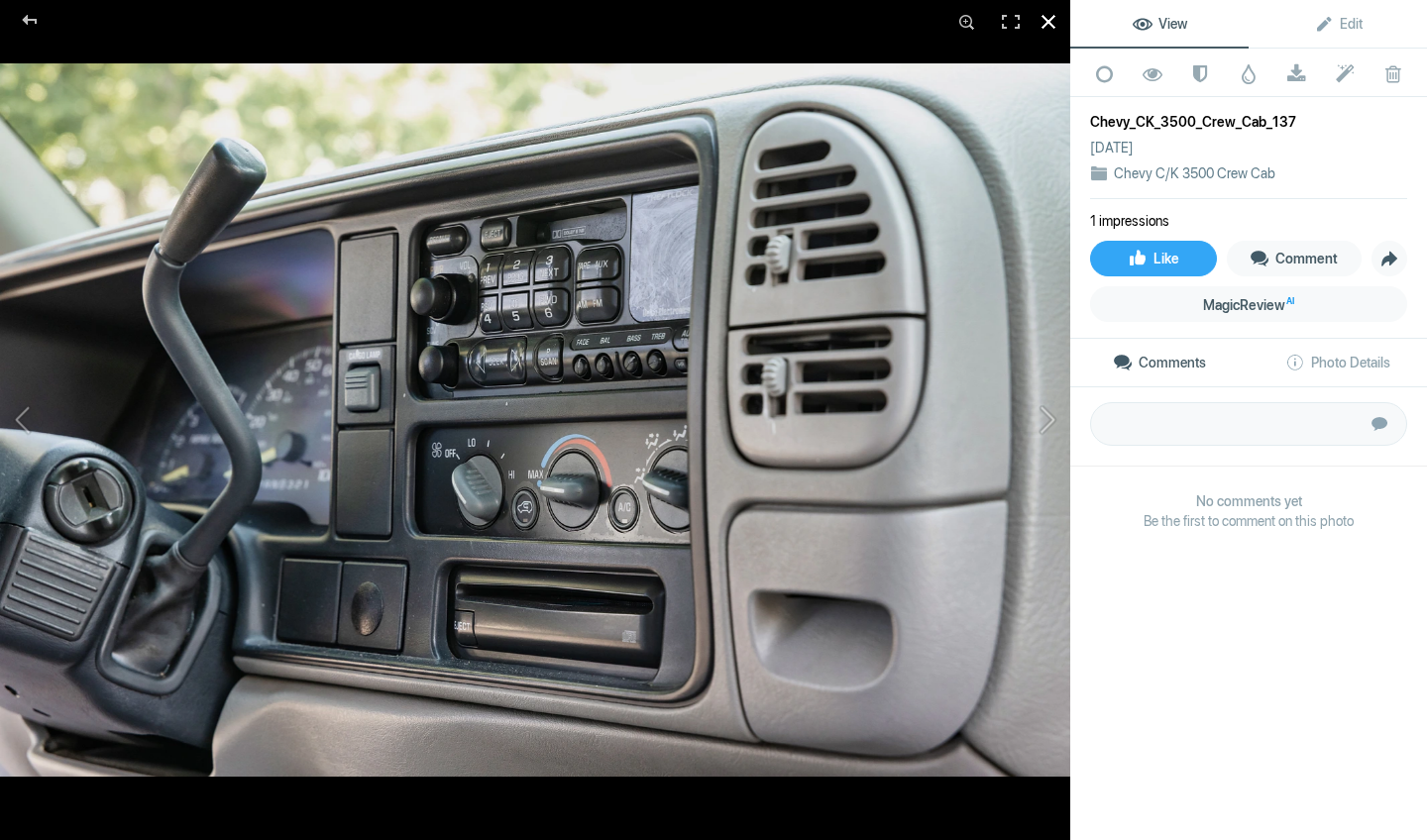 click 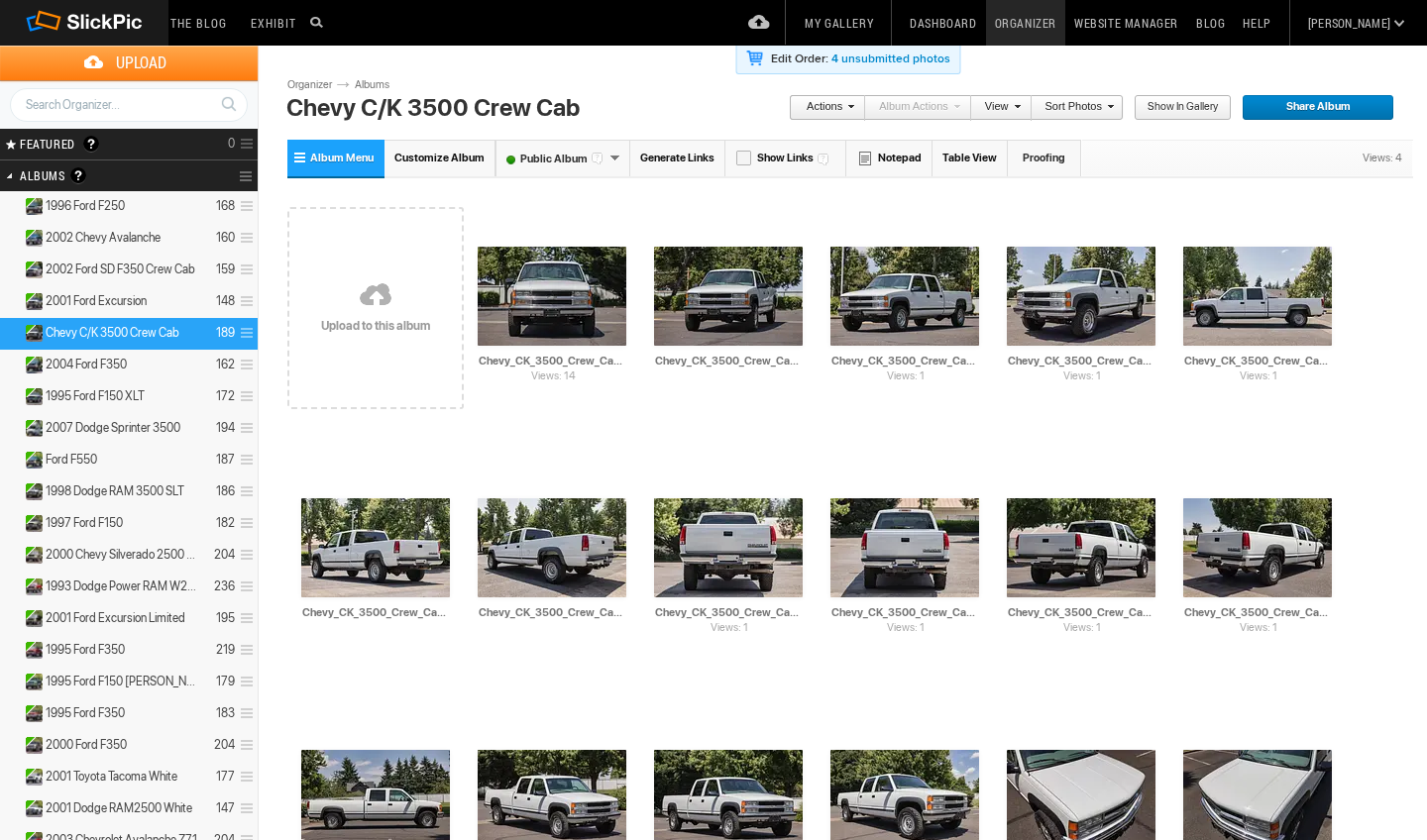 scroll, scrollTop: 0, scrollLeft: 0, axis: both 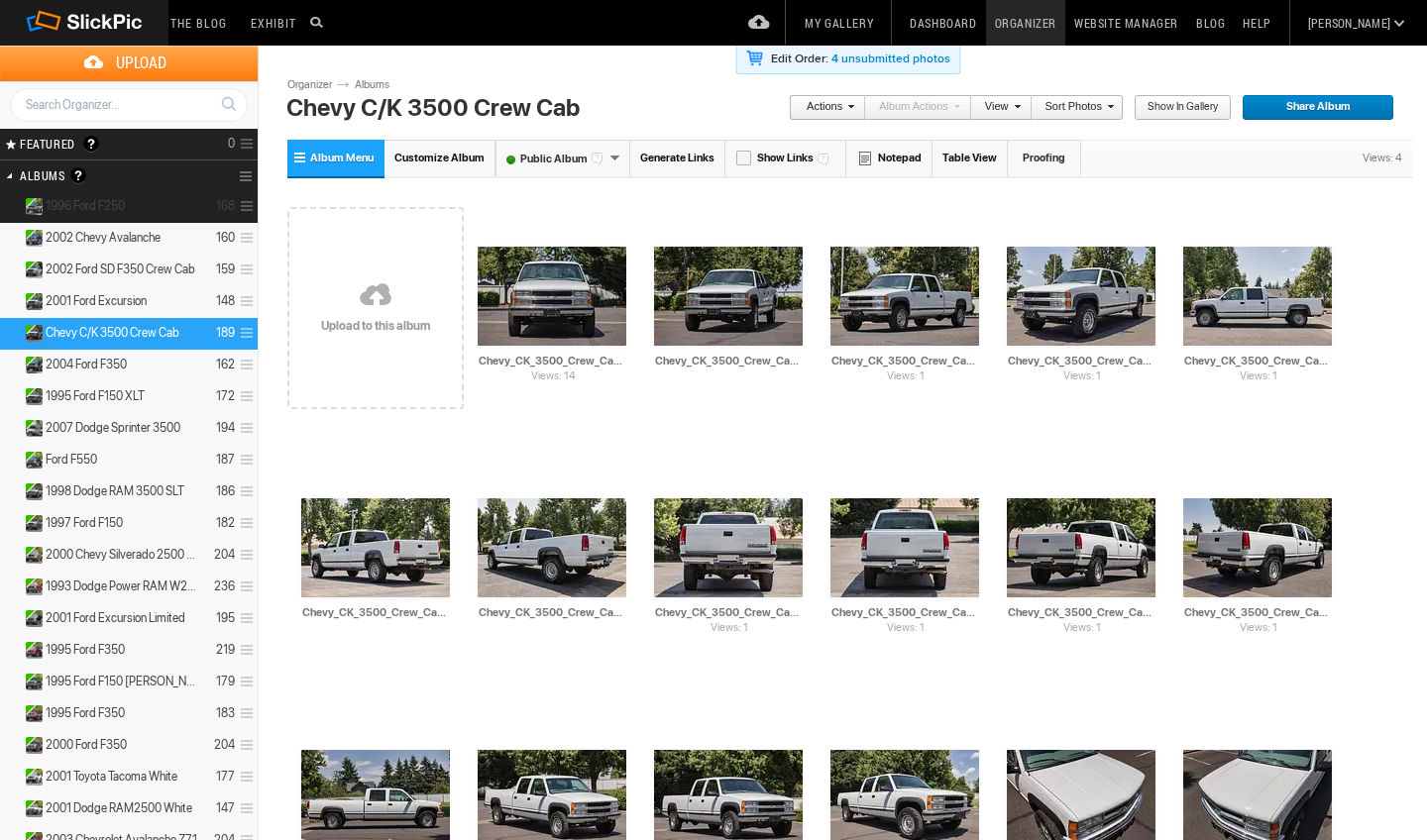 click on "1996 Ford F250
168" at bounding box center (129, 207) 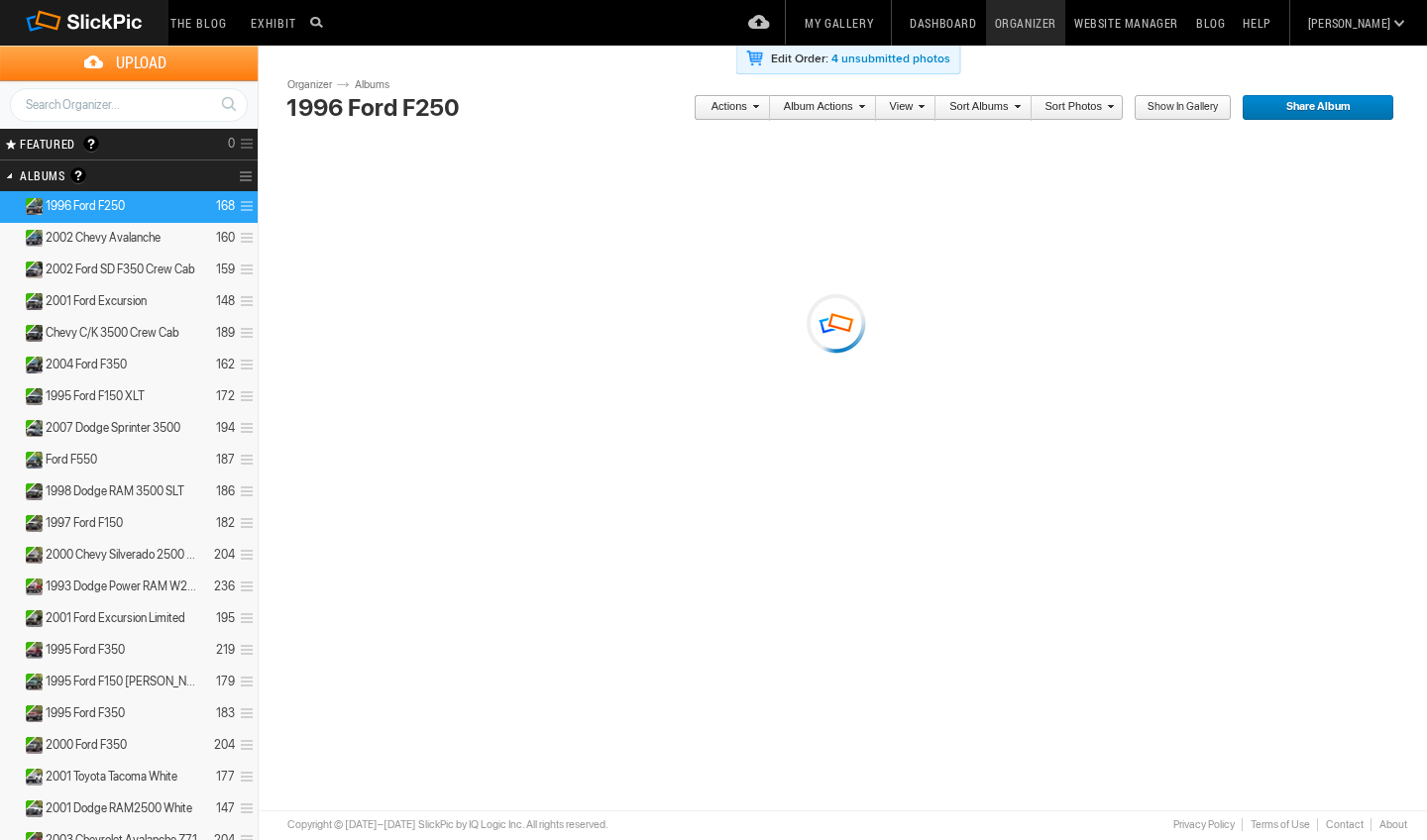 scroll, scrollTop: 0, scrollLeft: 0, axis: both 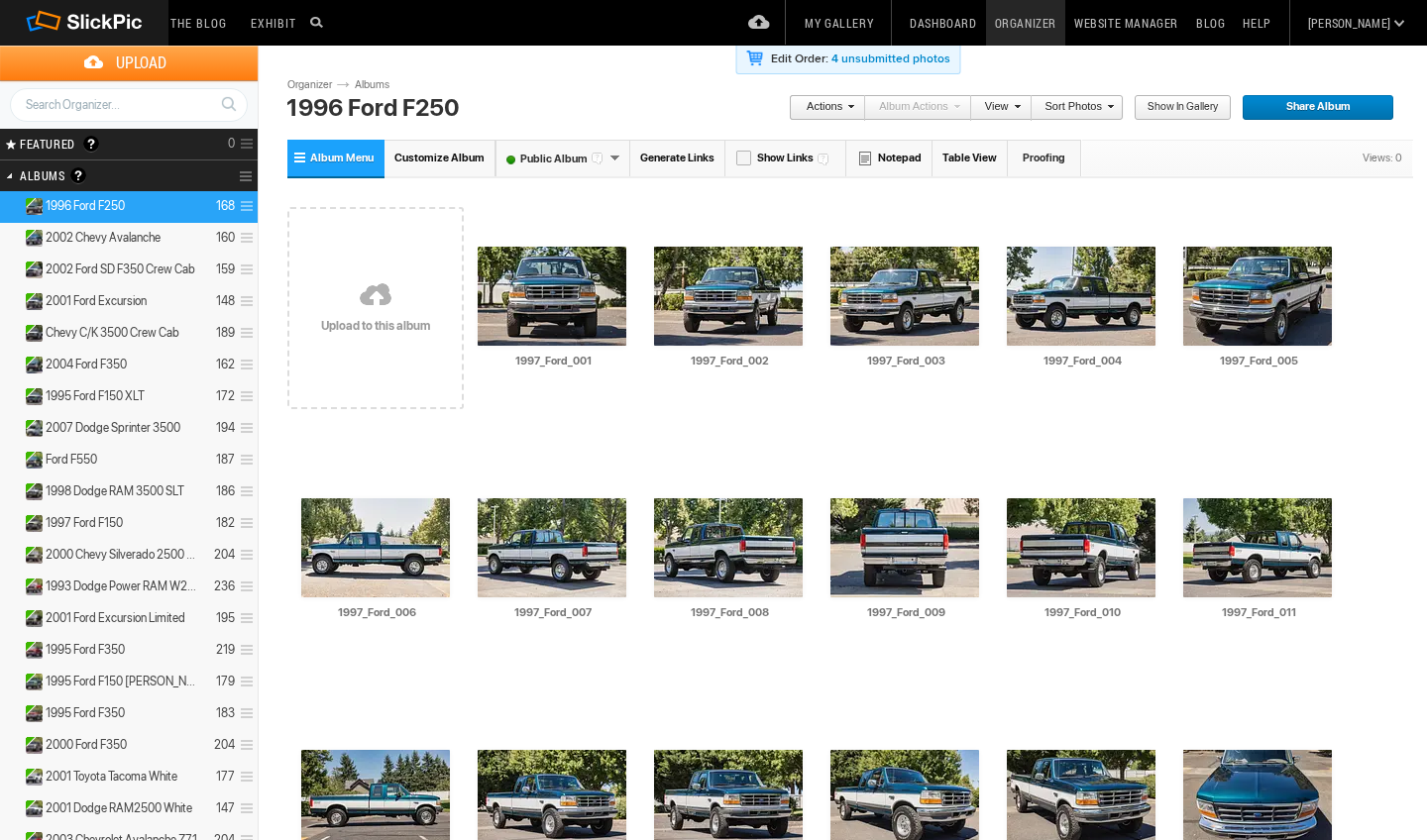 click at bounding box center (244, 206) 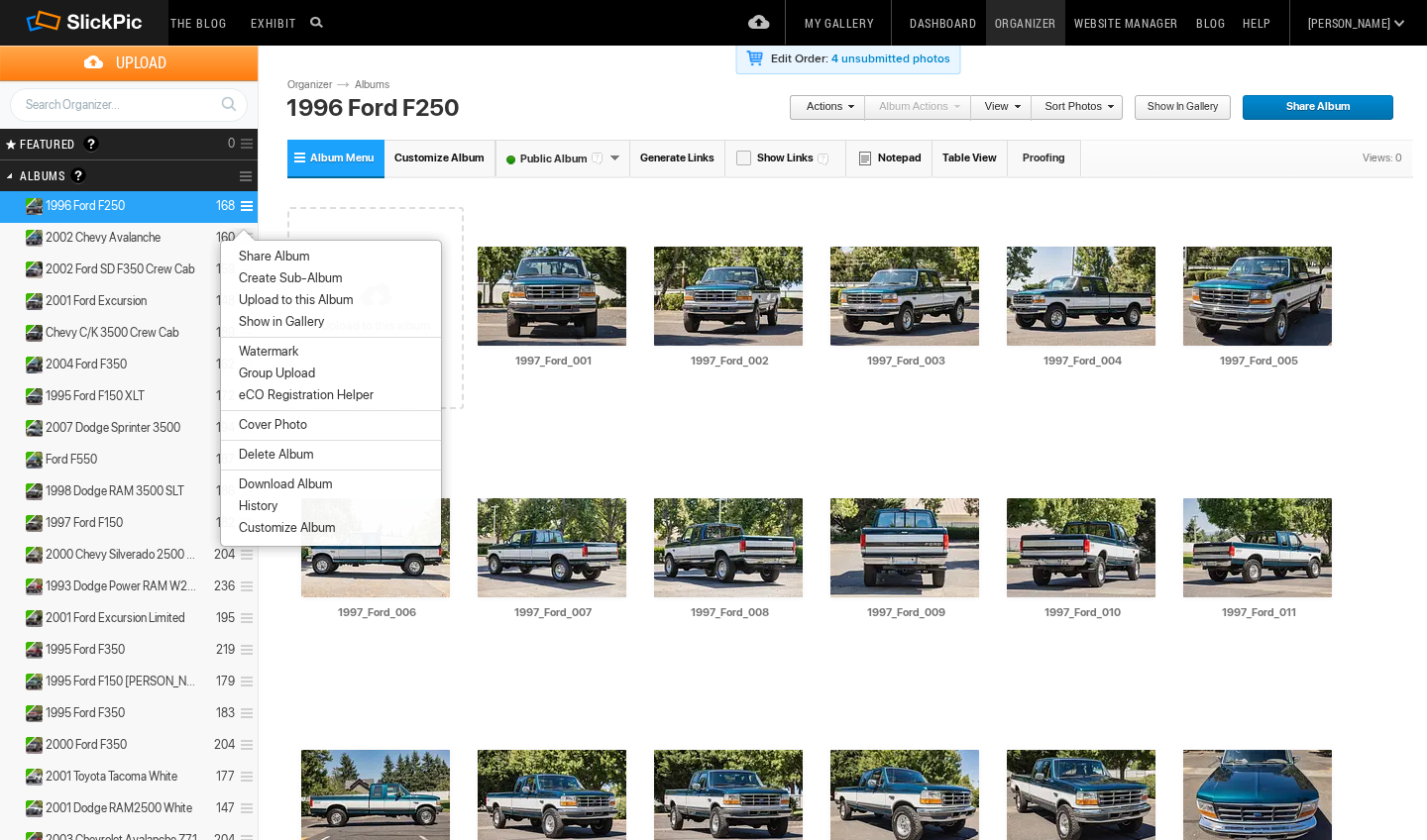 click on "Download Album" at bounding box center [282, 484] 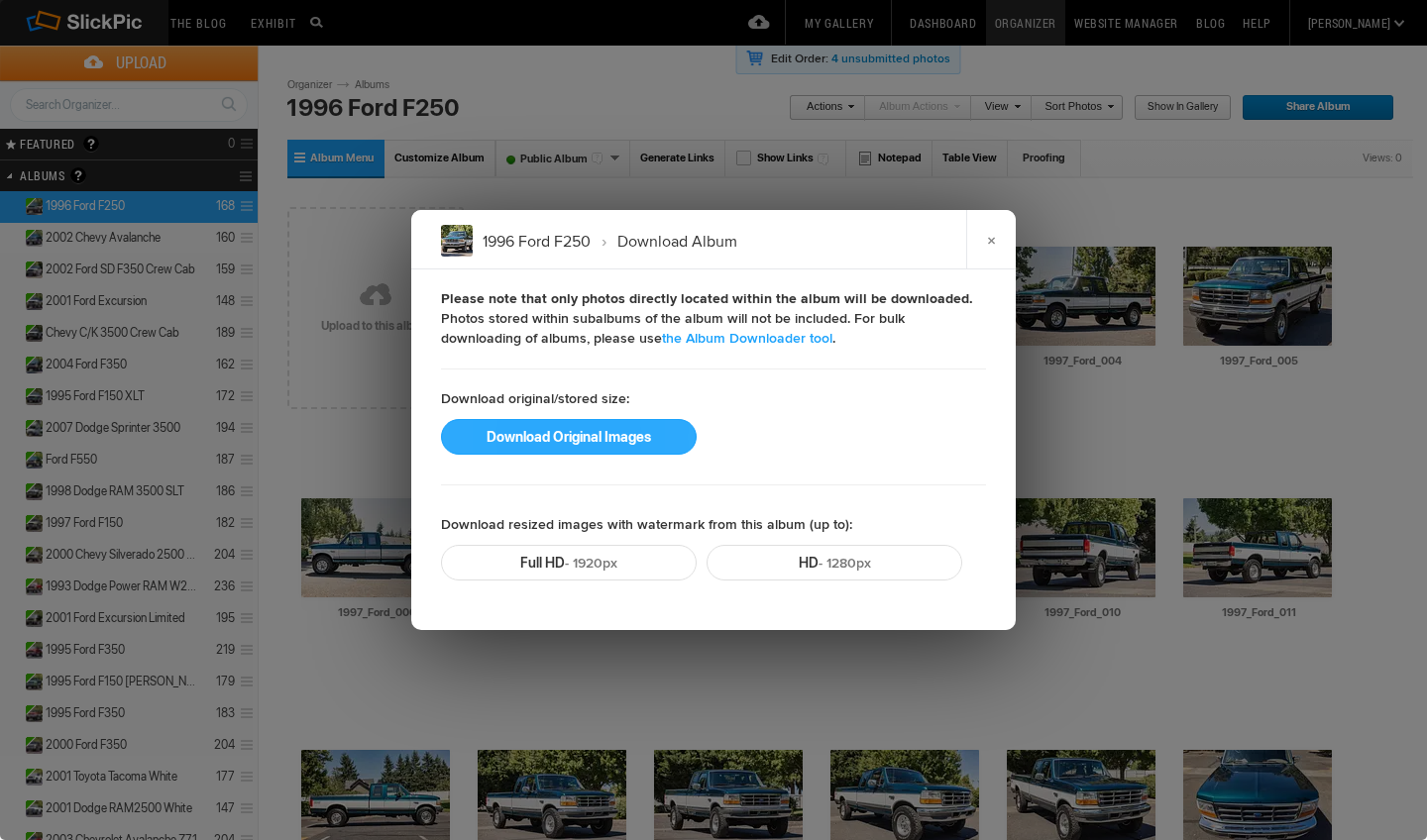 click on "Download Original Images" 